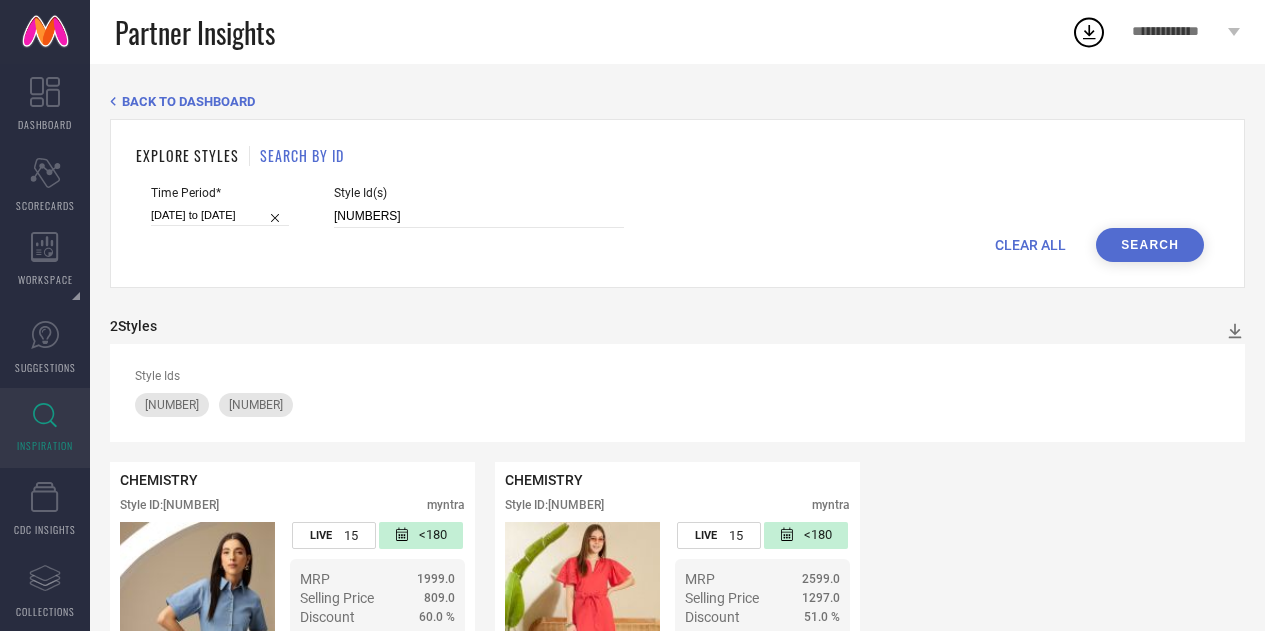 scroll, scrollTop: 0, scrollLeft: 0, axis: both 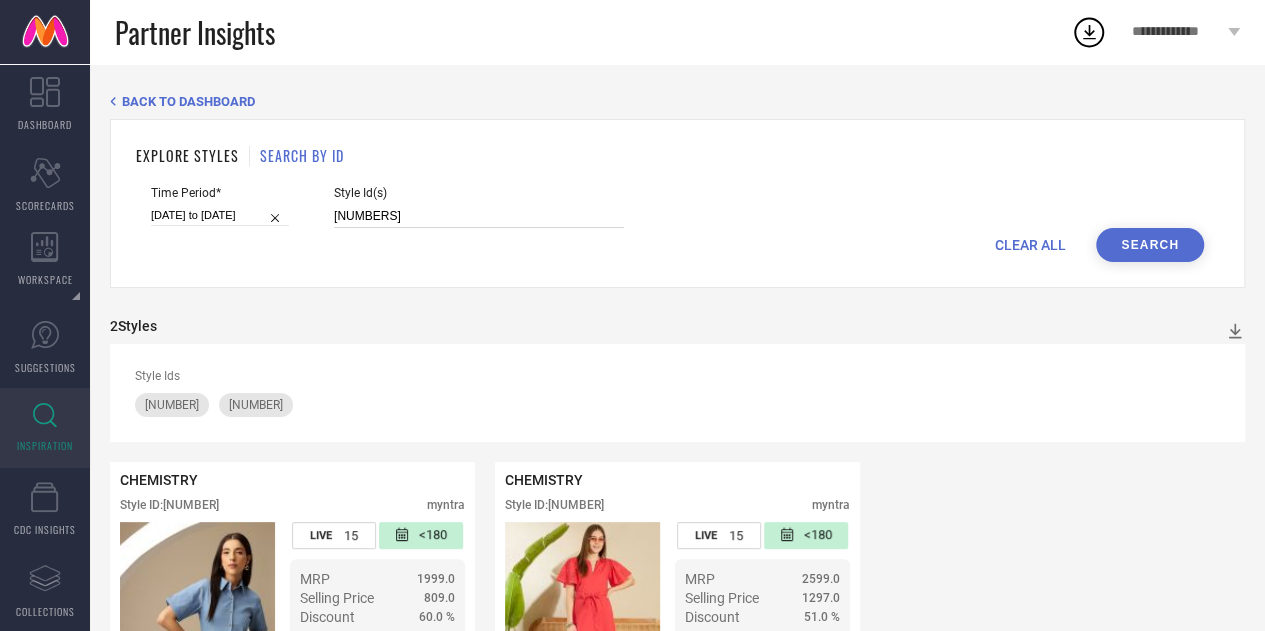paste on "[NUMBER]" 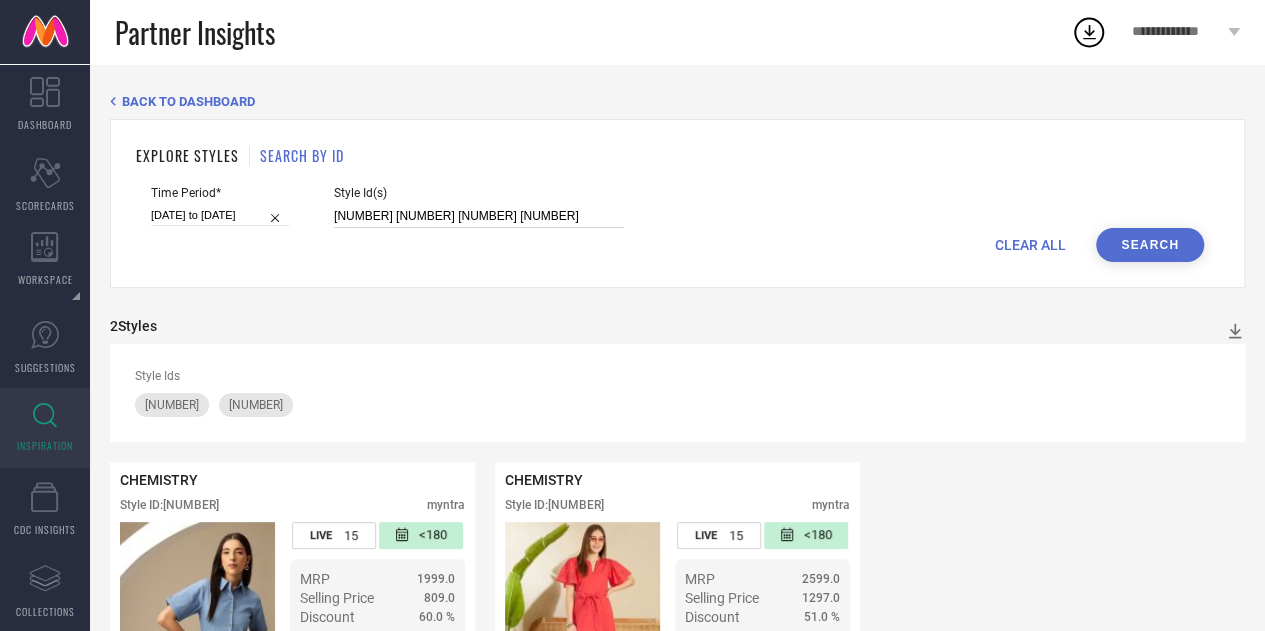 paste on "[NUMBER]" 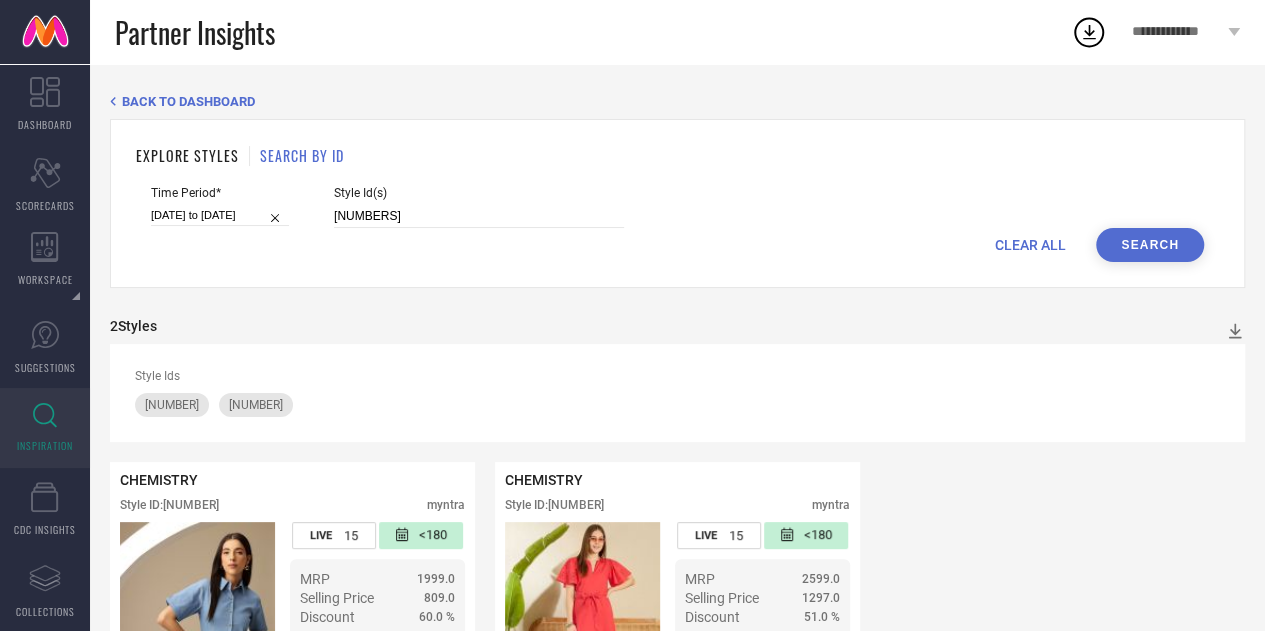 click on "Search" at bounding box center (1150, 245) 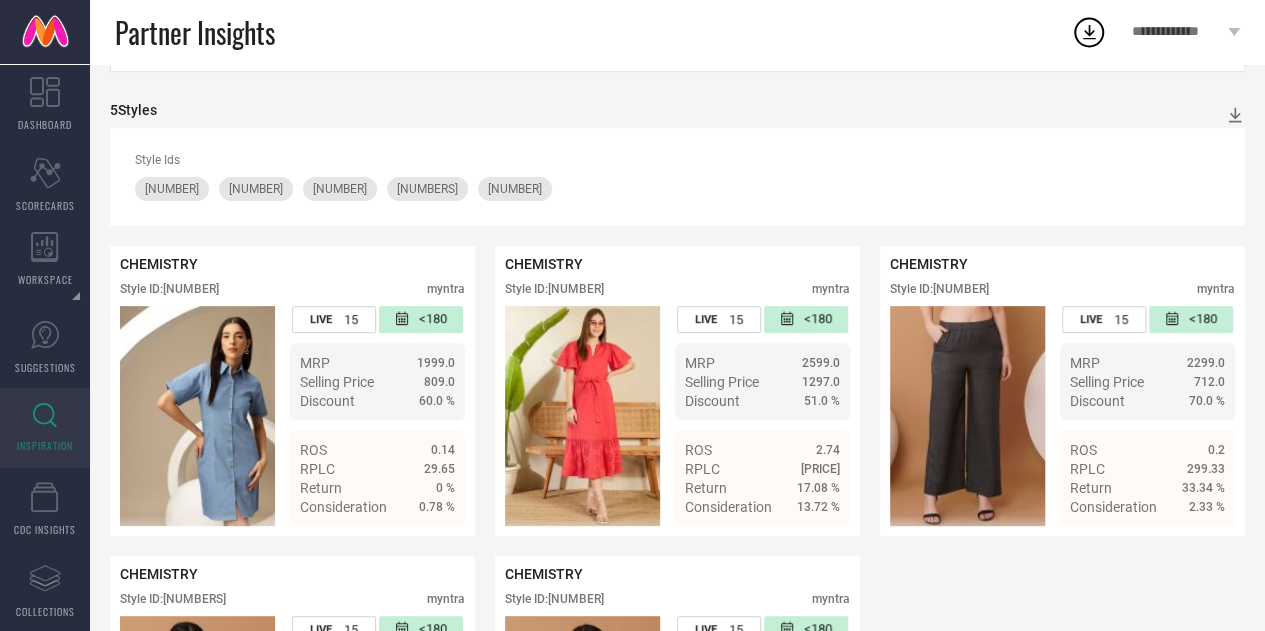 scroll, scrollTop: 214, scrollLeft: 0, axis: vertical 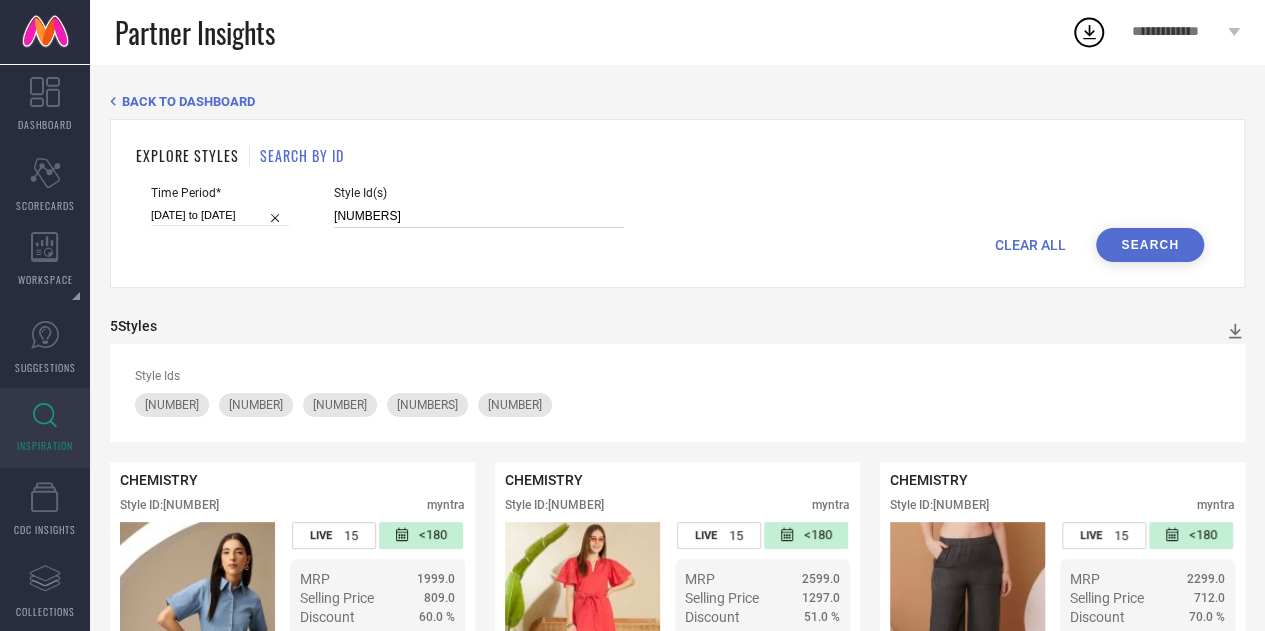 click on "[NUMBERS]" at bounding box center [479, 216] 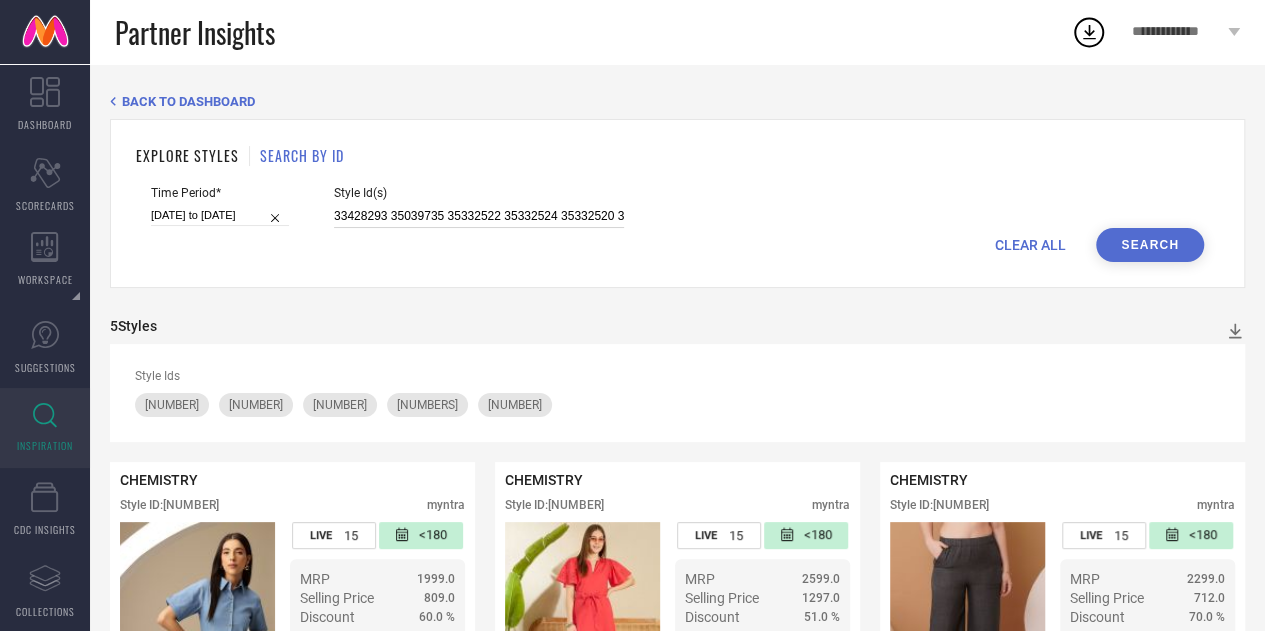 scroll, scrollTop: 0, scrollLeft: 47, axis: horizontal 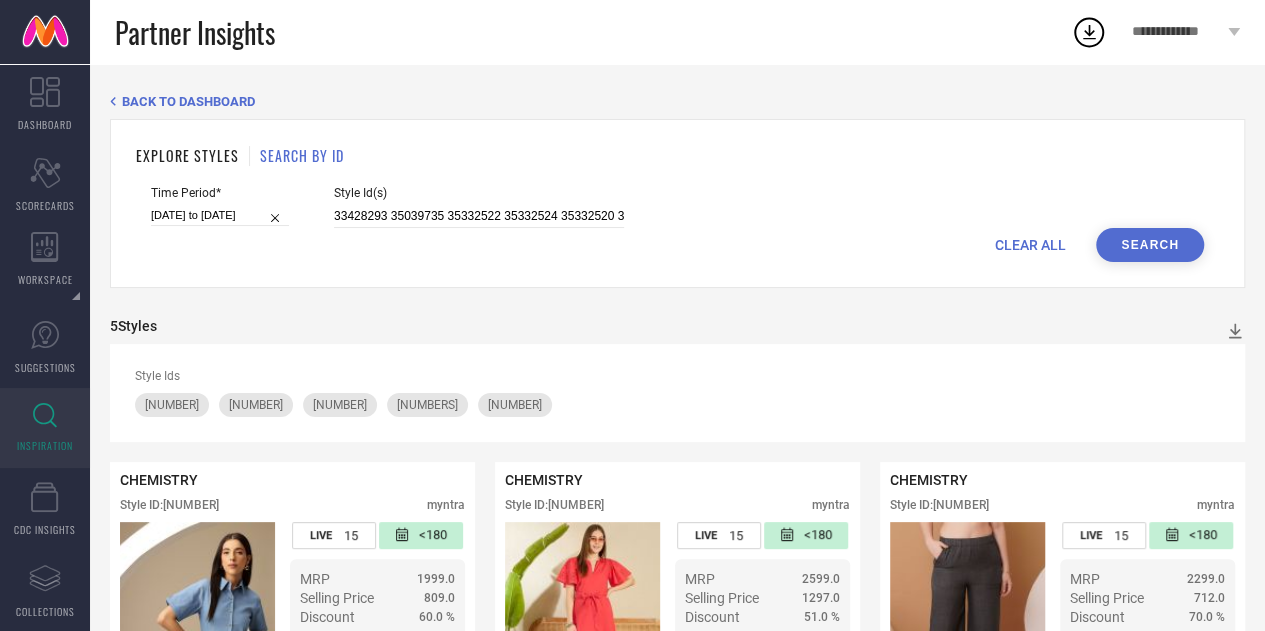 click on "Search" at bounding box center [1150, 245] 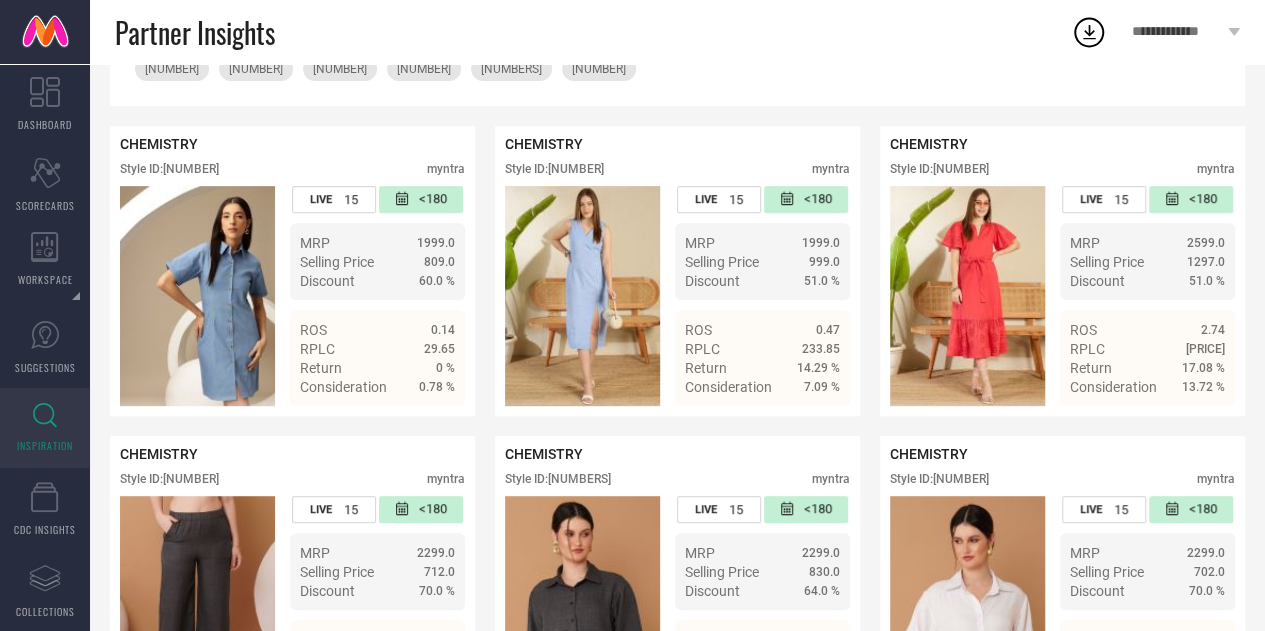scroll, scrollTop: 335, scrollLeft: 0, axis: vertical 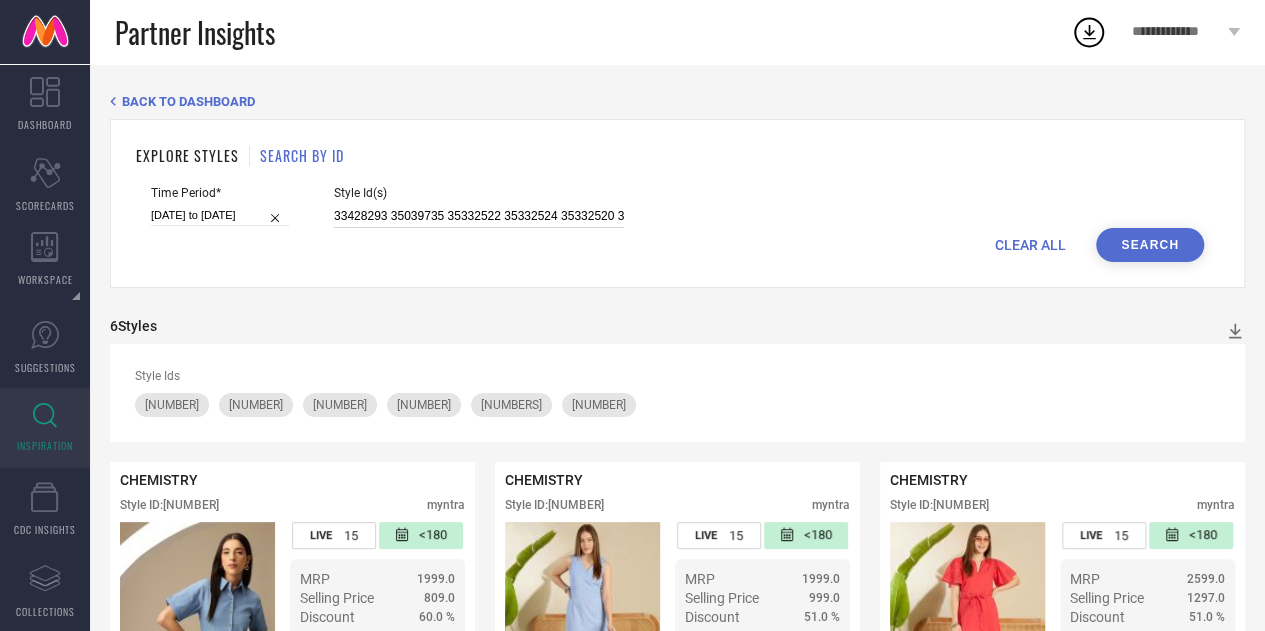 click on "33428293 35039735 35332522 35332524 35332520 35039731" at bounding box center (479, 216) 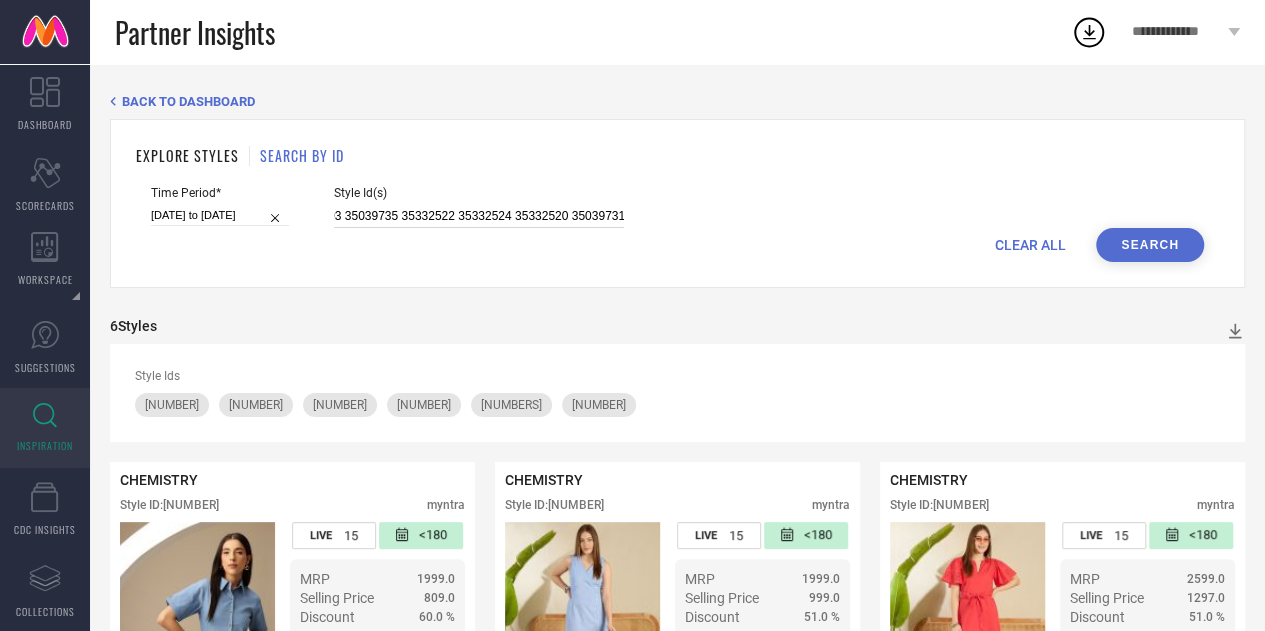 scroll, scrollTop: 0, scrollLeft: 47, axis: horizontal 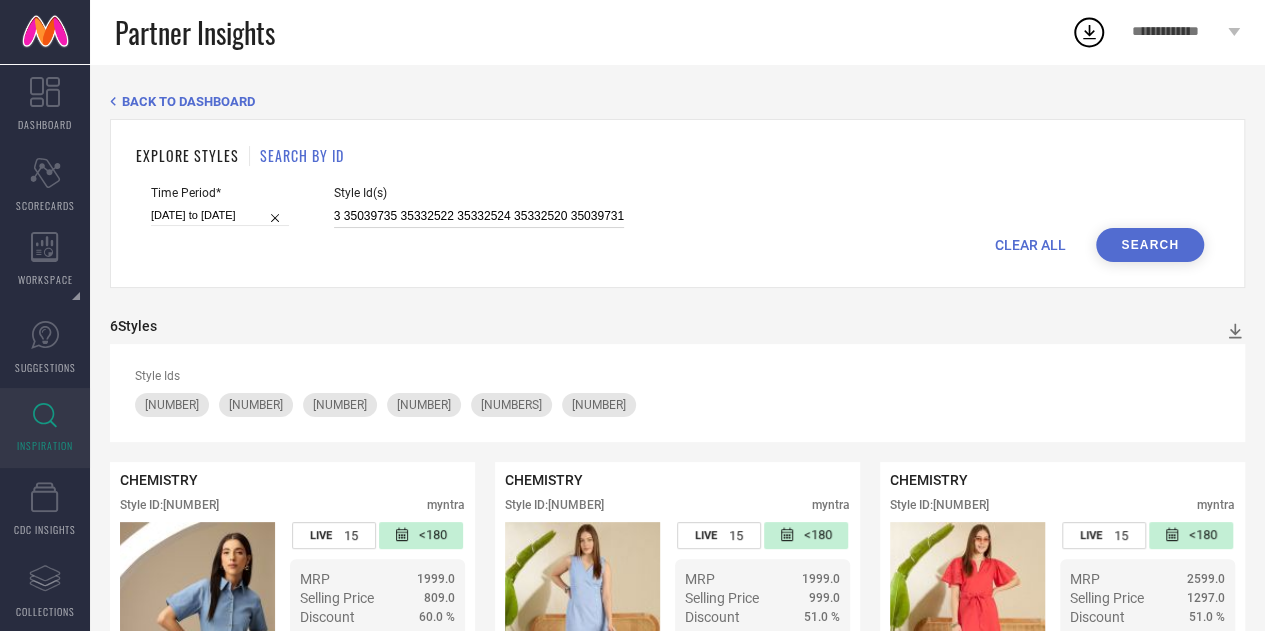 paste on "32205974" 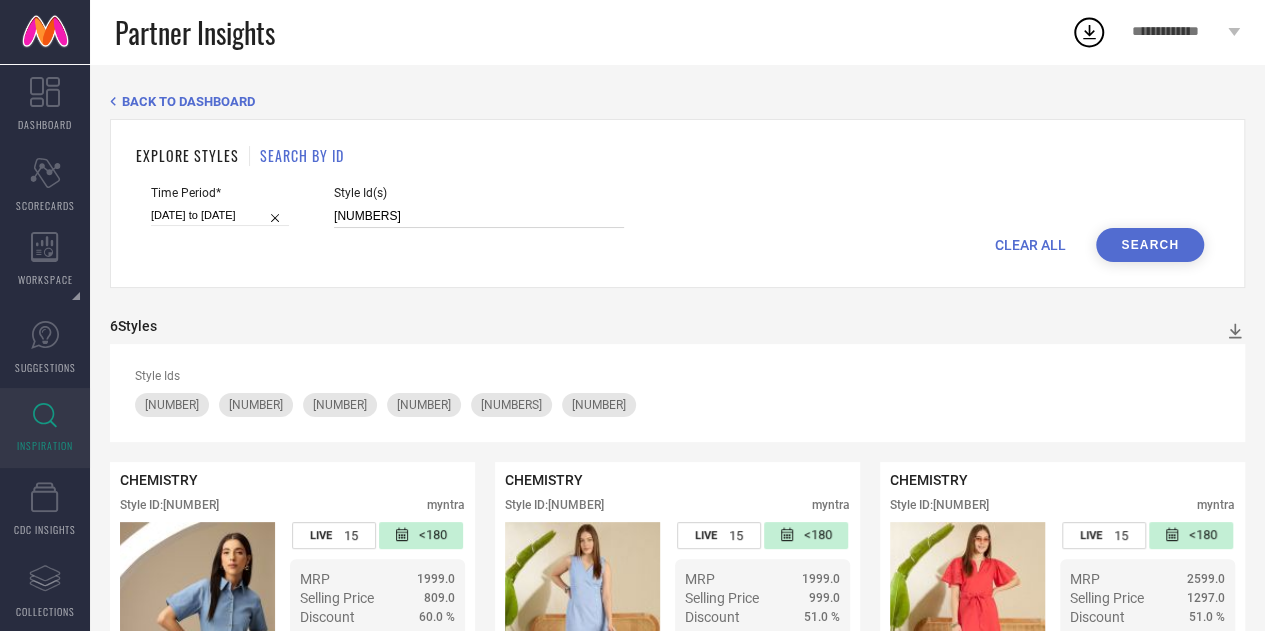 scroll, scrollTop: 0, scrollLeft: 104, axis: horizontal 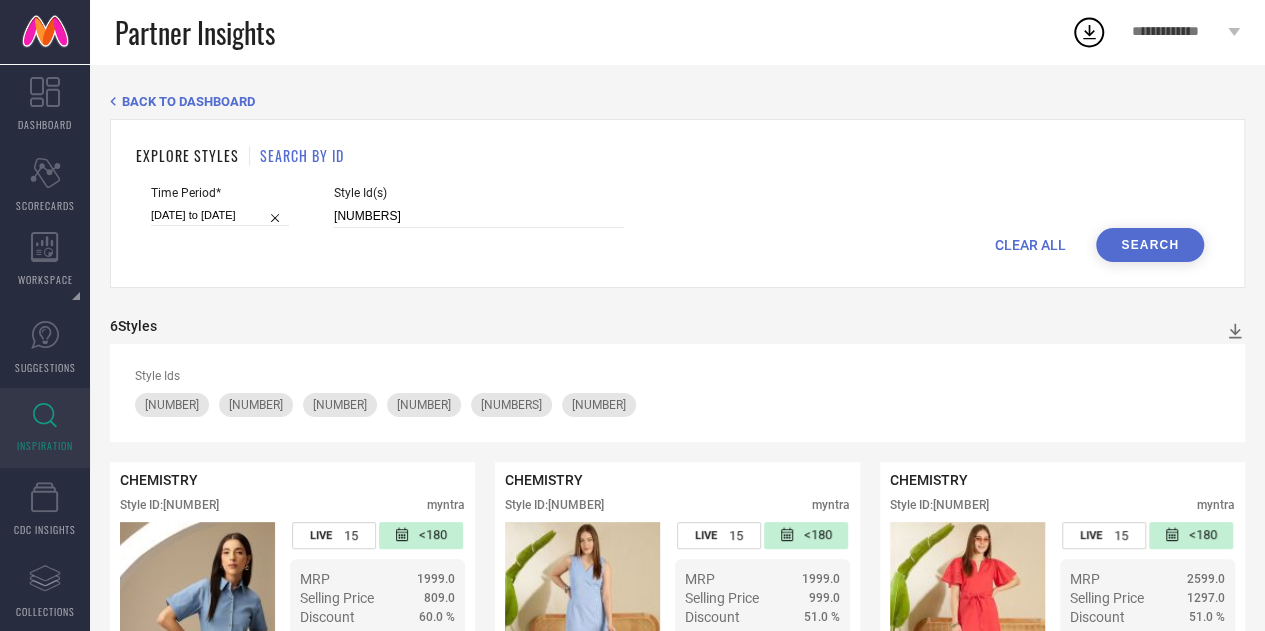 click on "Search" at bounding box center [1150, 245] 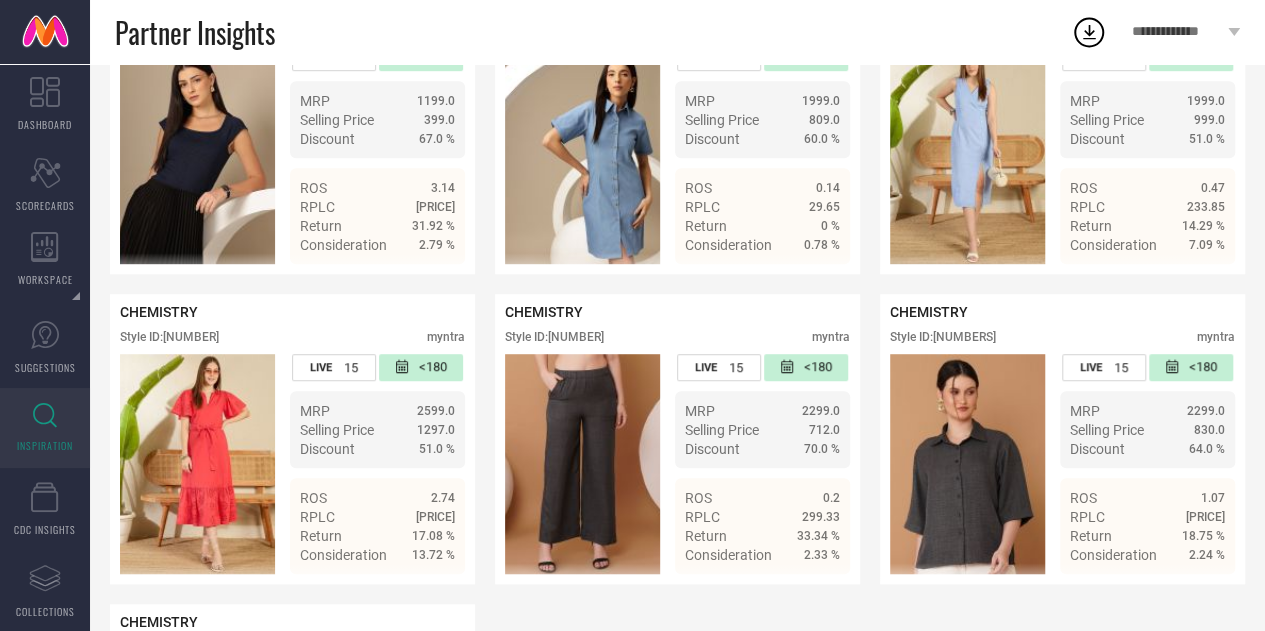 scroll, scrollTop: 477, scrollLeft: 0, axis: vertical 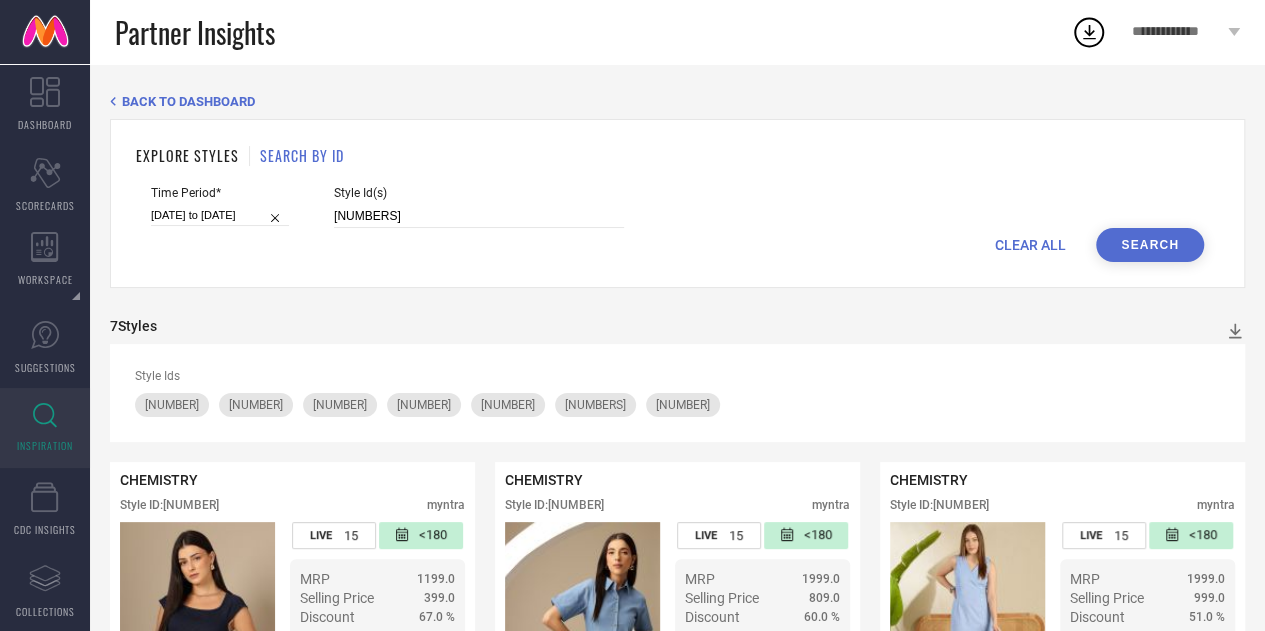 click on "Style Id(s) 33428293 35039735 35332522 35332524 35332520 35039731 32205974" at bounding box center (479, 207) 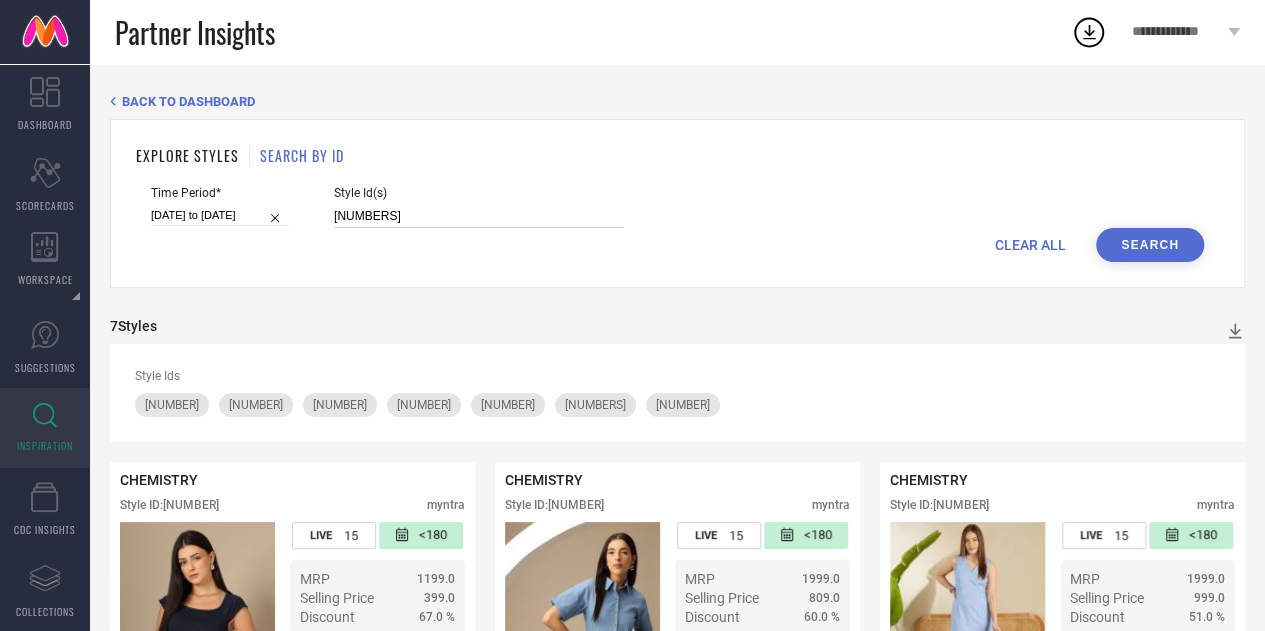 click on "33428293 35039735 35332522 35332524 35332520 35039731 32205974" at bounding box center (479, 216) 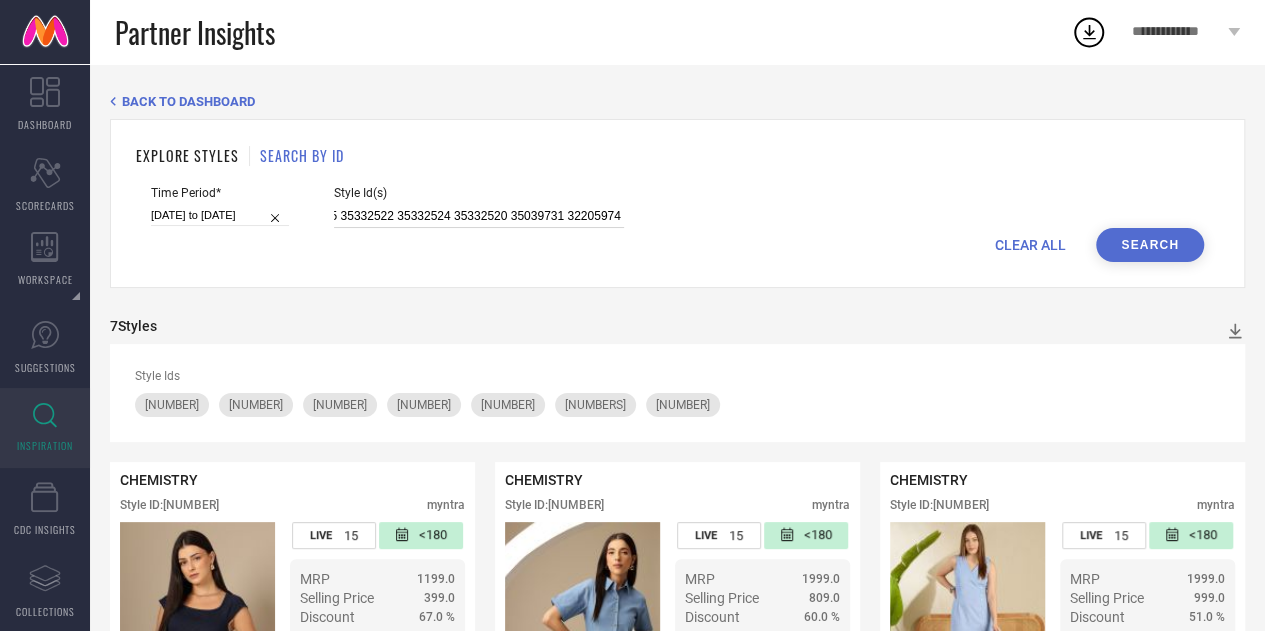 scroll, scrollTop: 0, scrollLeft: 160, axis: horizontal 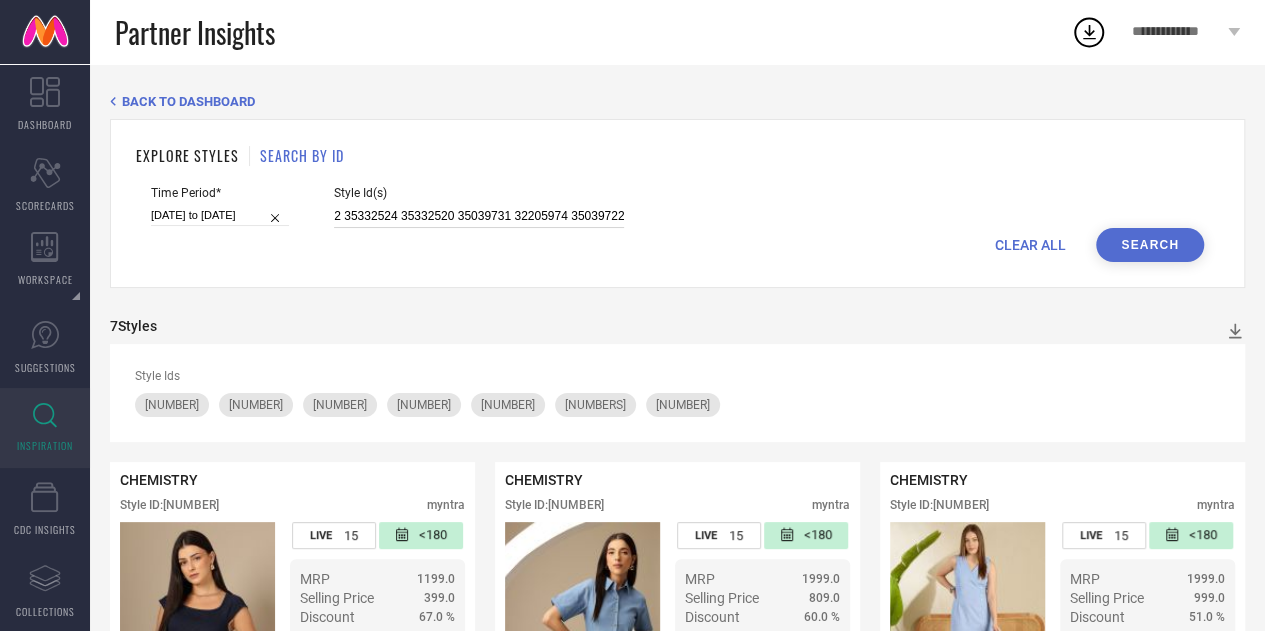 type on "33428293 35039735 35332522 35332524 35332520 35039731 32205974 35039722" 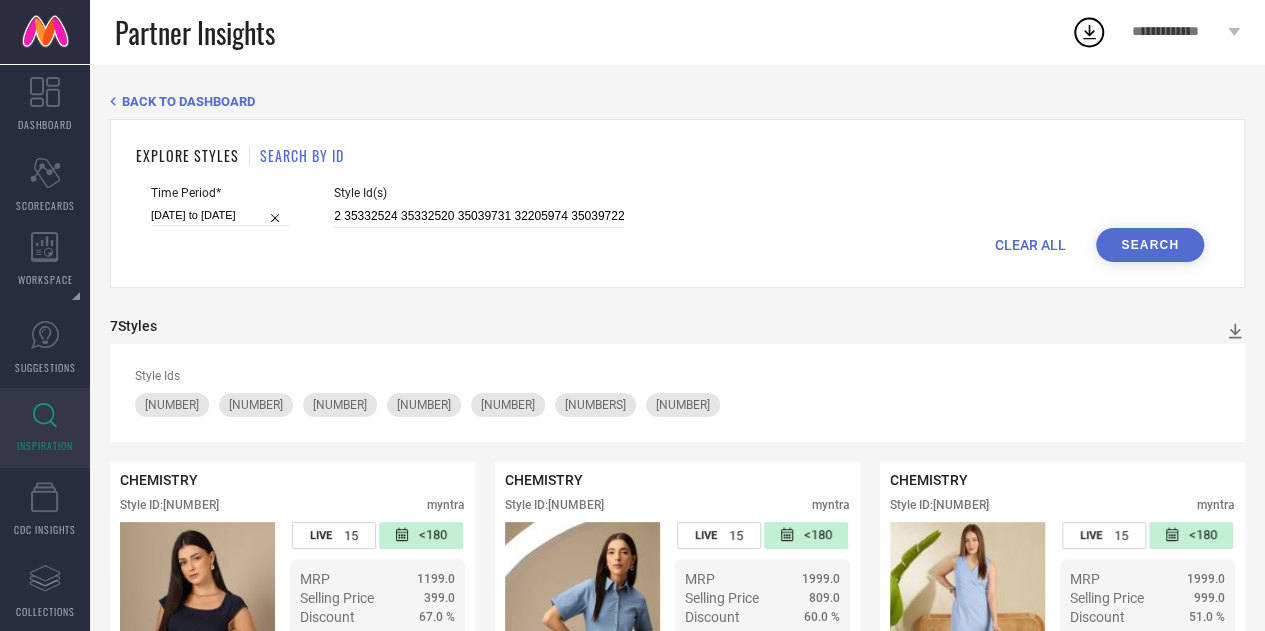 scroll, scrollTop: 0, scrollLeft: 0, axis: both 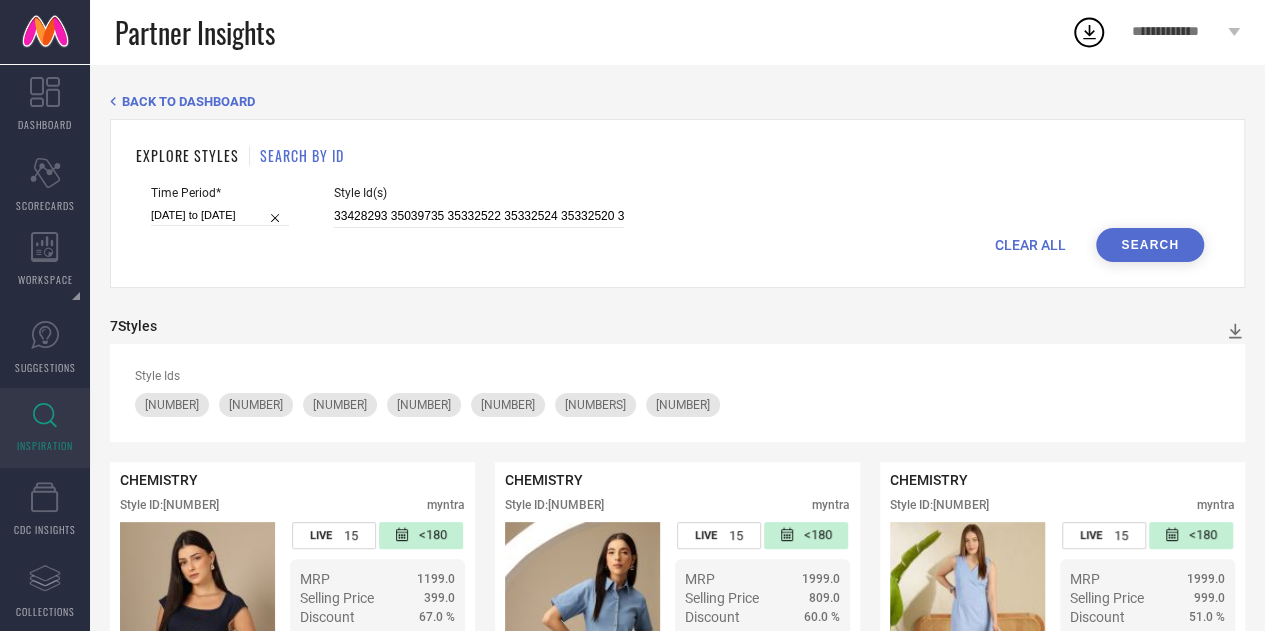 click on "Search" at bounding box center (1150, 245) 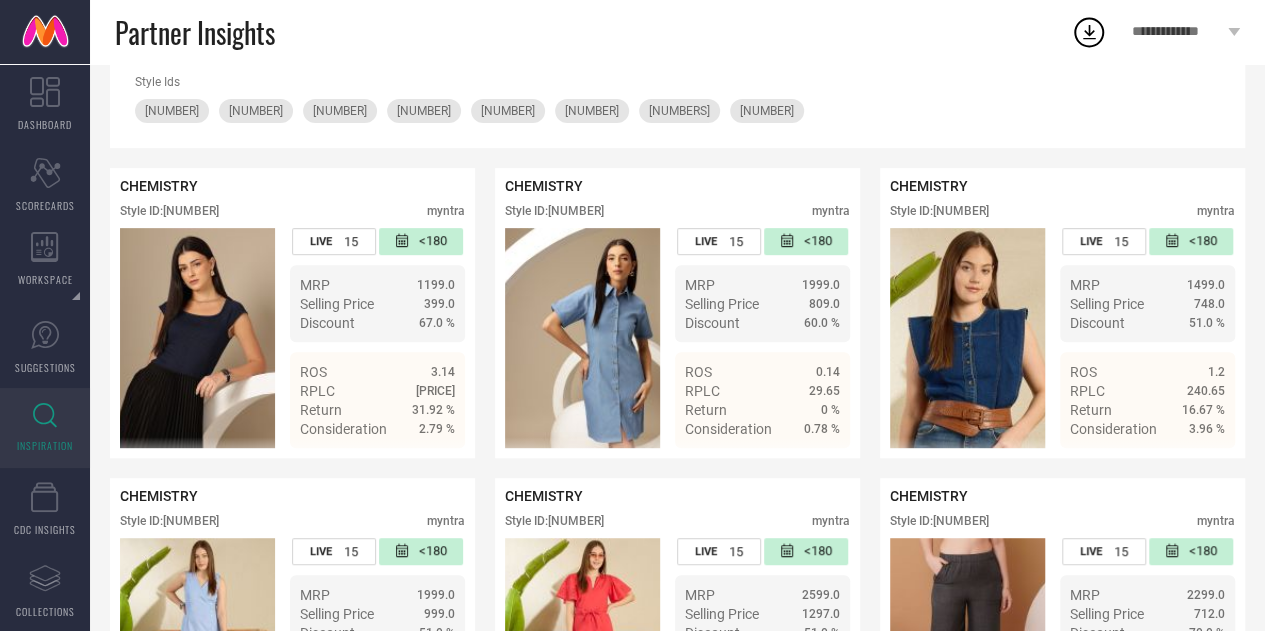 scroll, scrollTop: 310, scrollLeft: 0, axis: vertical 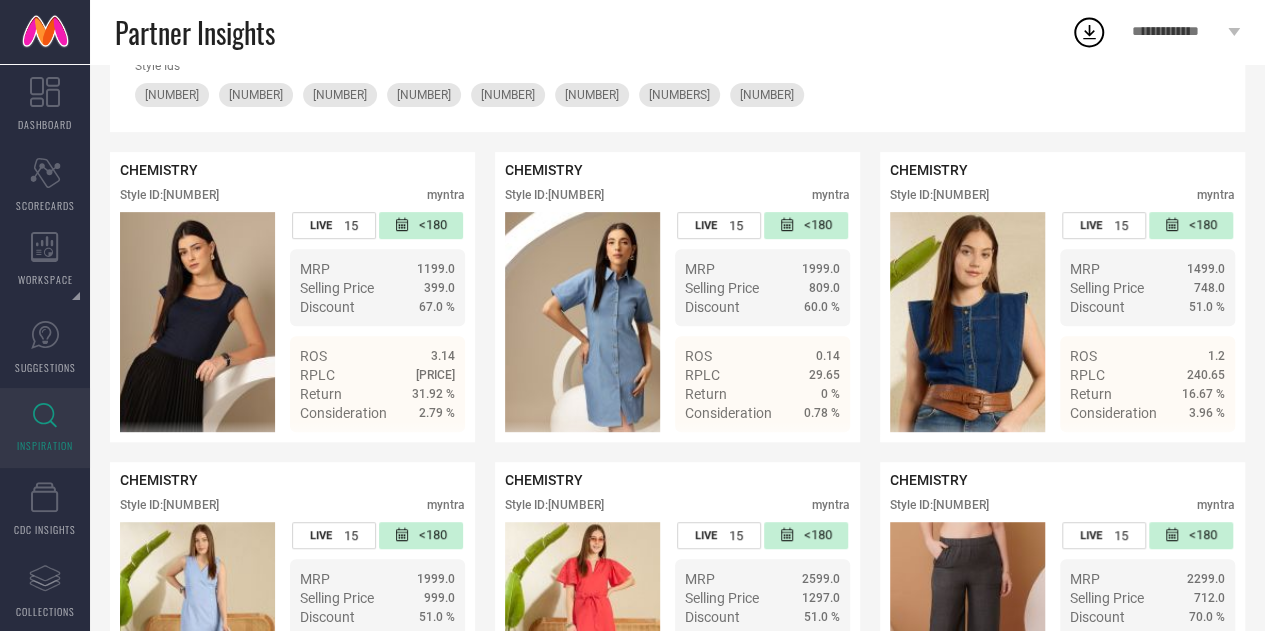 click 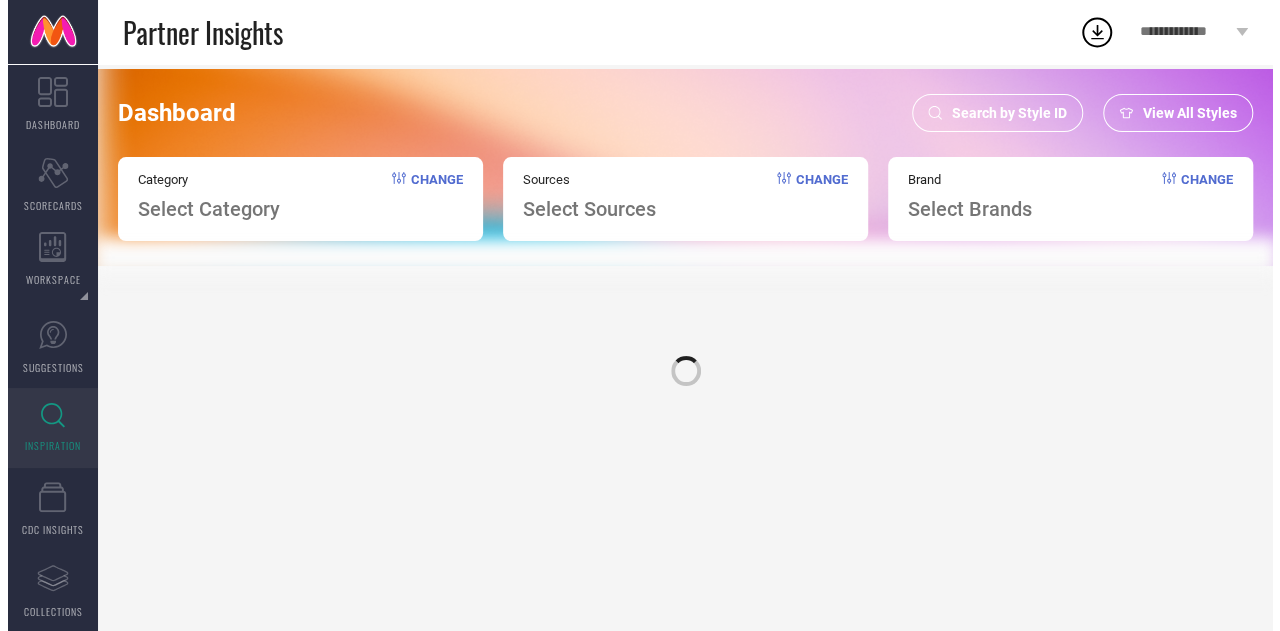 scroll, scrollTop: 0, scrollLeft: 0, axis: both 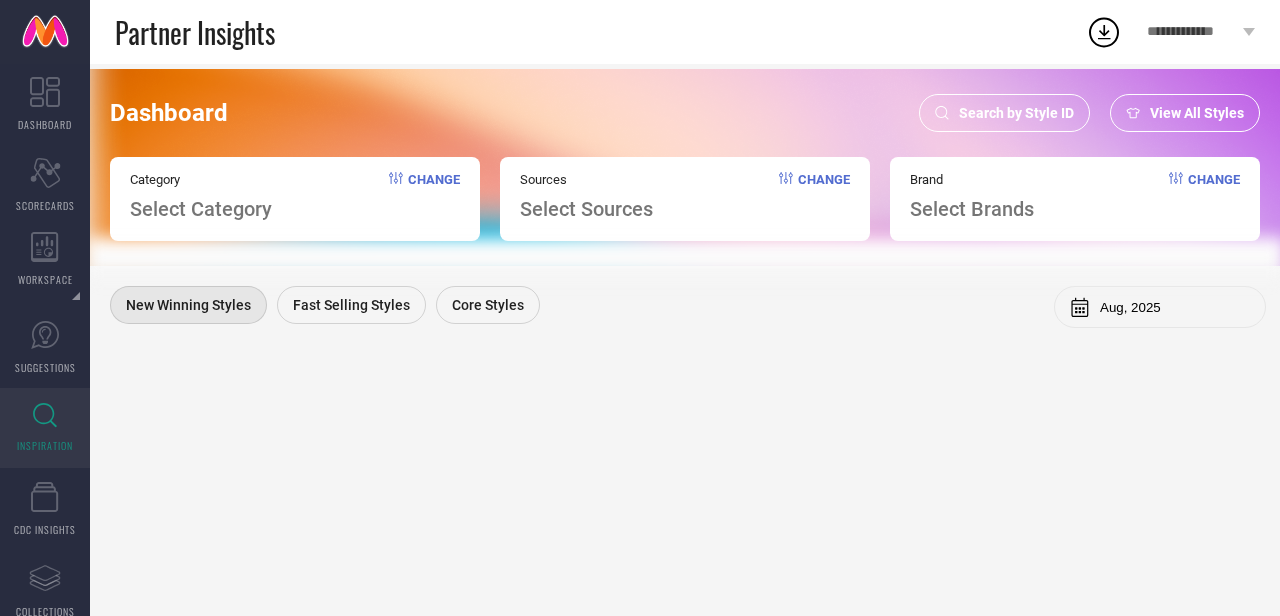 click on "Change" at bounding box center (434, 196) 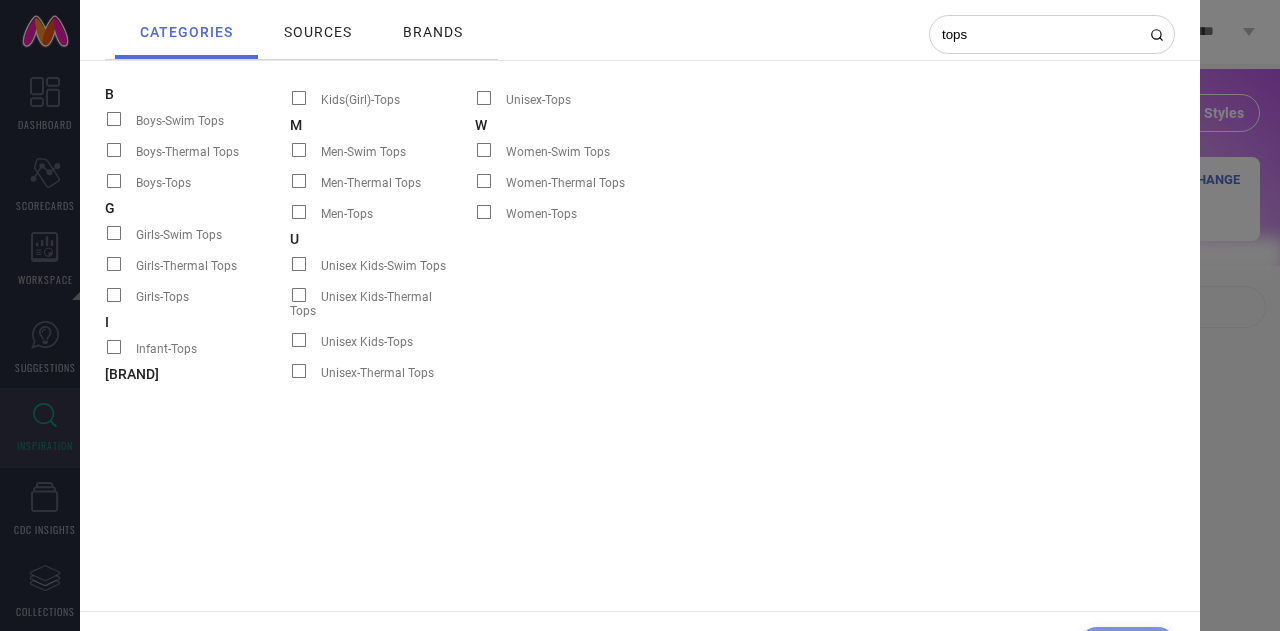 type on "tops" 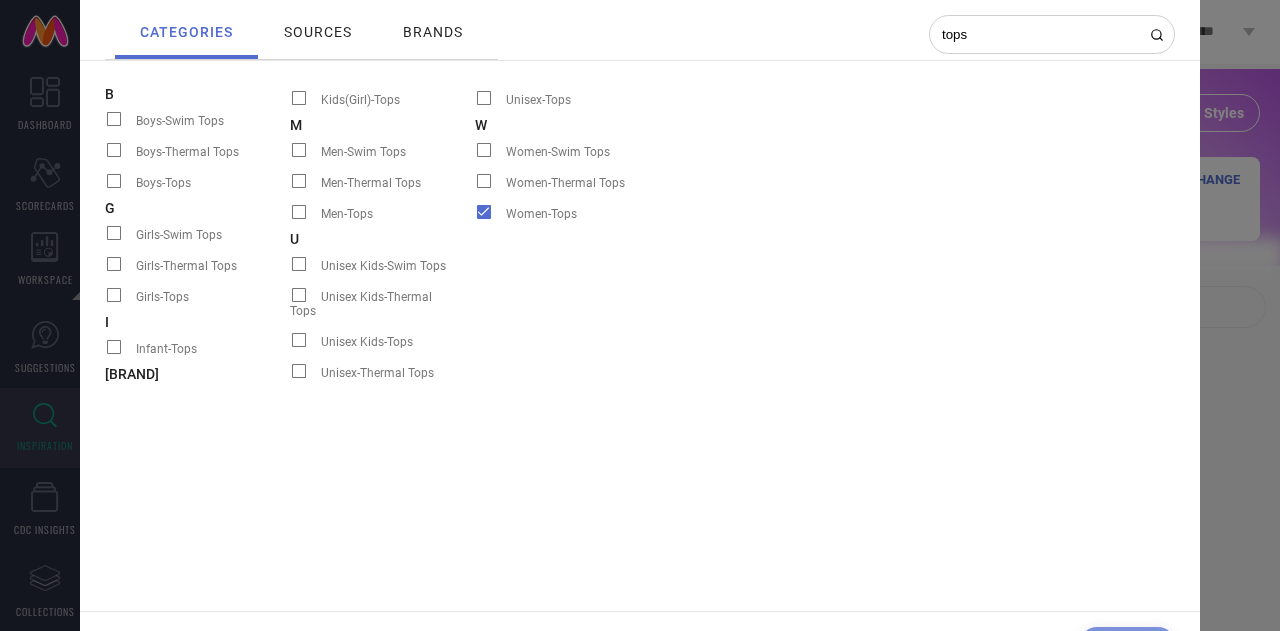 click on "sources" at bounding box center (318, 32) 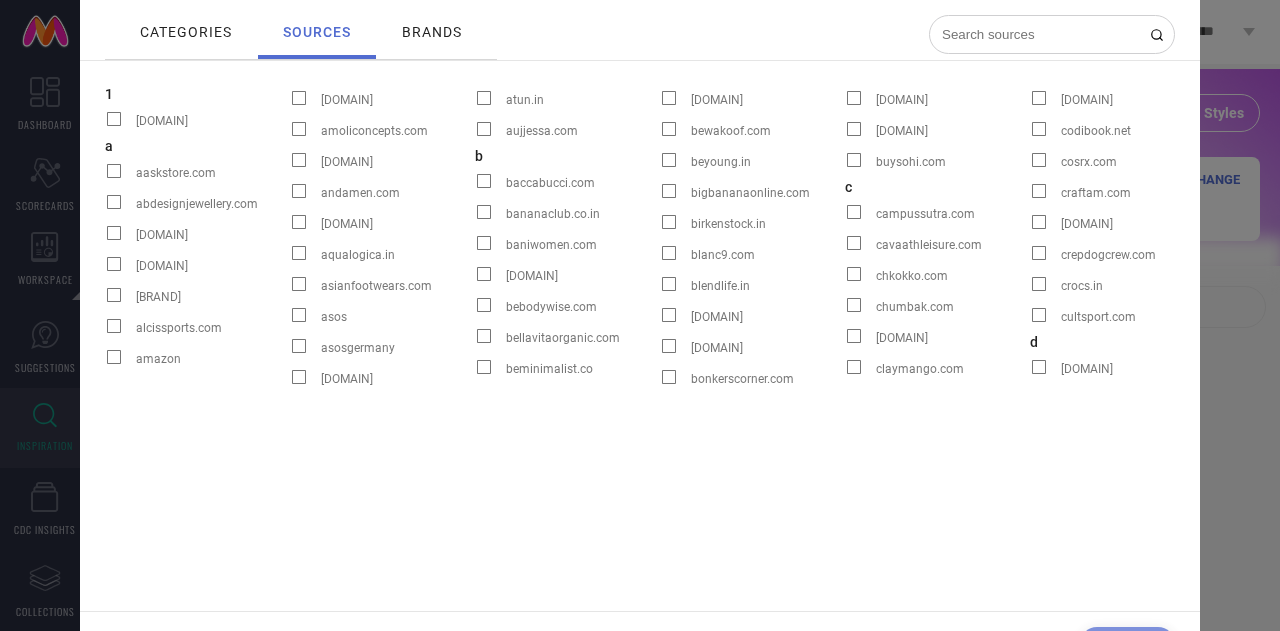 click at bounding box center [1040, 34] 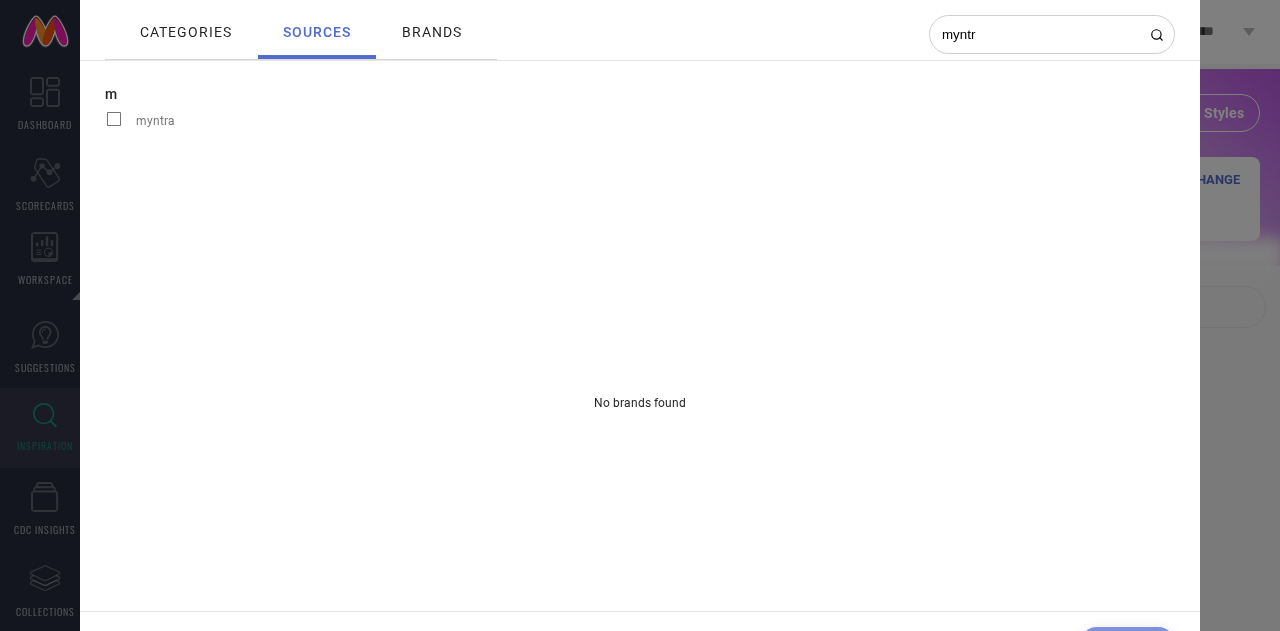 click at bounding box center [114, 119] 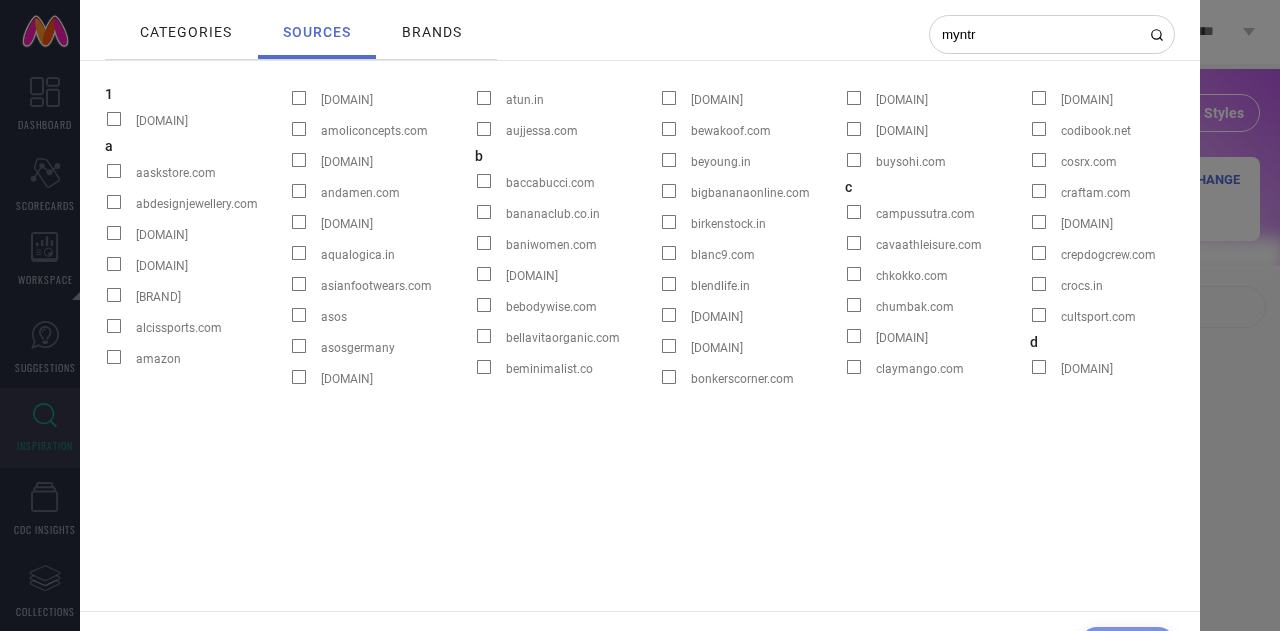 click on "myntr" at bounding box center (1040, 34) 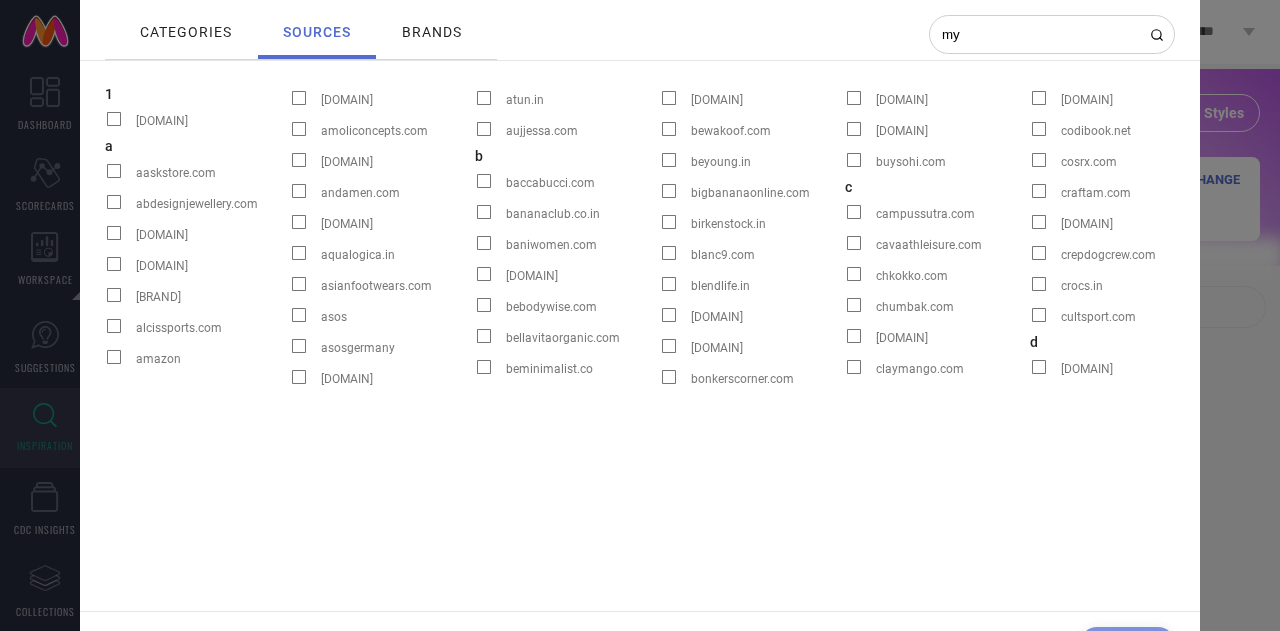 type on "m" 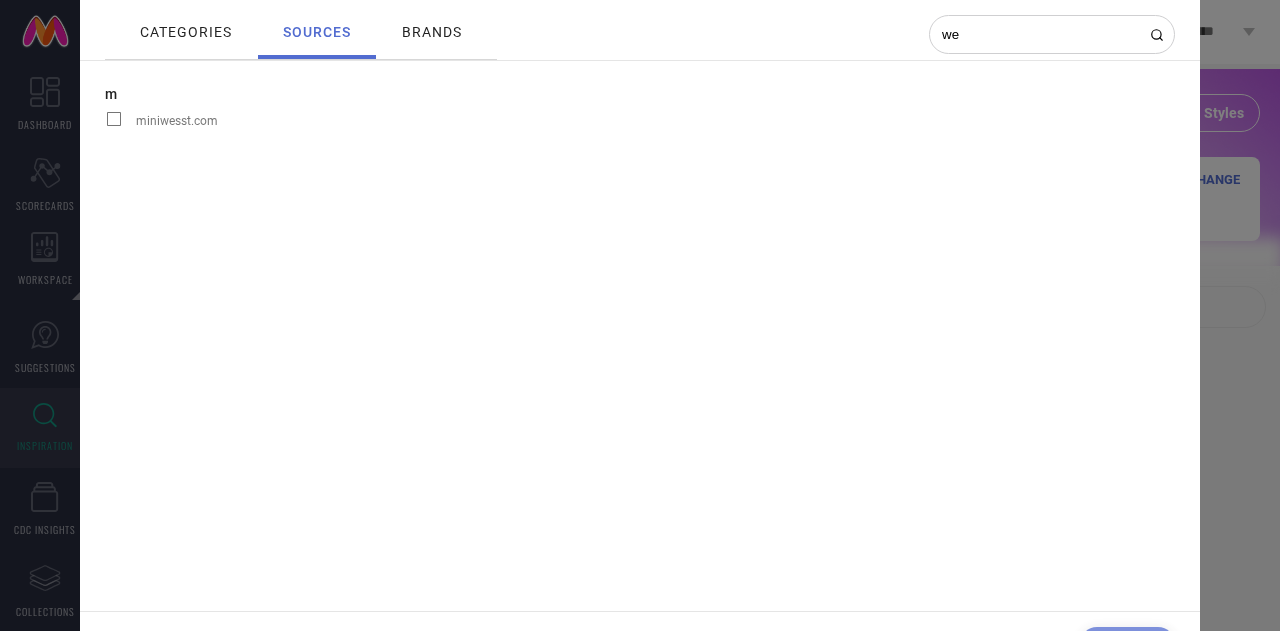 type on "w" 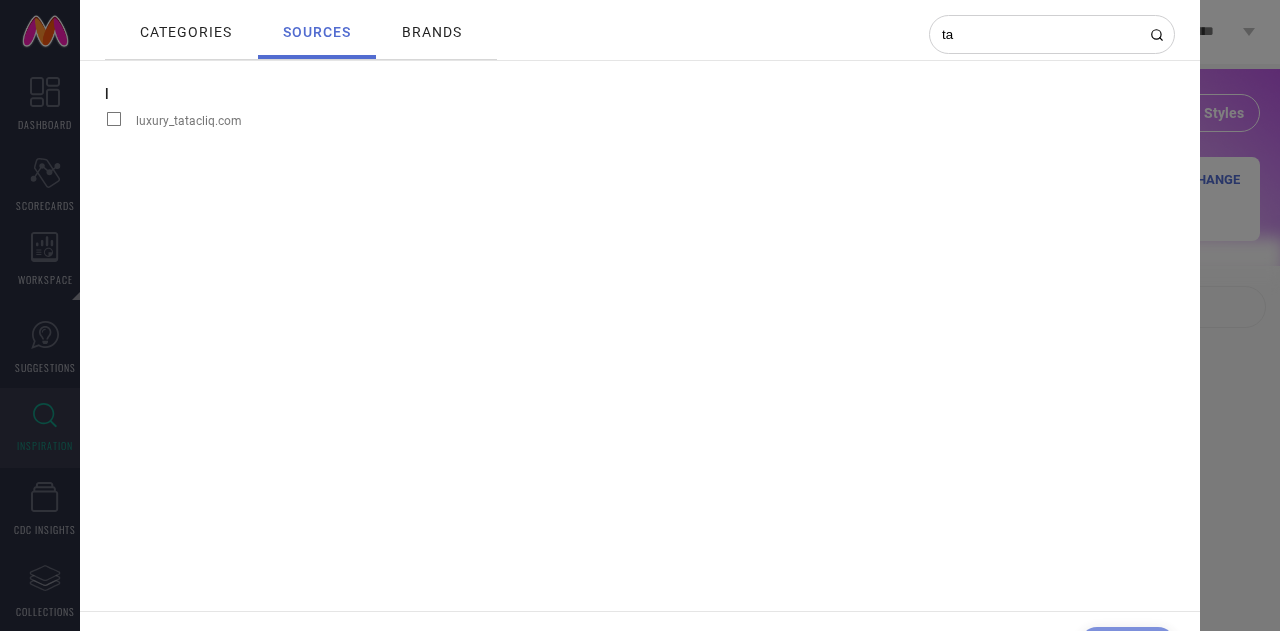 type on "t" 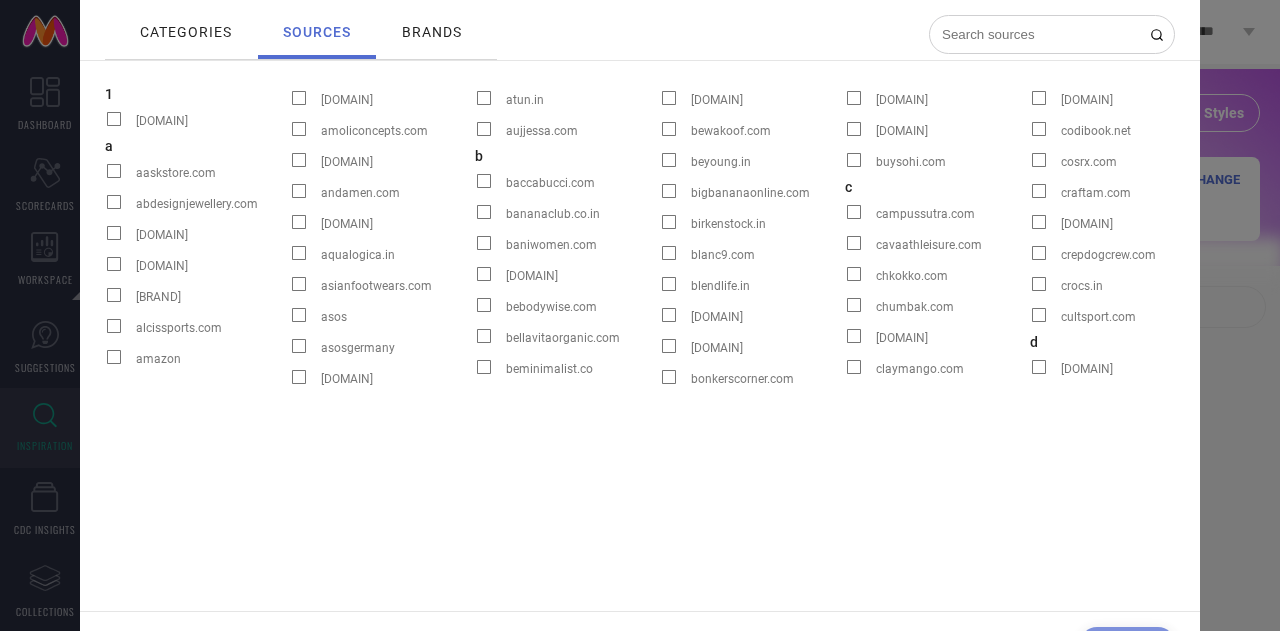 type 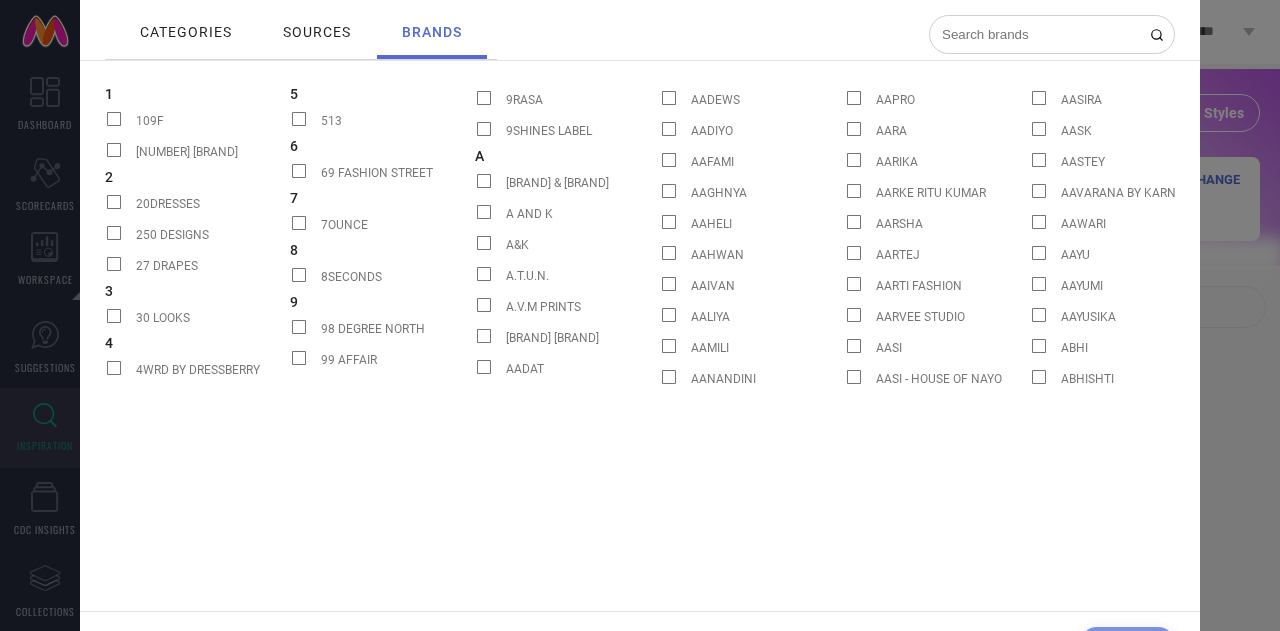 click on "Search categories sources brands B Boys-3/4 Length Pants Boys-Accessory Gift Set Boys-Action Figures and Toys Boys-Activity Toys and Games Boys-Anklet Boys-Aprons Boys-Art and Craft Boys-Artificial Flowers and Plants Boys-Assorted Gifts Boys-Baby Apparel Gift Set Boys-Baby Bed Sets Boys-Baby Care Products Boys-Baby Carriers Boys-Baby Dolls Boys-Baby Gear & Nursery Boys-Baby Hair Brush Boys-Baby Photoshoot Props Boys-Baby Pillow Boys-Baby Sippers Boys-Baby Sleeping Bag Boys-Baby Wipes and Buds Boys-Backpacks Boys-Bakeware Boys-Bangle Boys-Bar and Drinkware Boys-Basketball Boys-Bath Accessories Boys-Bath Robe Boys-Bath Rugs Boys-Bath Towels Boys-Bathroom Accessories Boys-Beach Towels Boys-Beauty Accessory Boys-Bed Covers Boys-Bedding Set Boys-Bedsheets Boys-Belts Boys-Bibs Boys-Bindi Boys-Bins Boys-Blankets Quilts and Dohars Boys-Blazers Boys-Body Cream and Lotion Boys-Body Lotion Boys-Body Mist and Spray Boys-Body Oil Boys-Body Wash and Scrub Boys-Body Wash and Shower Gel Boys-Bodysuit Boys-Bolsters Boys-Boots" at bounding box center [640, 315] 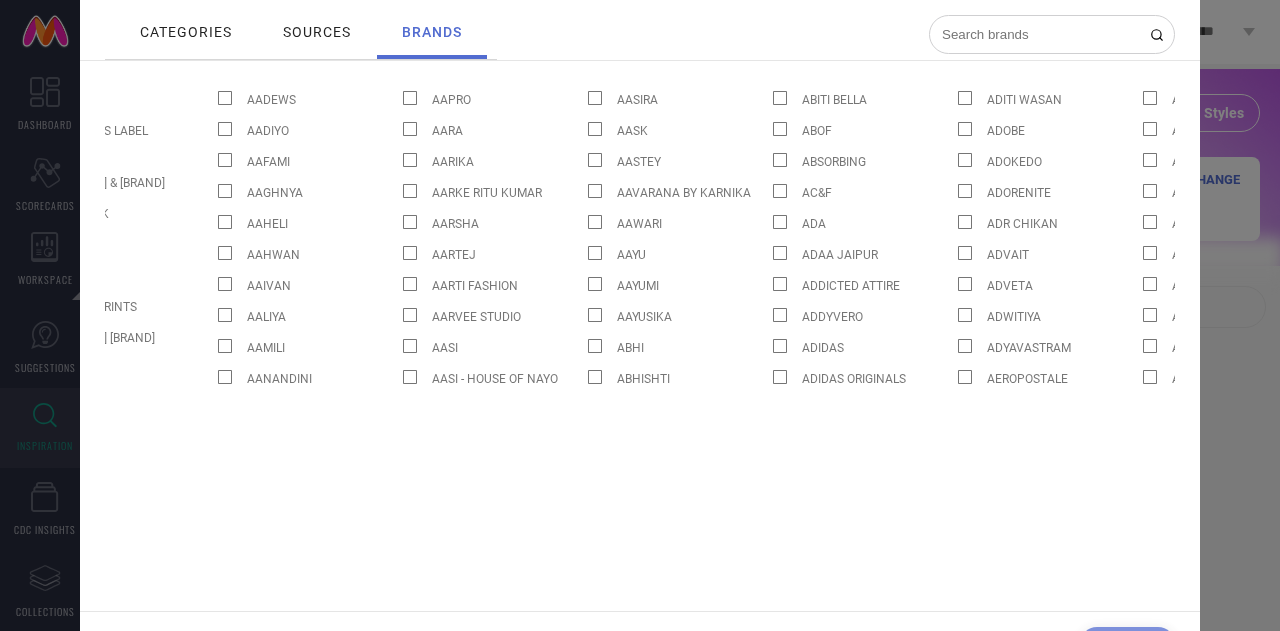 scroll, scrollTop: 0, scrollLeft: 465, axis: horizontal 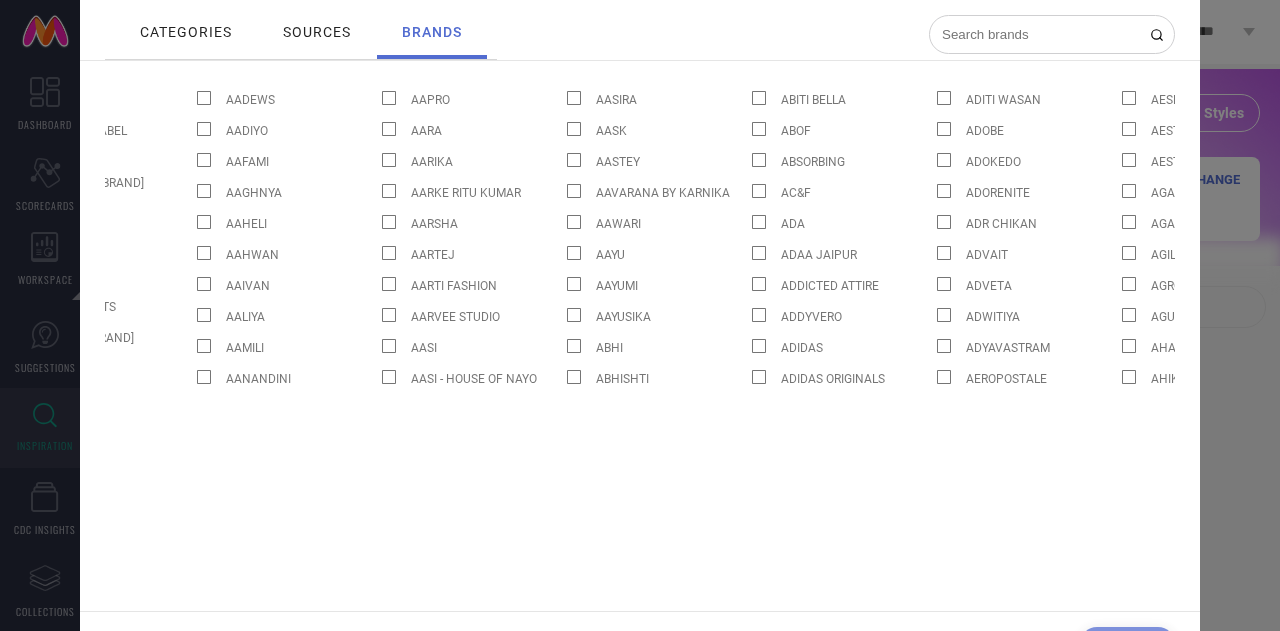 click on "SELECT ALL BRANDS Apply" at bounding box center (640, 649) 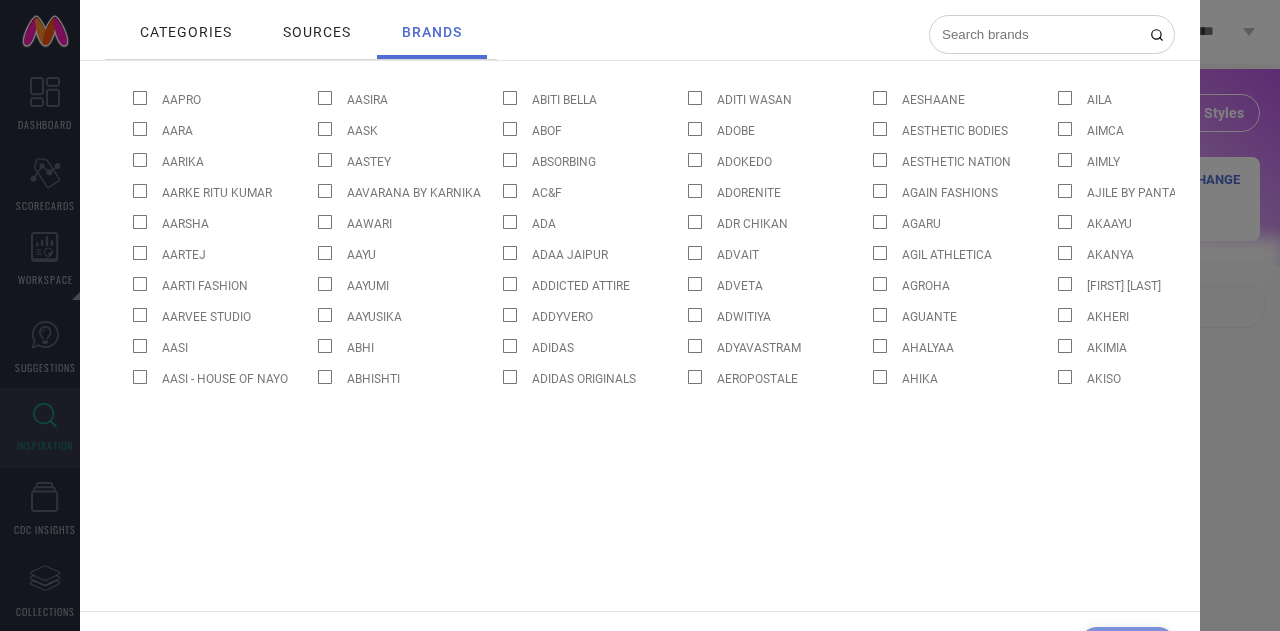 scroll, scrollTop: 0, scrollLeft: 791, axis: horizontal 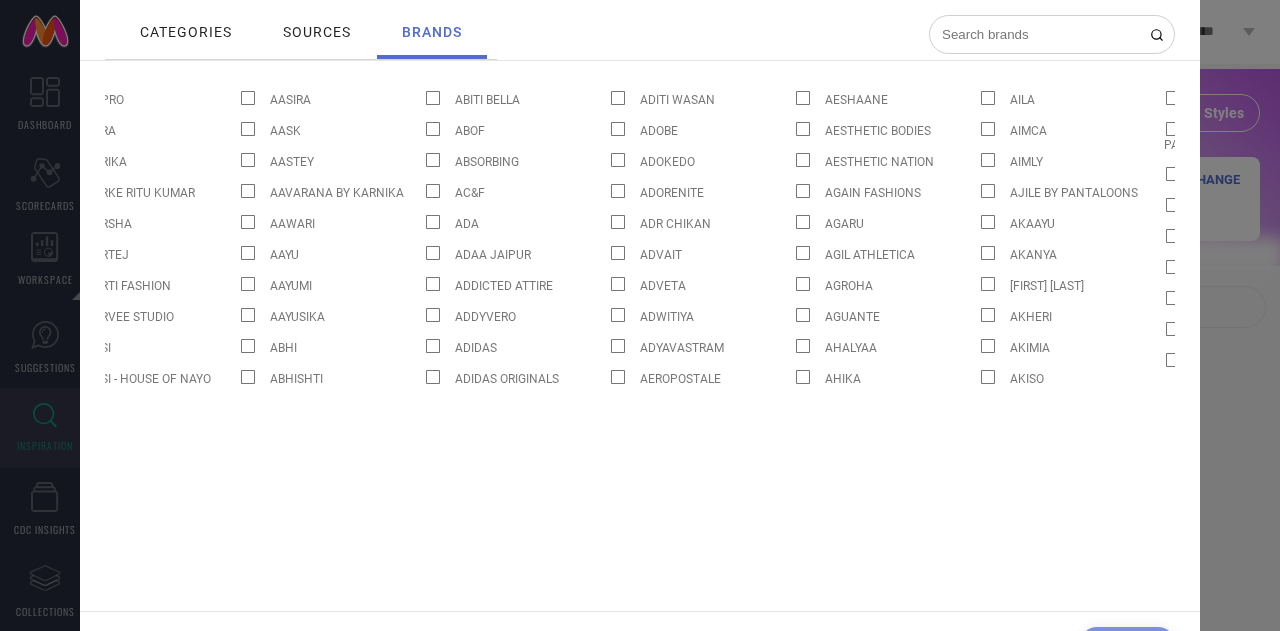 click on "Search categories sources brands B Boys-3/4 Length Pants Boys-Accessory Gift Set Boys-Action Figures and Toys Boys-Activity Toys and Games Boys-Anklet Boys-Aprons Boys-Art and Craft Boys-Artificial Flowers and Plants Boys-Assorted Gifts Boys-Baby Apparel Gift Set Boys-Baby Bed Sets Boys-Baby Care Products Boys-Baby Carriers Boys-Baby Dolls Boys-Baby Gear & Nursery Boys-Baby Hair Brush Boys-Baby Photoshoot Props Boys-Baby Pillow Boys-Baby Sippers Boys-Baby Sleeping Bag Boys-Baby Wipes and Buds Boys-Backpacks Boys-Bakeware Boys-Bangle Boys-Bar and Drinkware Boys-Basketball Boys-Bath Accessories Boys-Bath Robe Boys-Bath Rugs Boys-Bath Towels Boys-Bathroom Accessories Boys-Beach Towels Boys-Beauty Accessory Boys-Bed Covers Boys-Bedding Set Boys-Bedsheets Boys-Belts Boys-Bibs Boys-Bindi Boys-Bins Boys-Blankets Quilts and Dohars Boys-Blazers Boys-Body Cream and Lotion Boys-Body Lotion Boys-Body Mist and Spray Boys-Body Oil Boys-Body Wash and Scrub Boys-Body Wash and Shower Gel Boys-Bodysuit Boys-Bolsters Boys-Boots" at bounding box center [640, 315] 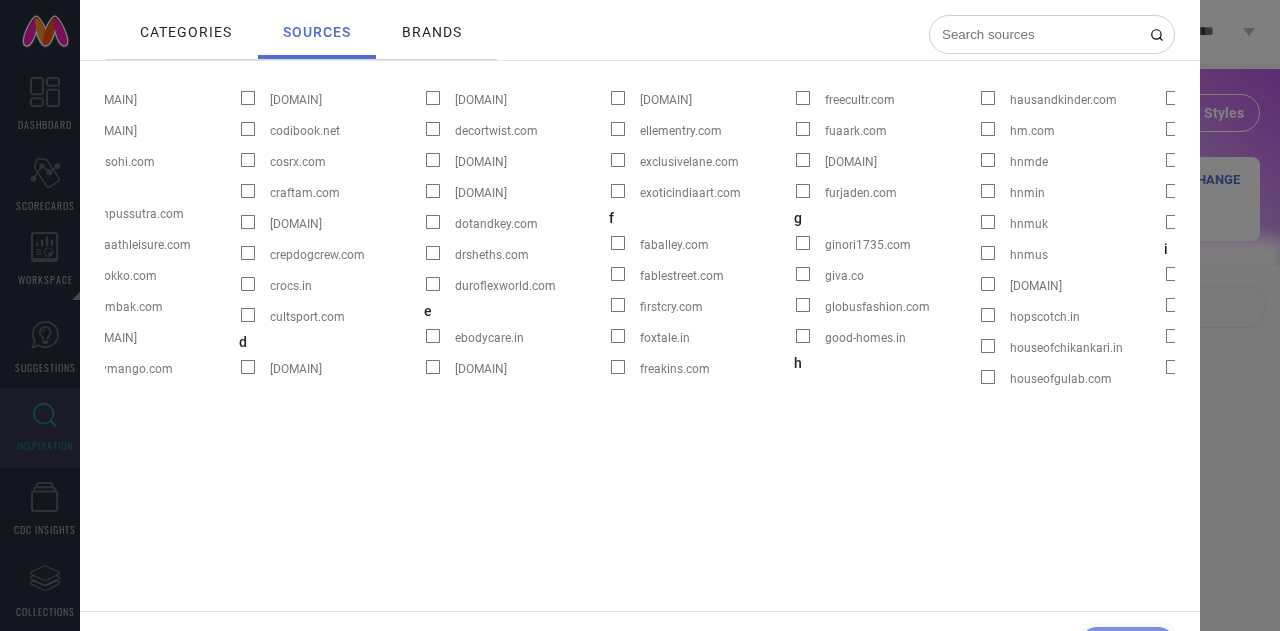 click on "Search categories sources brands B Boys-3/4 Length Pants Boys-Accessory Gift Set Boys-Action Figures and Toys Boys-Activity Toys and Games Boys-Anklet Boys-Aprons Boys-Art and Craft Boys-Artificial Flowers and Plants Boys-Assorted Gifts Boys-Baby Apparel Gift Set Boys-Baby Bed Sets Boys-Baby Care Products Boys-Baby Carriers Boys-Baby Dolls Boys-Baby Gear & Nursery Boys-Baby Hair Brush Boys-Baby Photoshoot Props Boys-Baby Pillow Boys-Baby Sippers Boys-Baby Sleeping Bag Boys-Baby Wipes and Buds Boys-Backpacks Boys-Bakeware Boys-Bangle Boys-Bar and Drinkware Boys-Basketball Boys-Bath Accessories Boys-Bath Robe Boys-Bath Rugs Boys-Bath Towels Boys-Bathroom Accessories Boys-Beach Towels Boys-Beauty Accessory Boys-Bed Covers Boys-Bedding Set Boys-Bedsheets Boys-Belts Boys-Bibs Boys-Bindi Boys-Bins Boys-Blankets Quilts and Dohars Boys-Blazers Boys-Body Cream and Lotion Boys-Body Lotion Boys-Body Mist and Spray Boys-Body Oil Boys-Body Wash and Scrub Boys-Body Wash and Shower Gel Boys-Bodysuit Boys-Bolsters Boys-Boots" at bounding box center [640, 315] 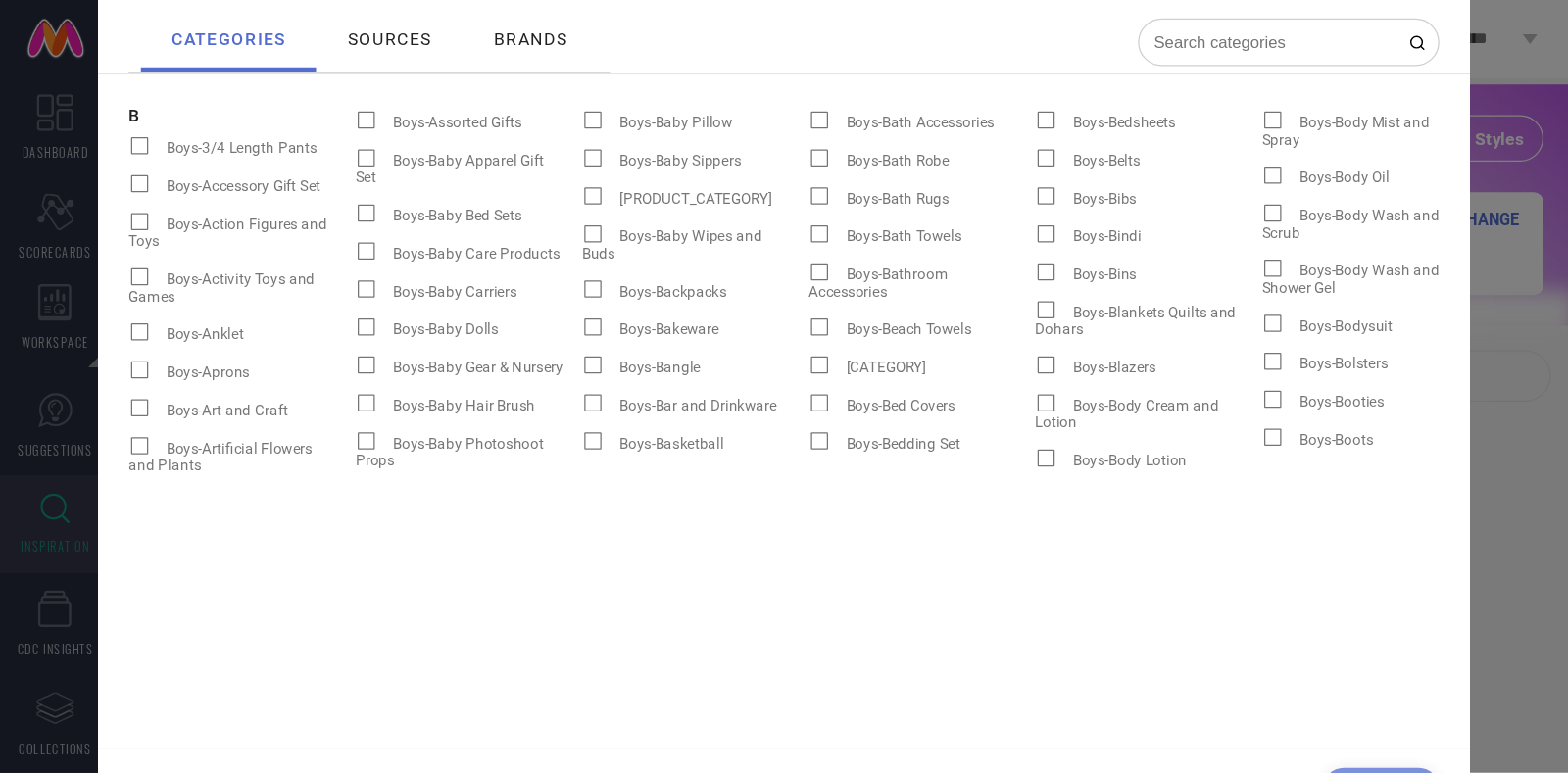 scroll, scrollTop: 0, scrollLeft: 0, axis: both 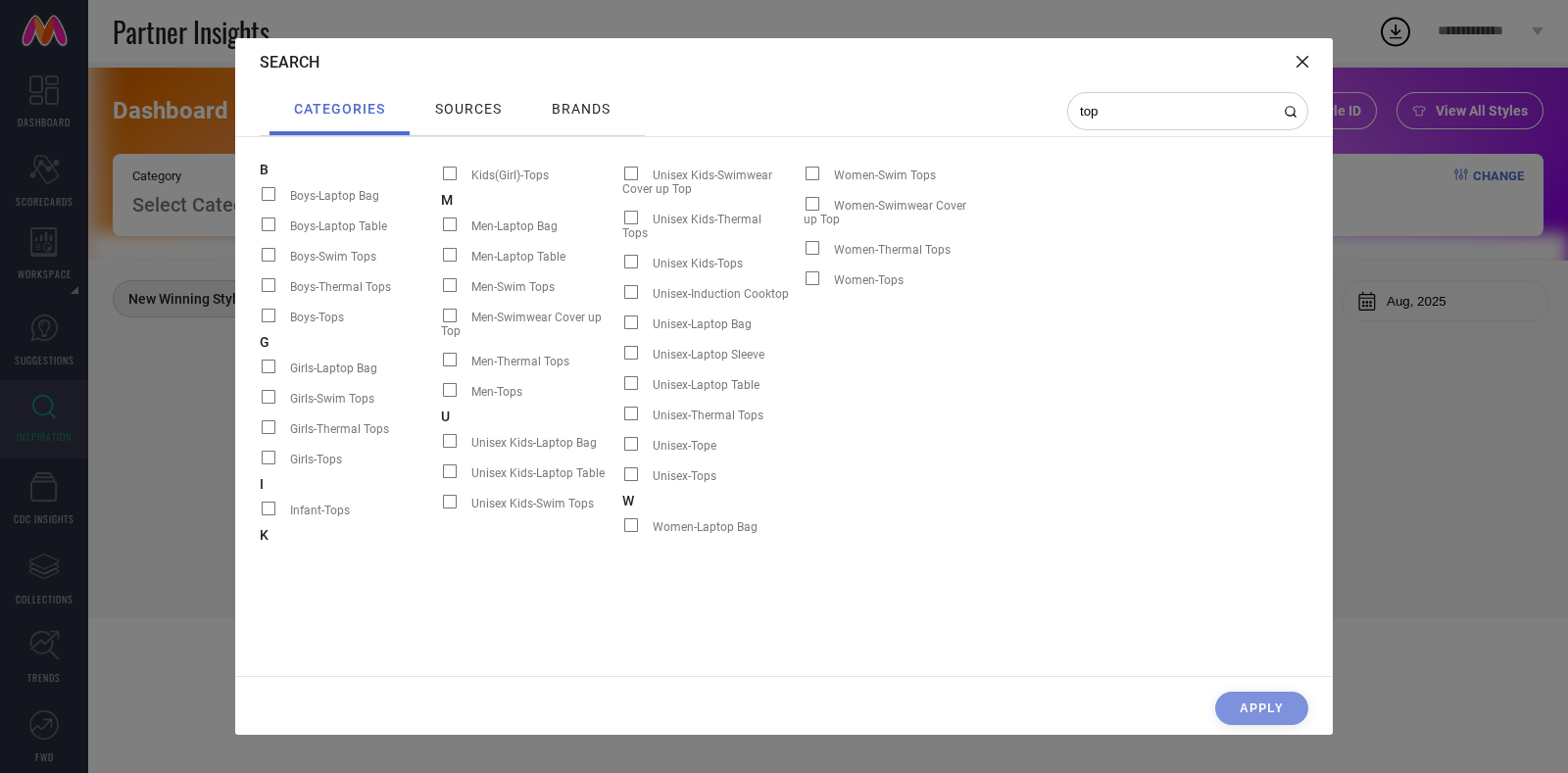 drag, startPoint x: 1119, startPoint y: 0, endPoint x: 778, endPoint y: 491, distance: 597.7976 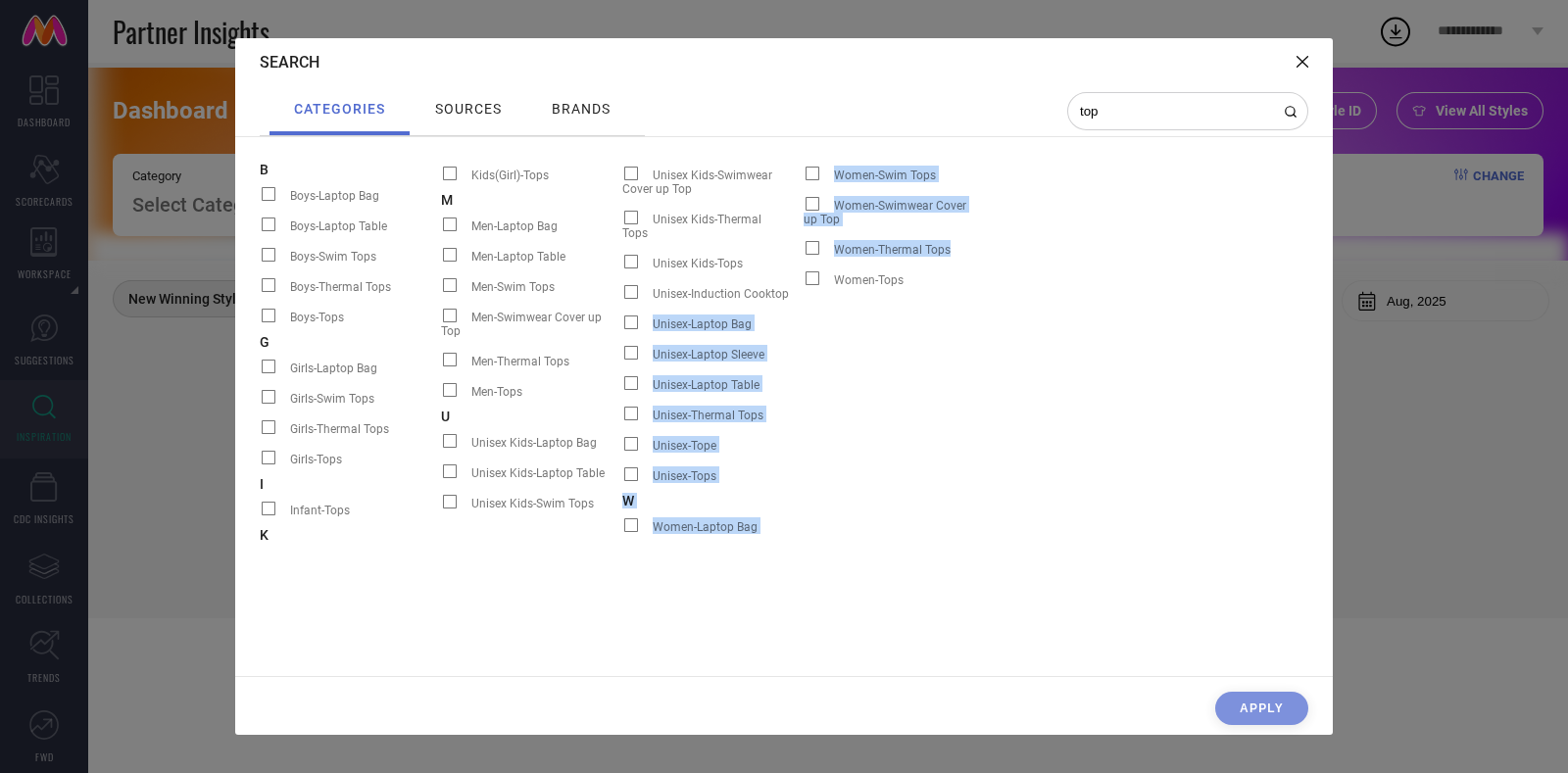 click on "B Boys-Laptop Bag Boys-Laptop Table Boys-Swim Tops Boys-Thermal Tops Boys-Tops G Girls-Laptop Bag Girls-Swim Tops Girls-Thermal Tops Girls-Tops I Infant-Tops K Kids(Girl)-Tops M Men-Laptop Bag Men-Laptop Table Men-Swim Tops Men-Swimwear Cover up Top Men-Thermal Tops Men-Tops U Unisex Kids-Laptop Bag Unisex Kids-Laptop Table Unisex Kids-Swim Tops Unisex Kids-Swimwear Cover up Top Unisex Kids-Thermal Tops Unisex Kids-Tops Unisex-Induction Cooktop Unisex-Laptop Bag Unisex-Laptop Sleeve Unisex-Laptop Table Unisex-Thermal Tops Unisex-Tope Unisex-Tops W Women-Laptop Bag Women-Swim Tops Women-Swimwear Cover up Top Women-Thermal Tops Women-Tops" at bounding box center (350, 355) 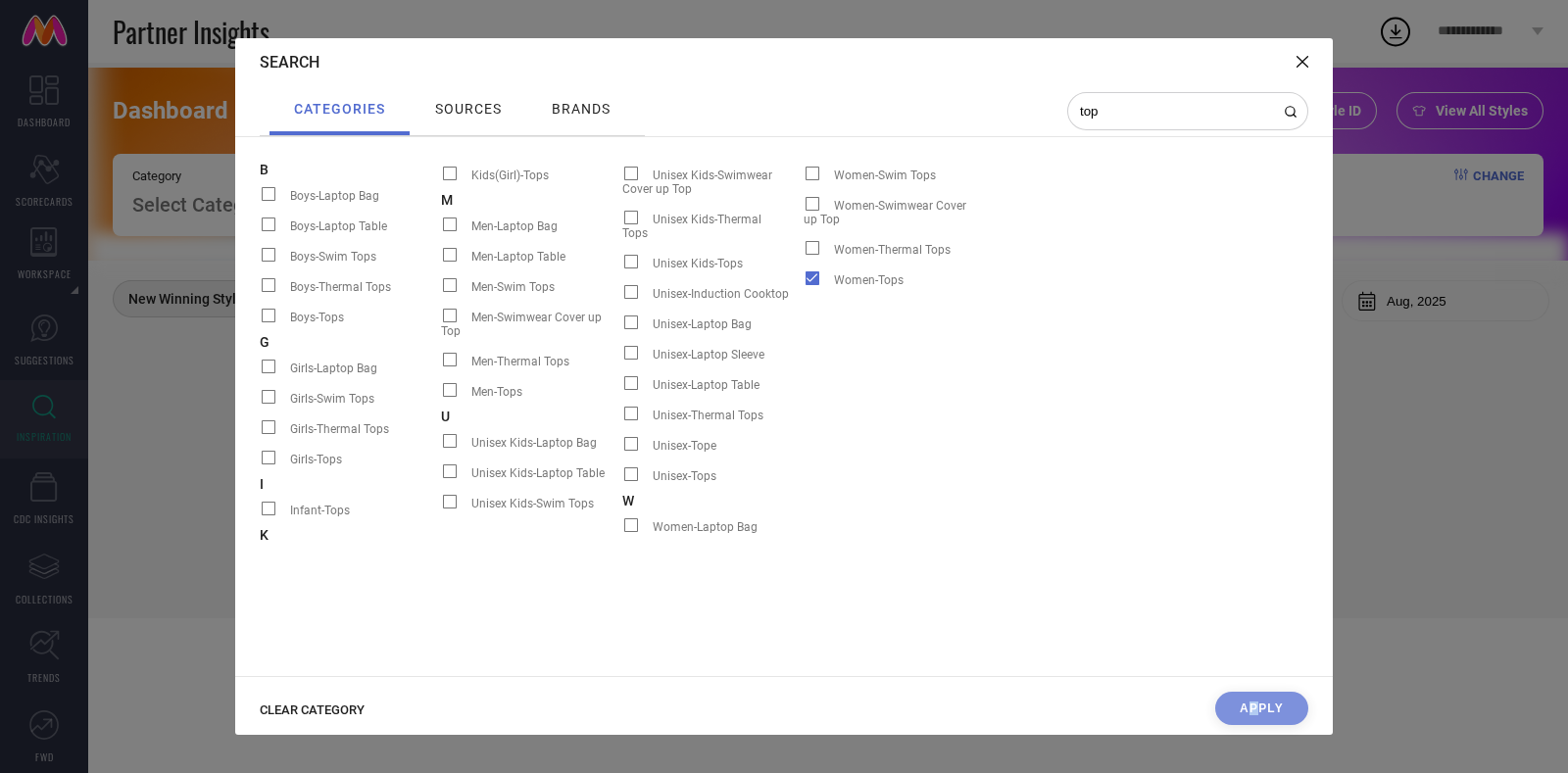 click on "CLEAR CATEGORY Apply" at bounding box center [784, 713] 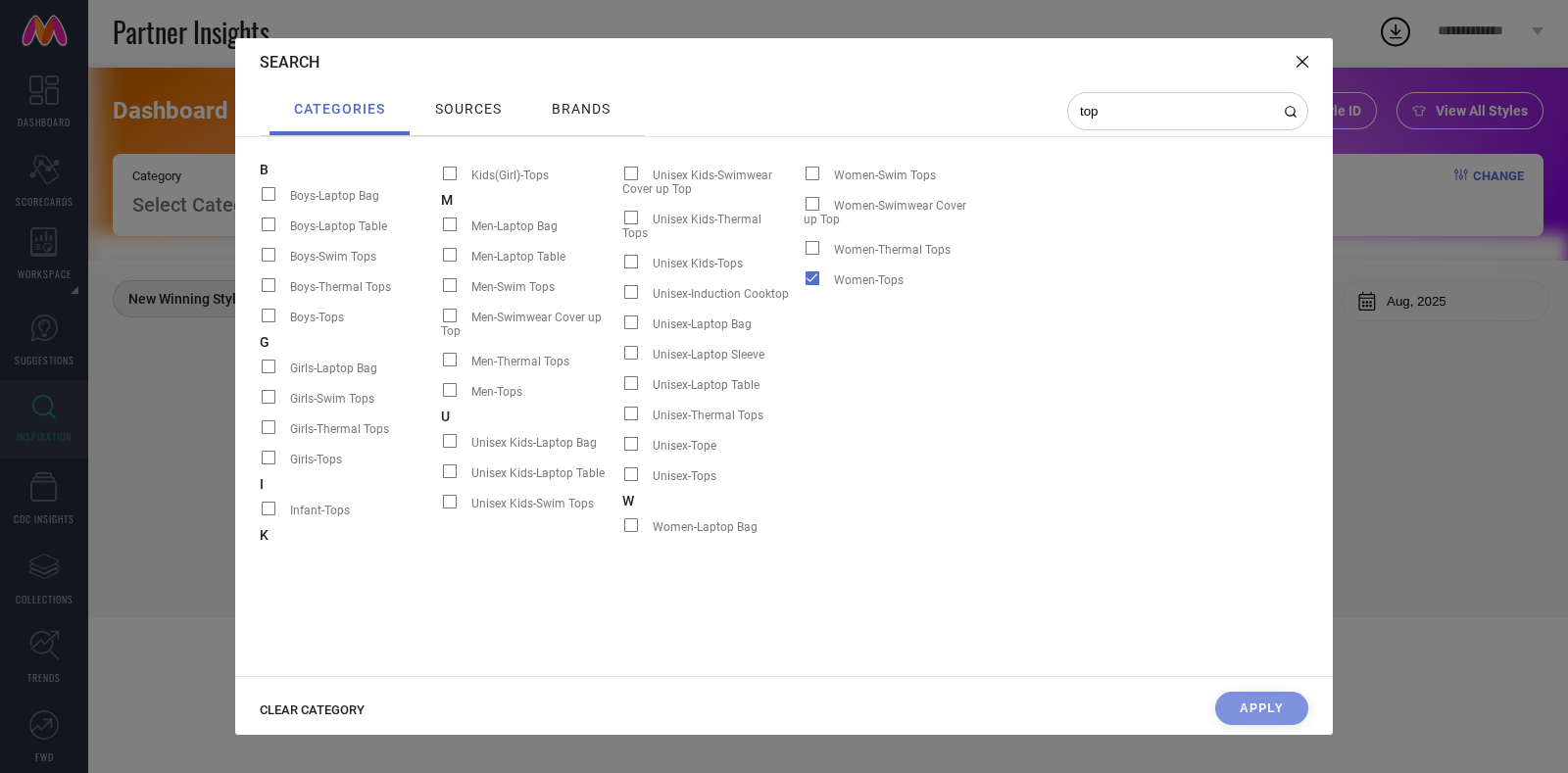 click on "CLEAR CATEGORY Apply" at bounding box center (784, 713) 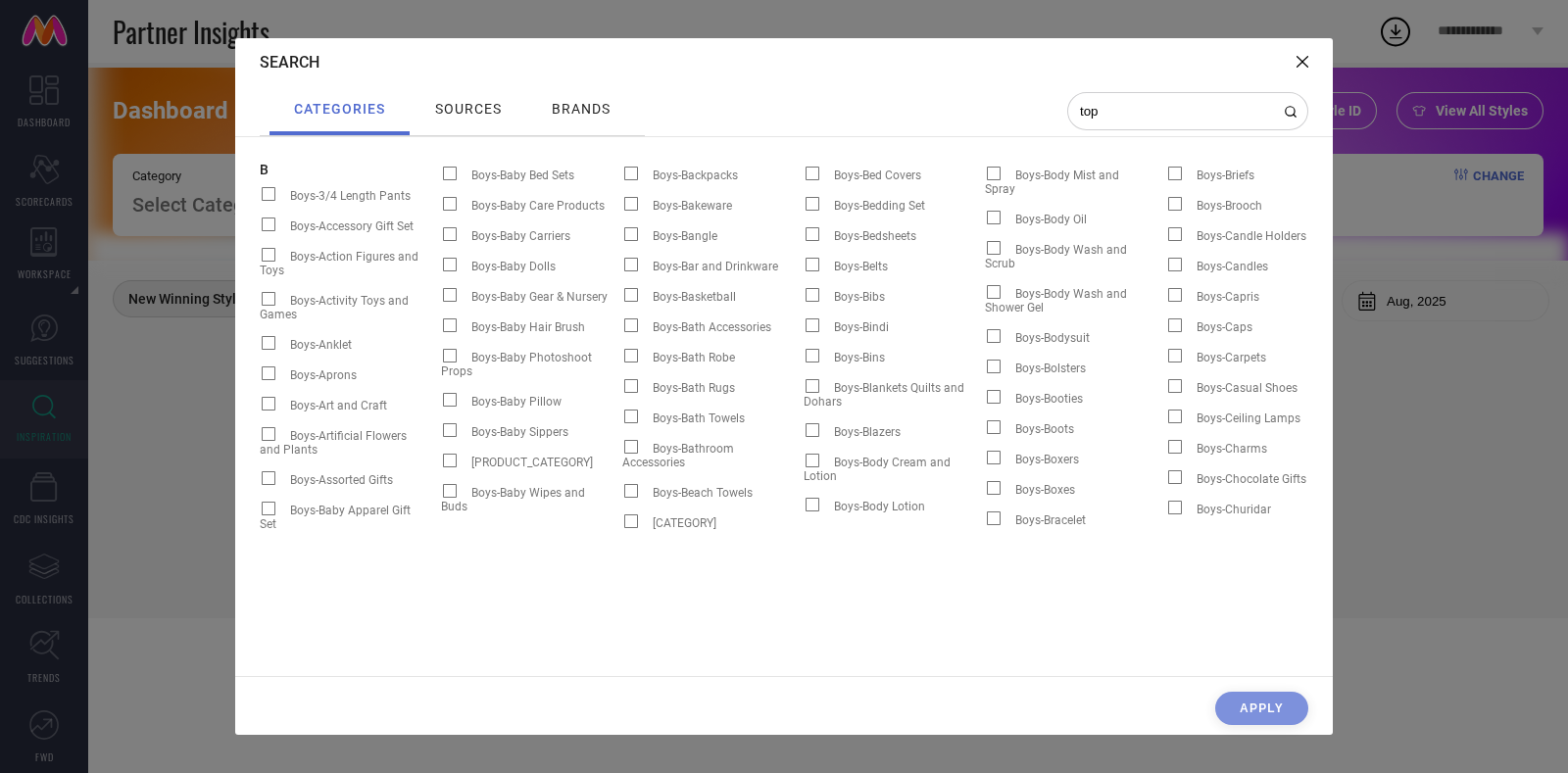 click on "top" at bounding box center [1176, 111] 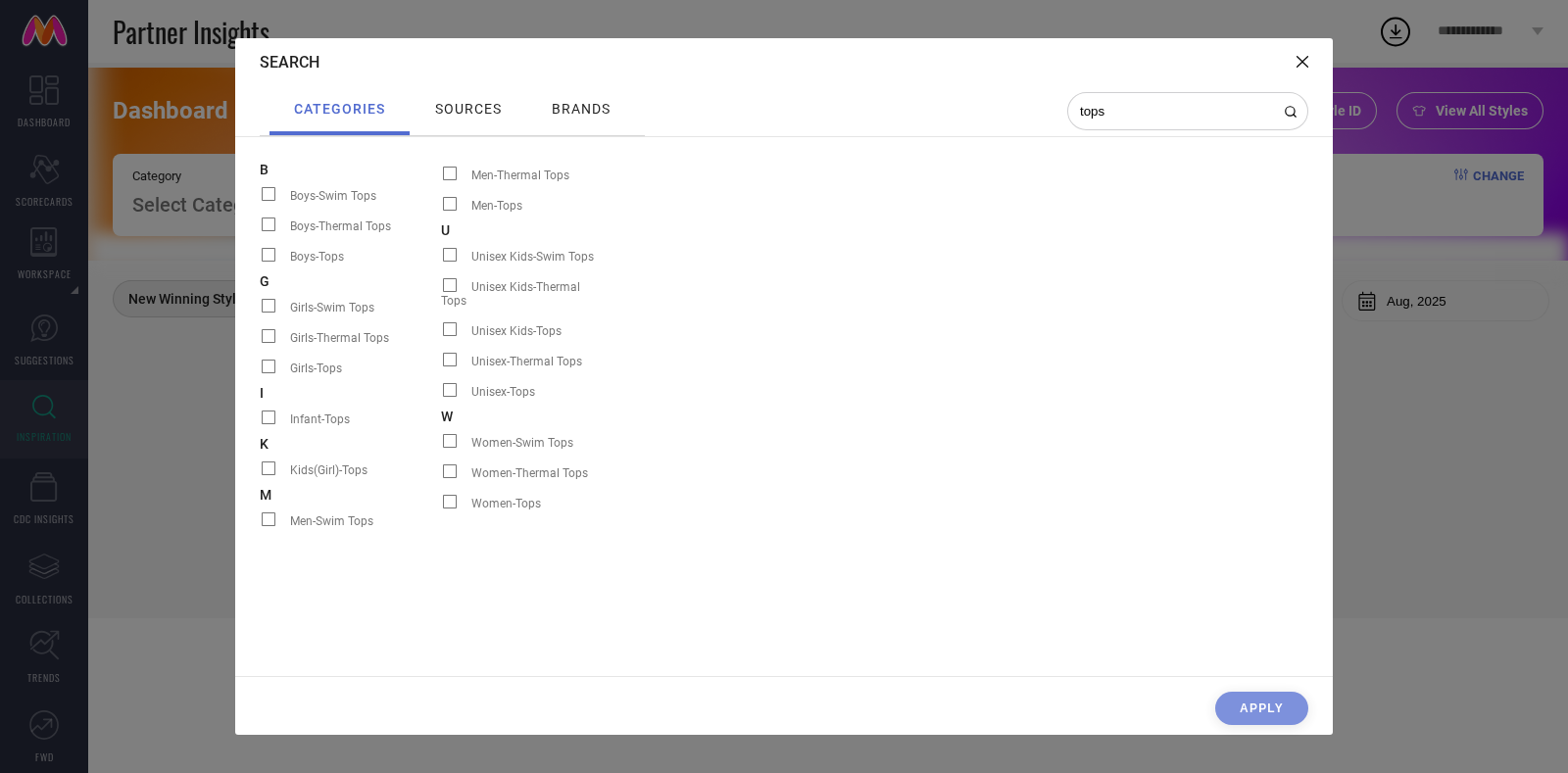 type on "tops" 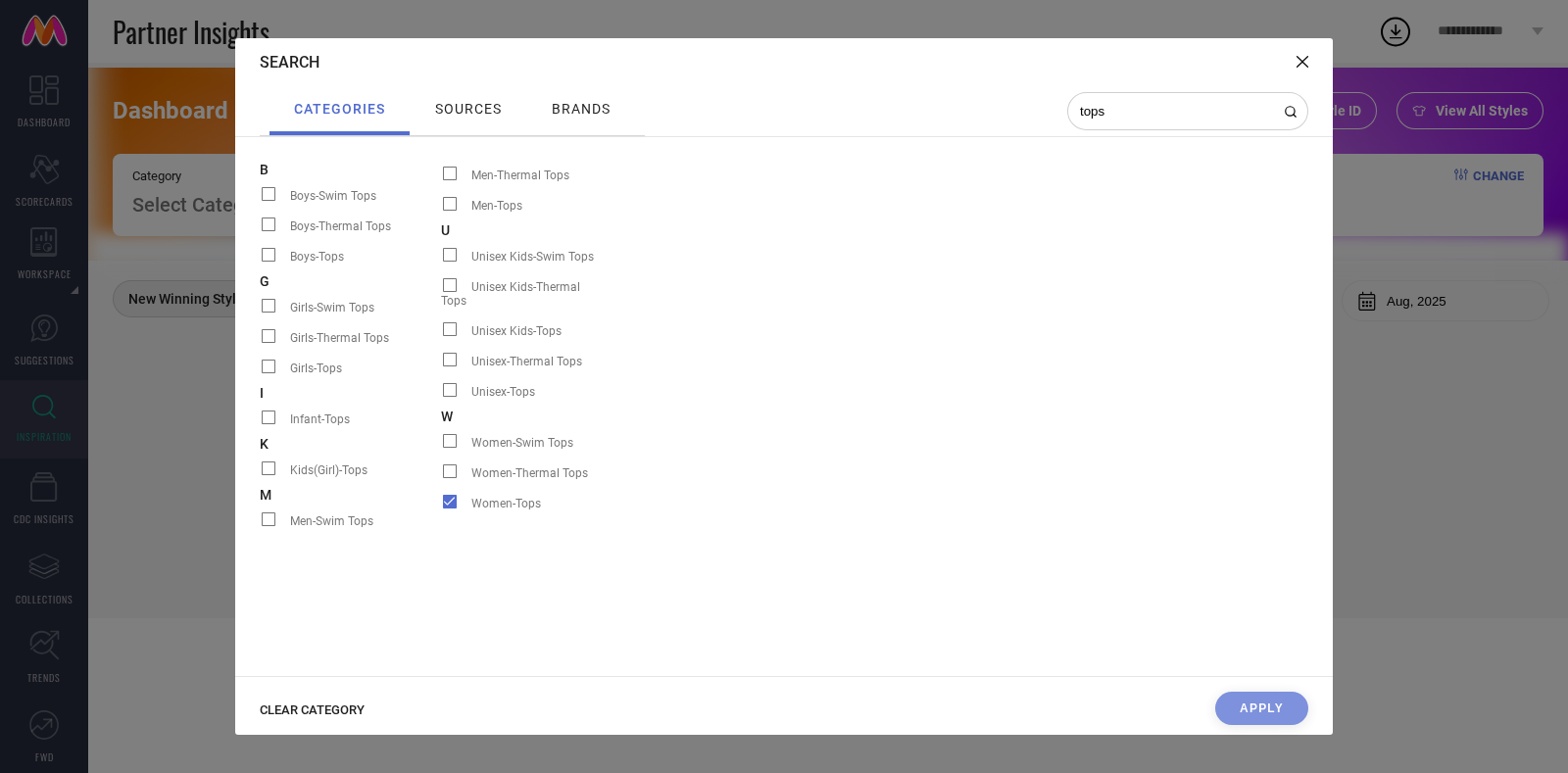 click on "sources" at bounding box center [468, 109] 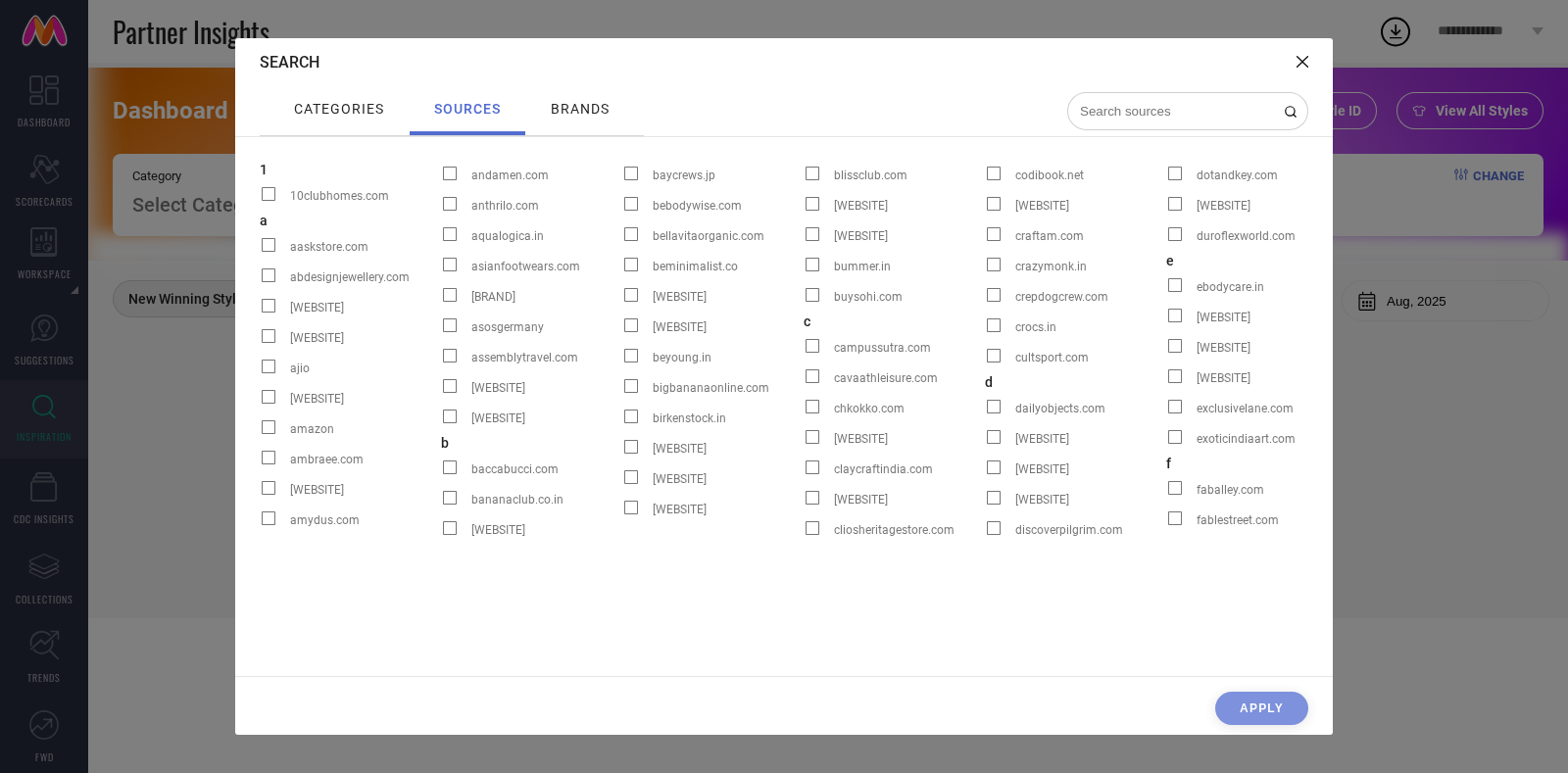 click at bounding box center [1176, 111] 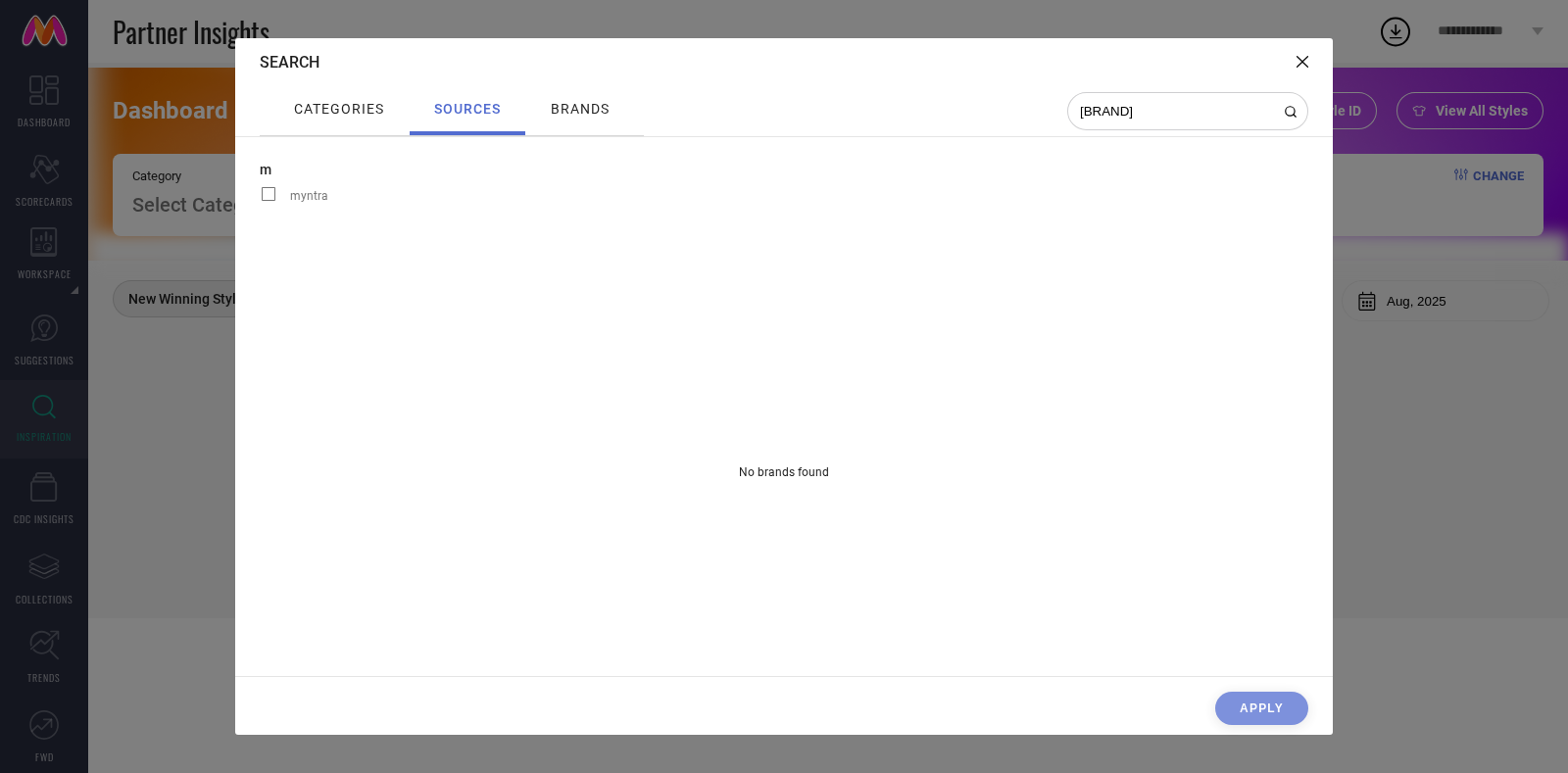 type on "[BRAND]" 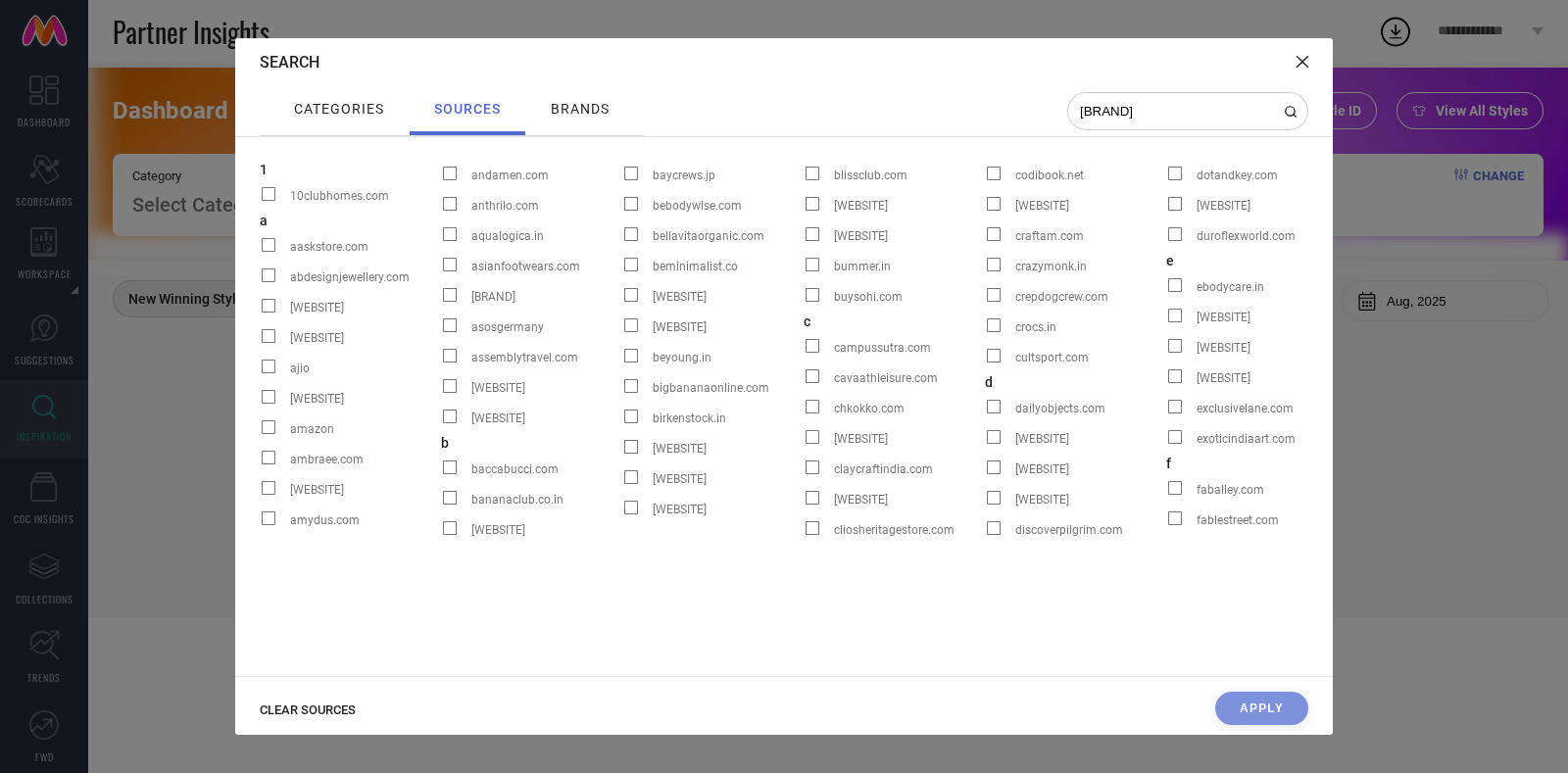 click on "CLEAR SOURCES Apply" at bounding box center [784, 713] 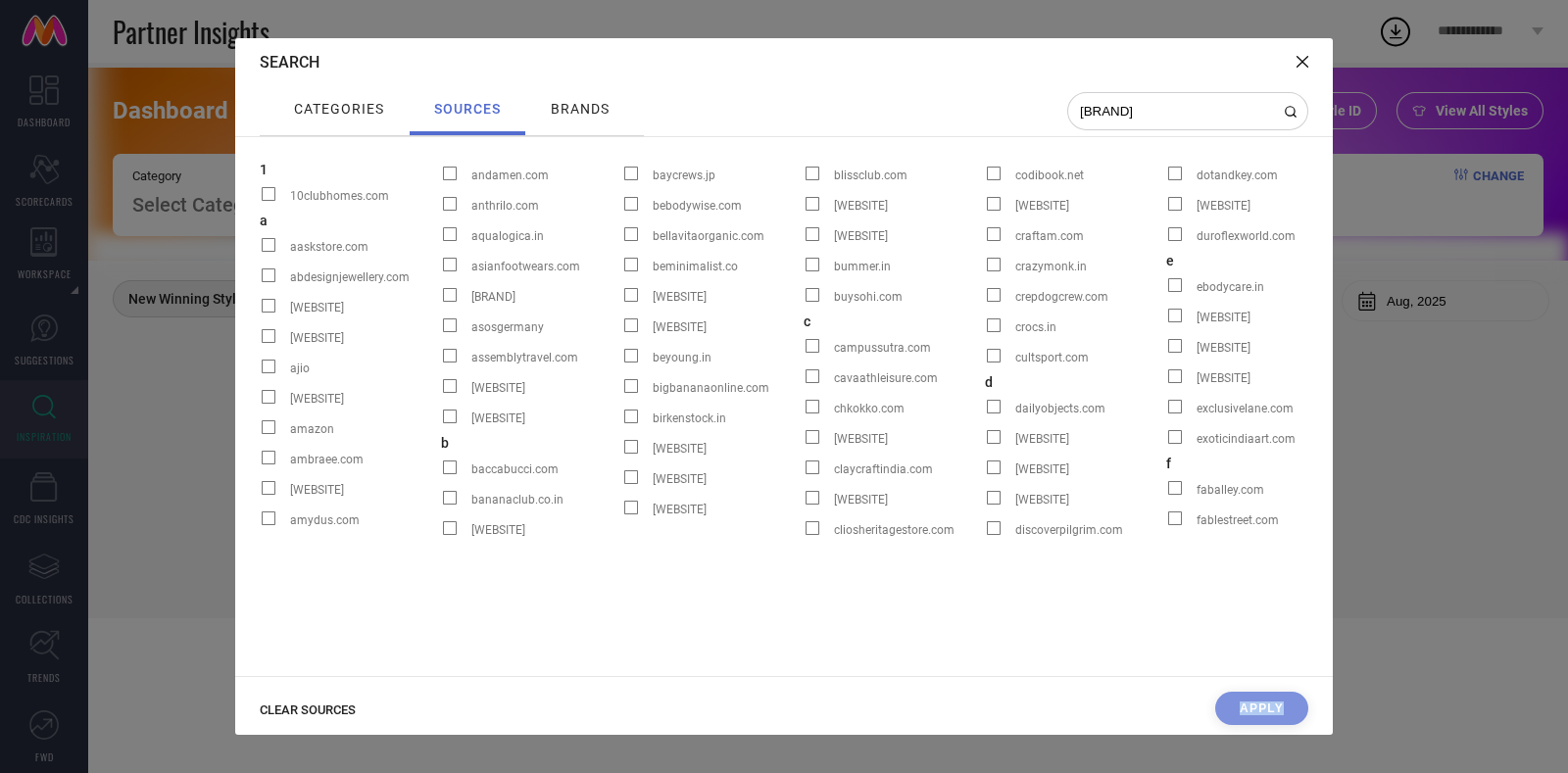 click on "CLEAR SOURCES Apply" at bounding box center [784, 713] 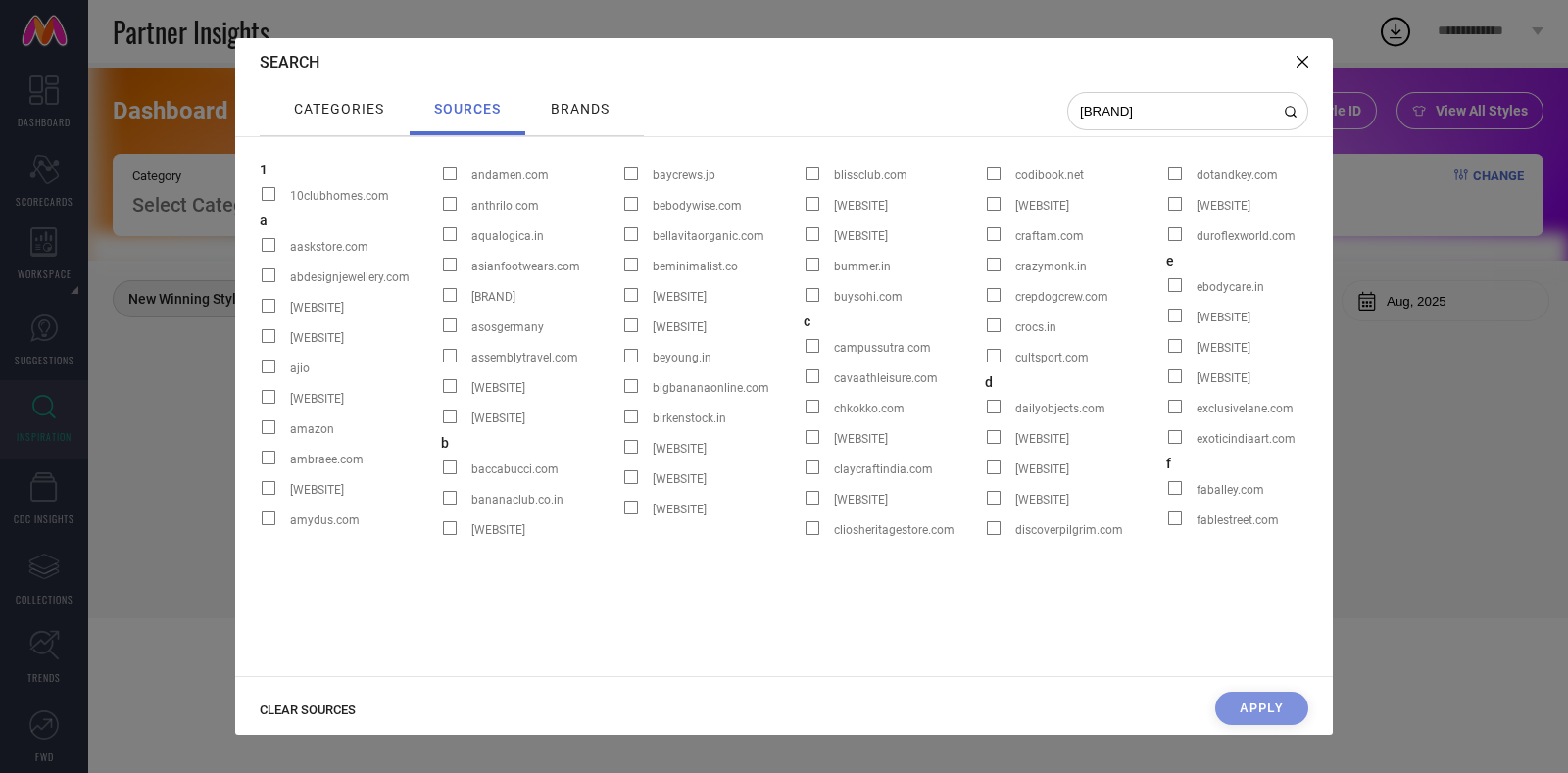 click at bounding box center [994, 528] 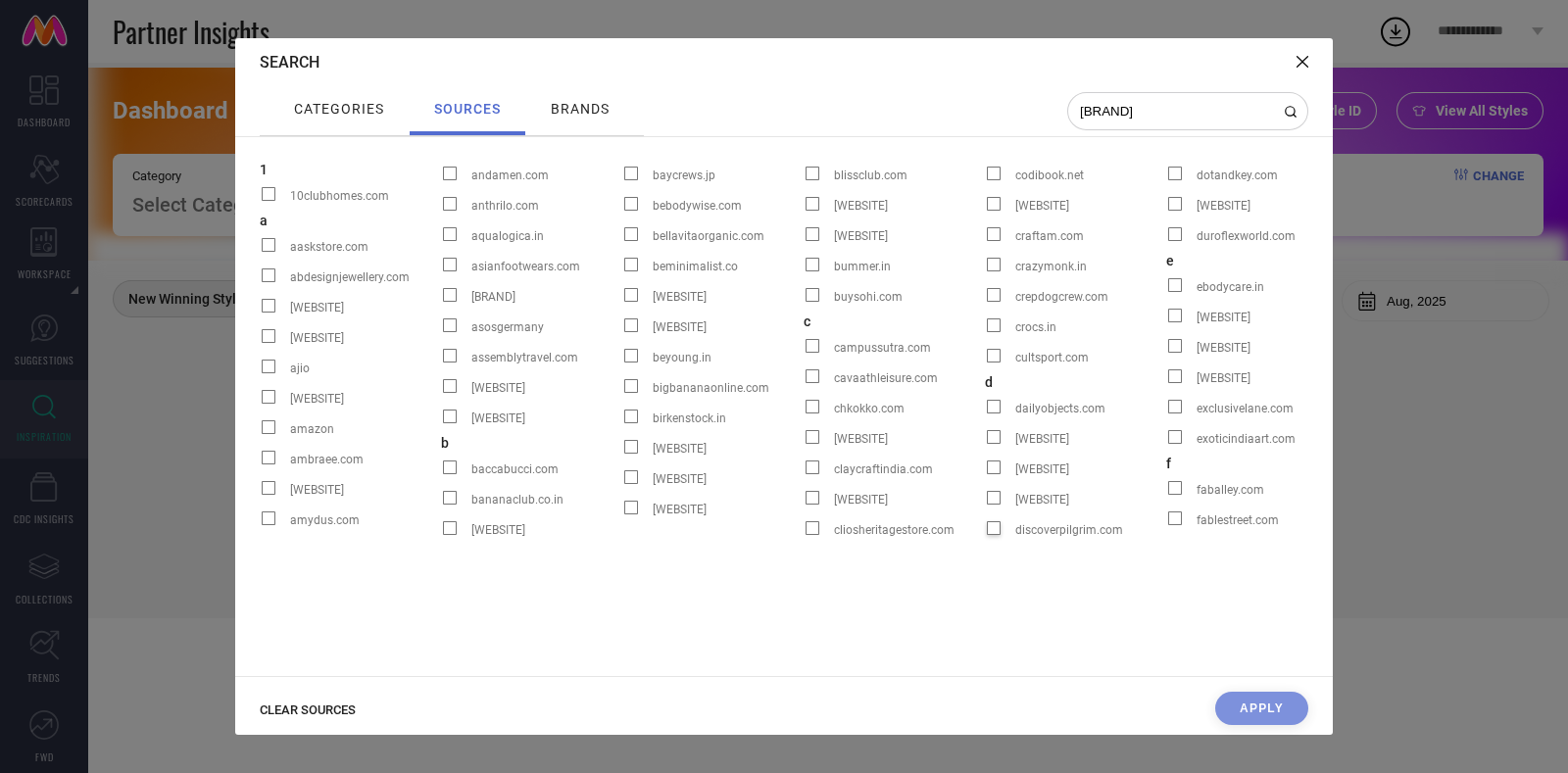 click on "discoverpilgrim.com" at bounding box center [985, 534] 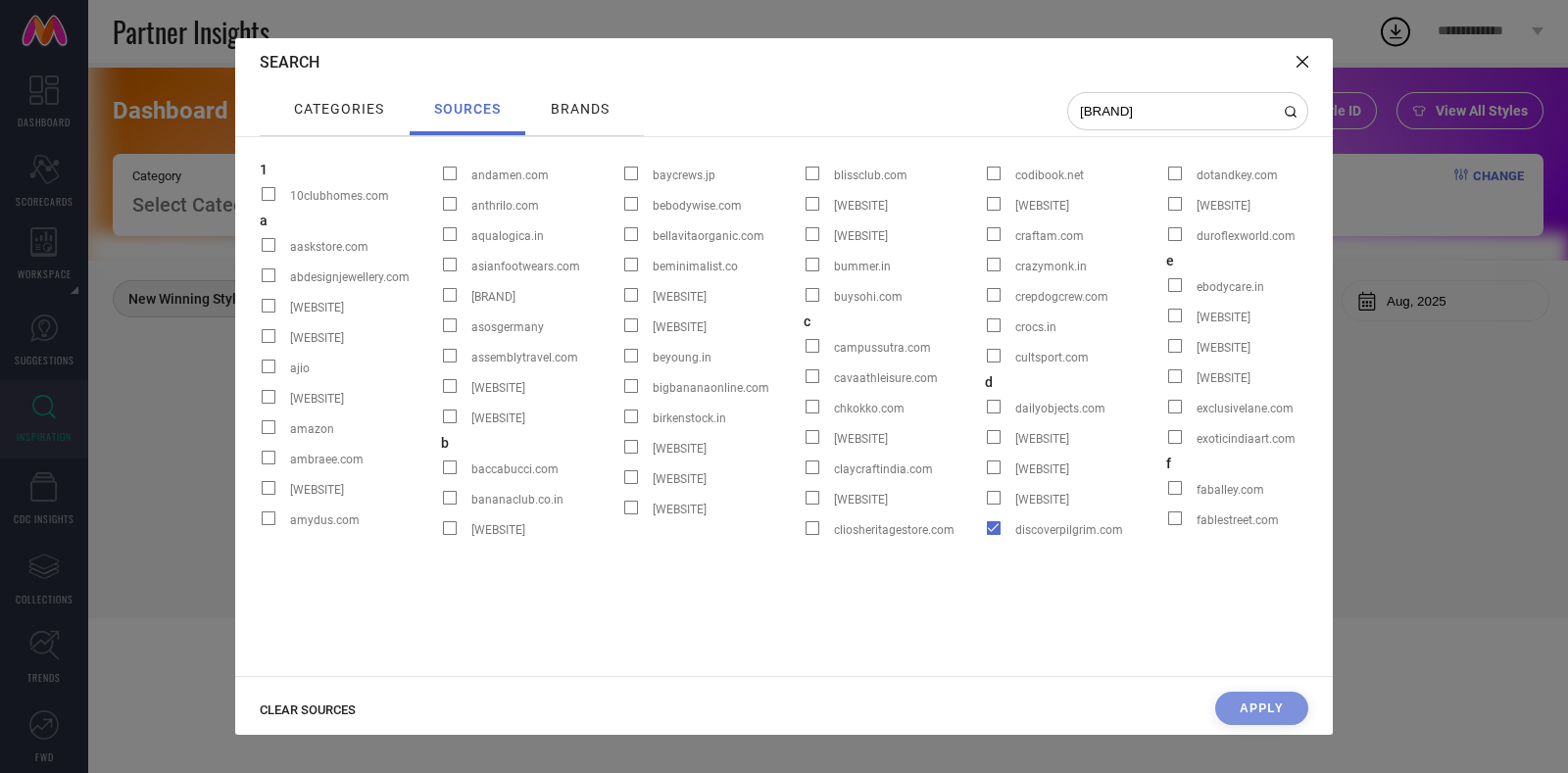 click at bounding box center [994, 528] 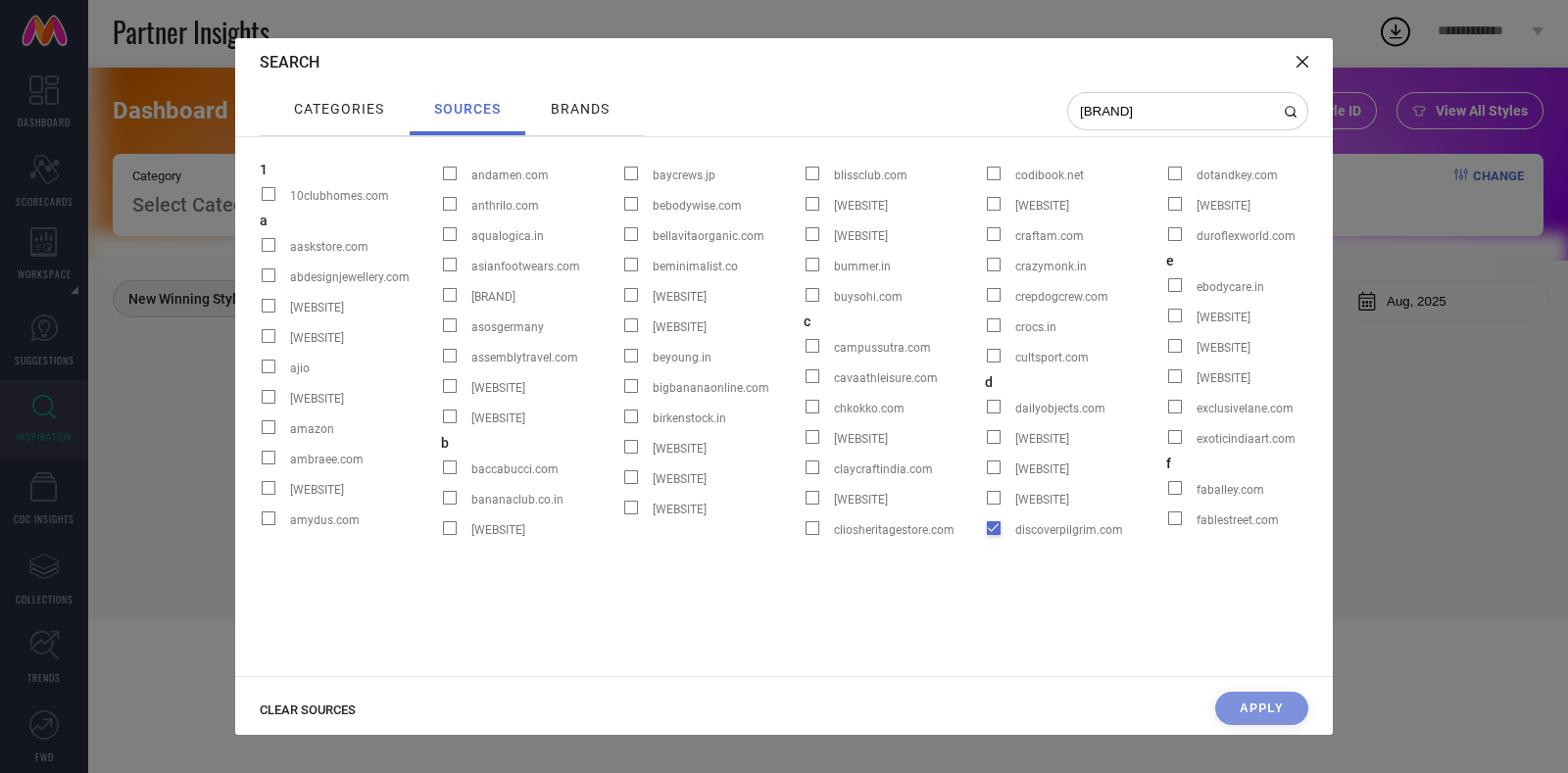 click on "discoverpilgrim.com" at bounding box center (985, 534) 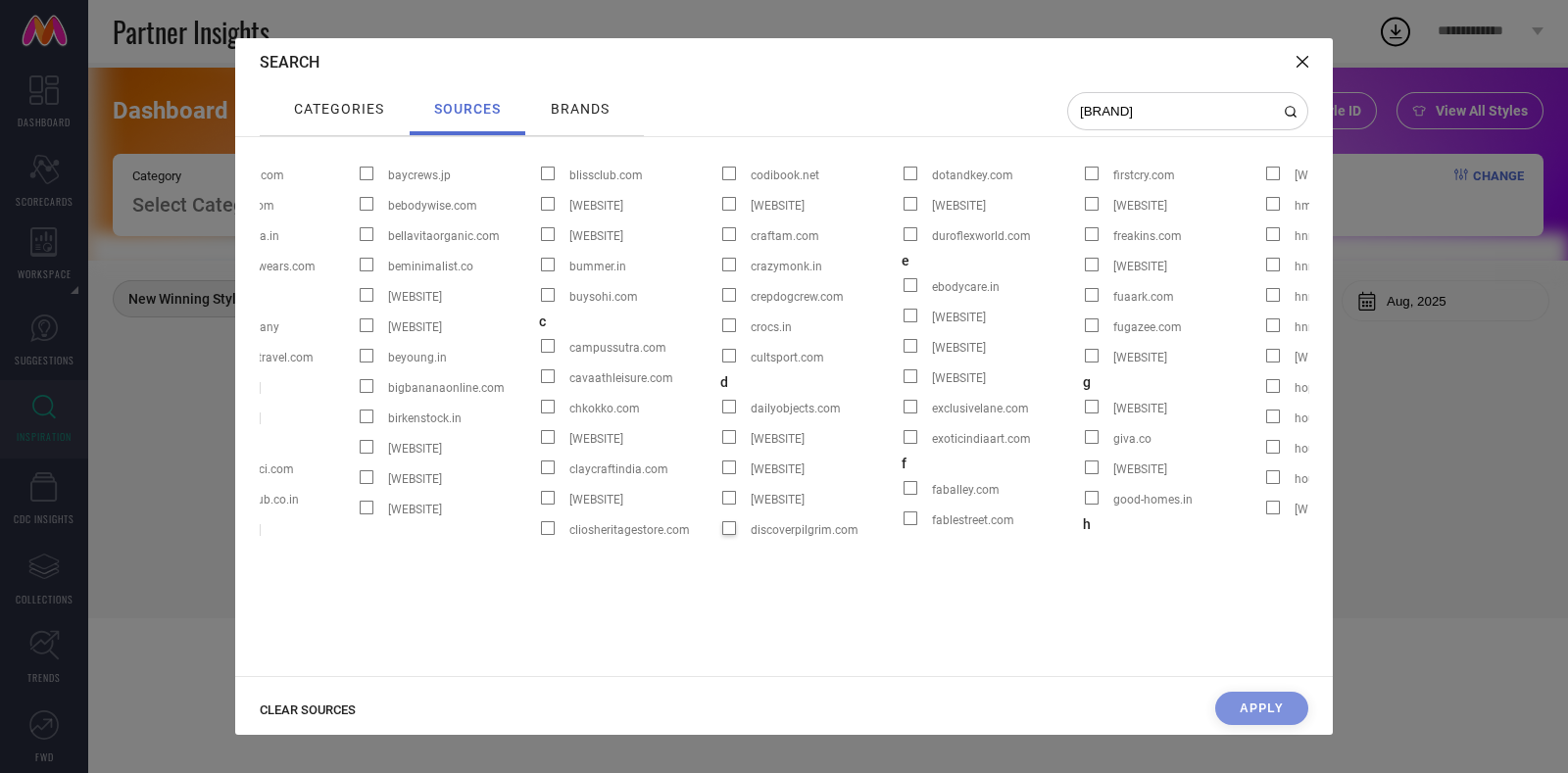 scroll, scrollTop: 0, scrollLeft: 285, axis: horizontal 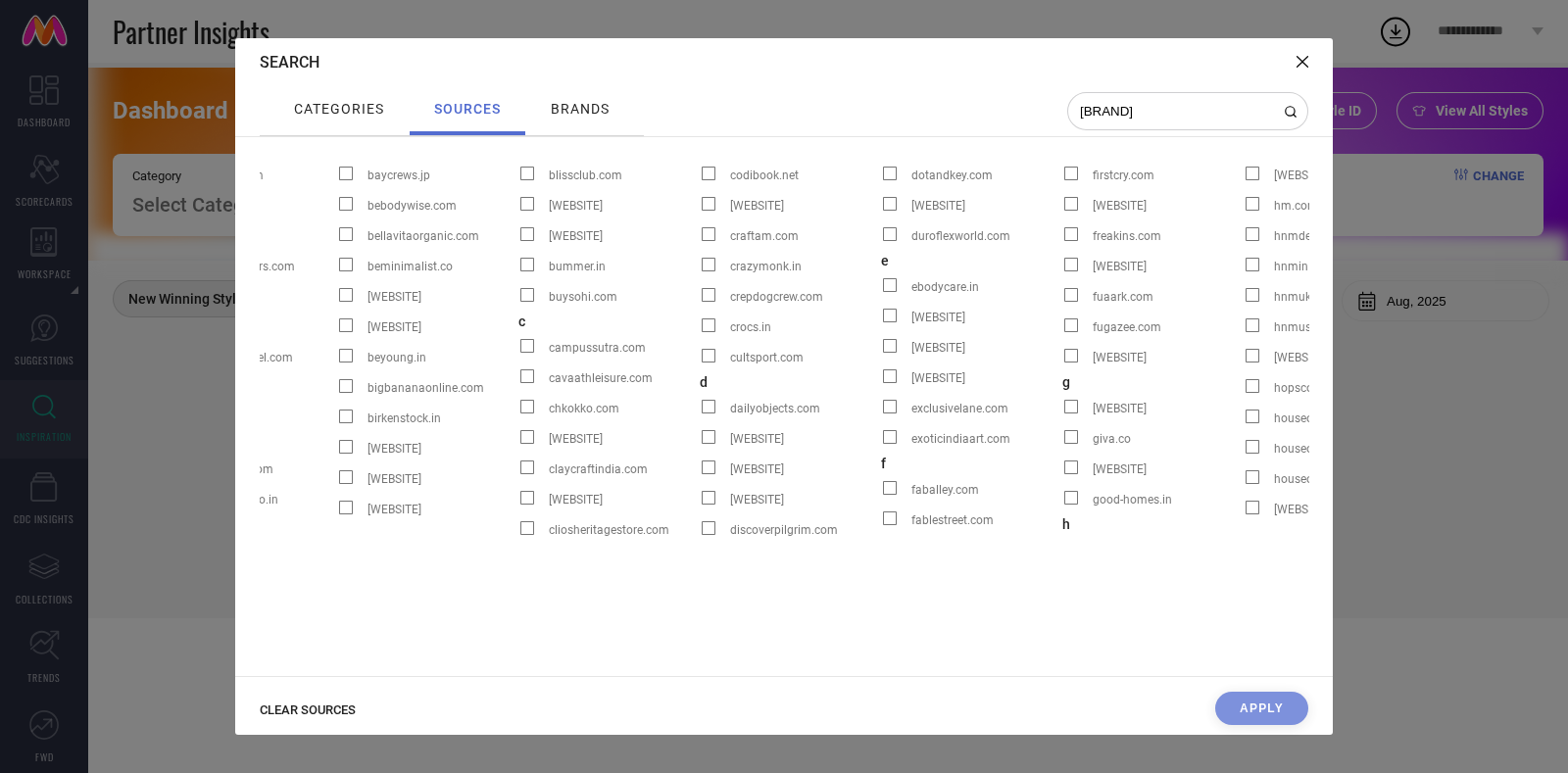 click on "brands" at bounding box center (580, 109) 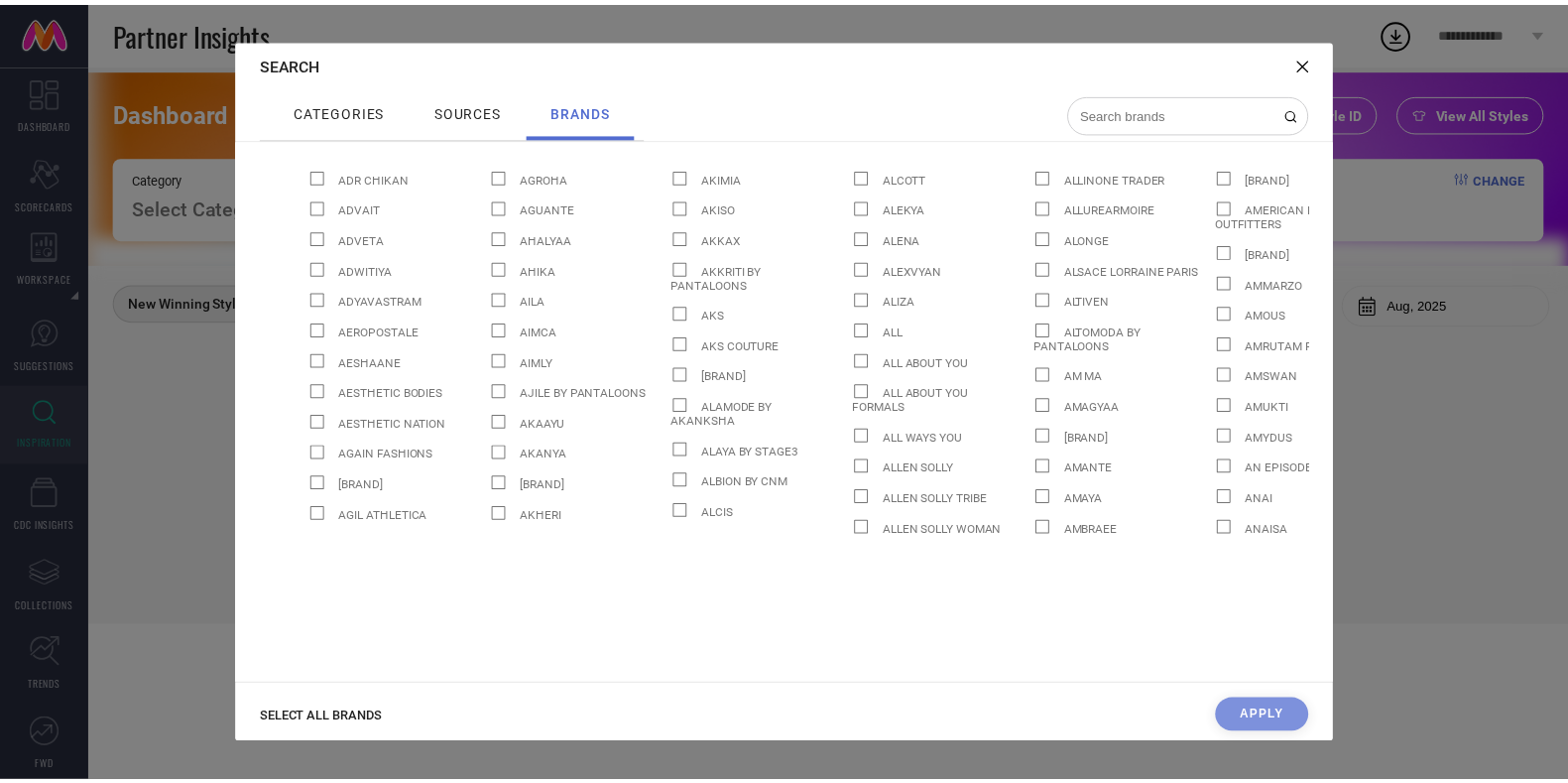 scroll, scrollTop: 0, scrollLeft: 1056, axis: horizontal 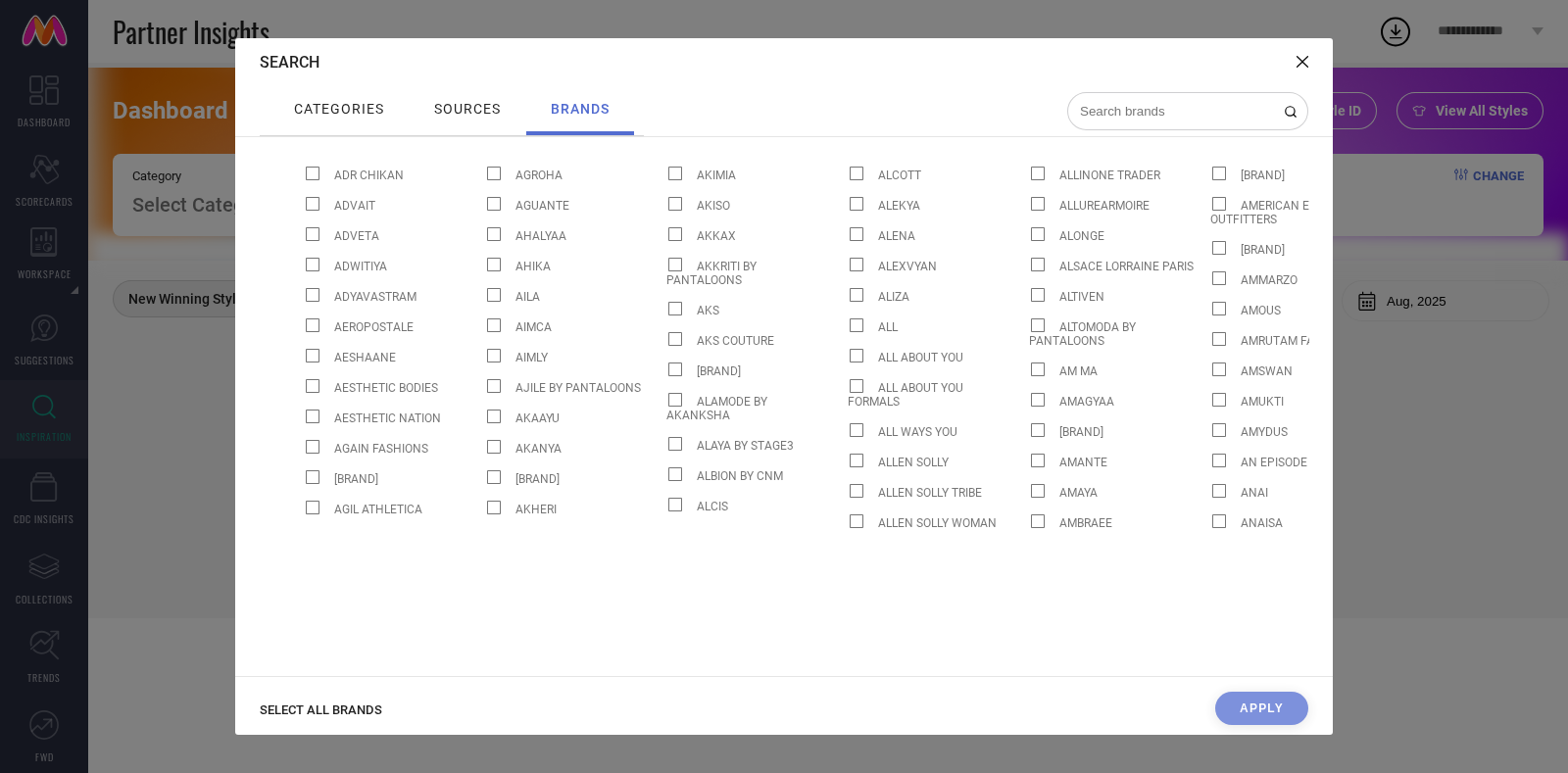click on "SELECT ALL BRANDS Apply" at bounding box center [784, 713] 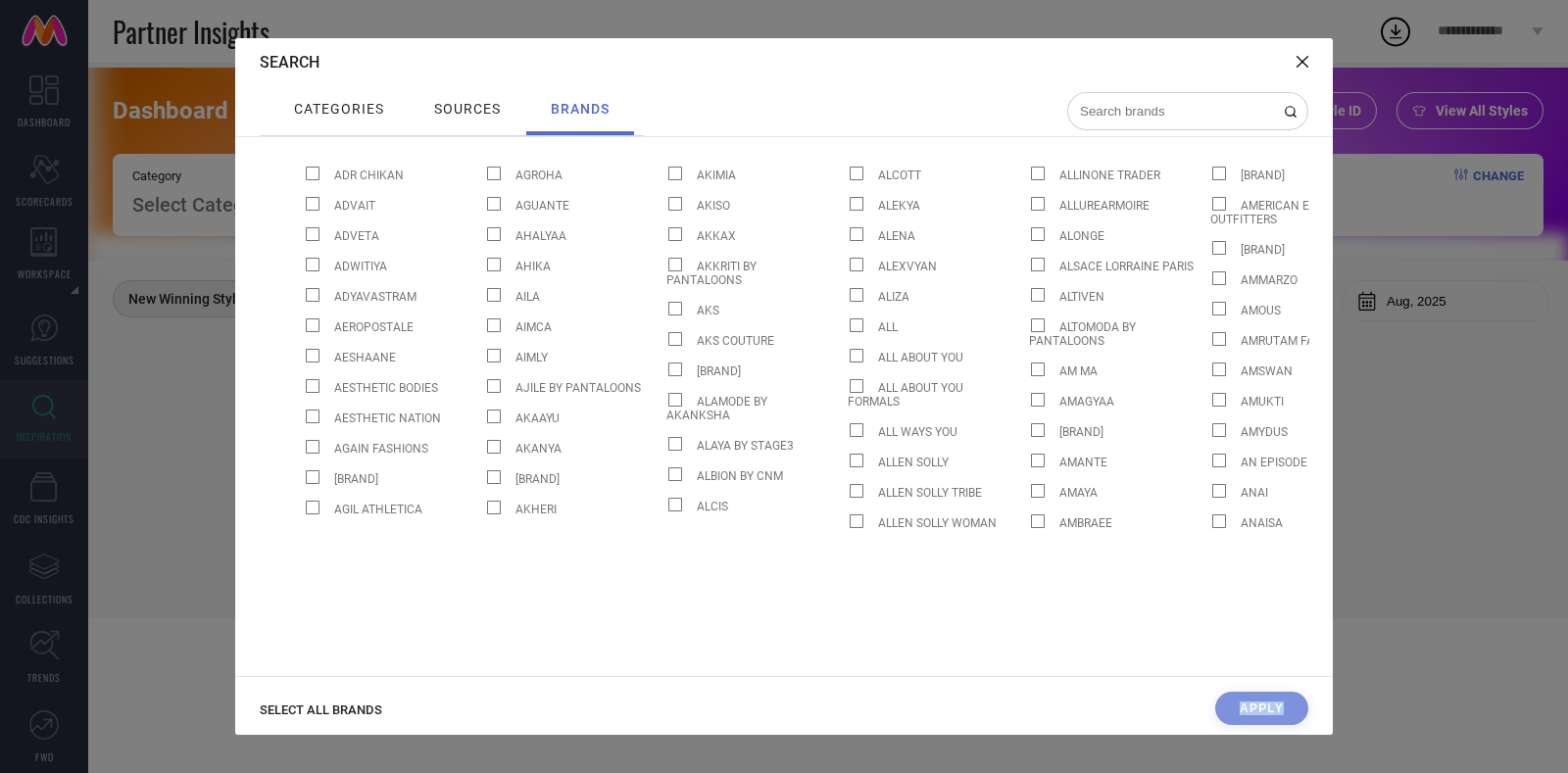 click on "SELECT ALL BRANDS Apply" at bounding box center (784, 713) 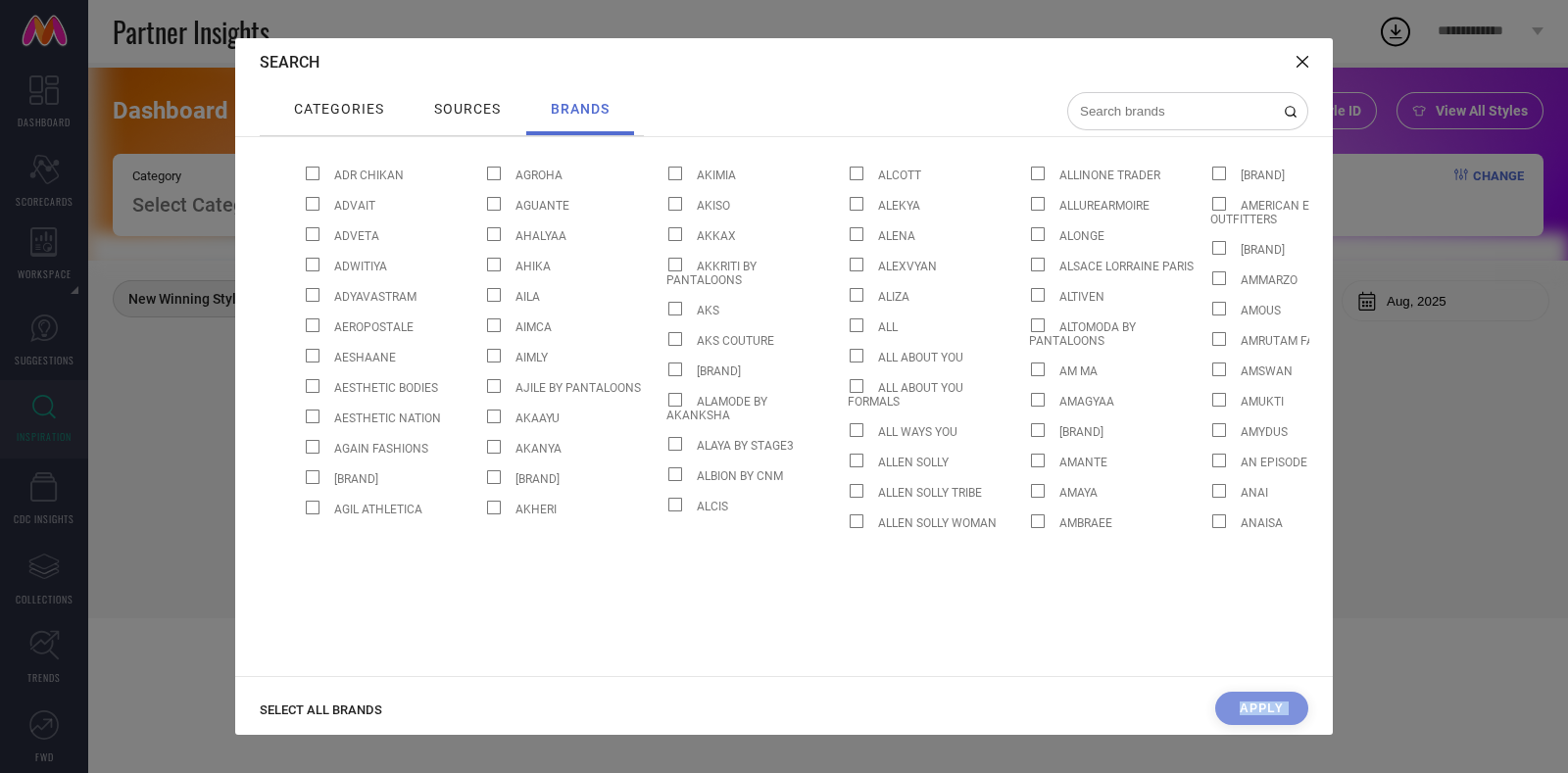 click on "SELECT ALL BRANDS Apply" at bounding box center (784, 713) 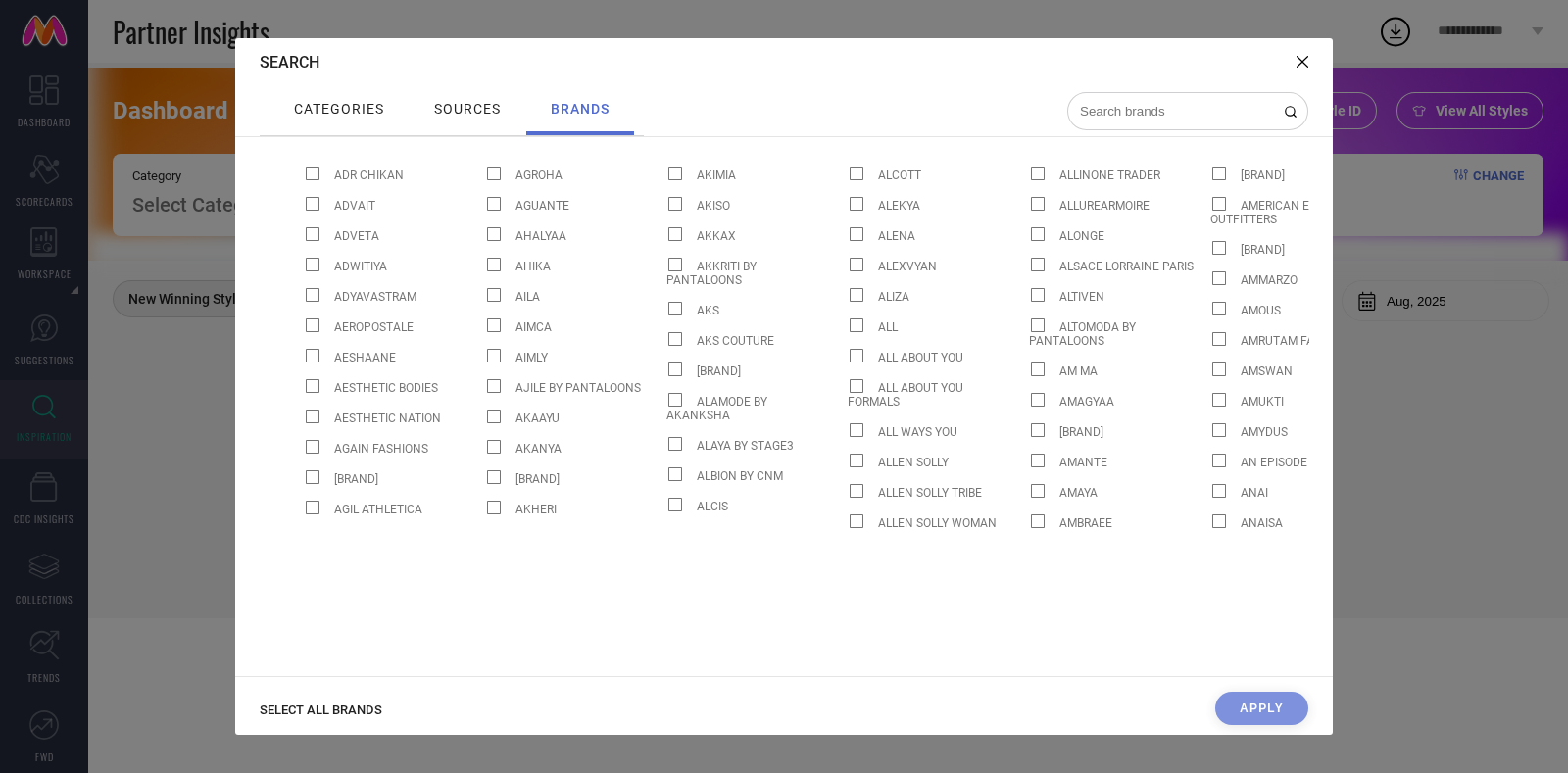 click on "SELECT ALL BRANDS" at bounding box center [320, 709] 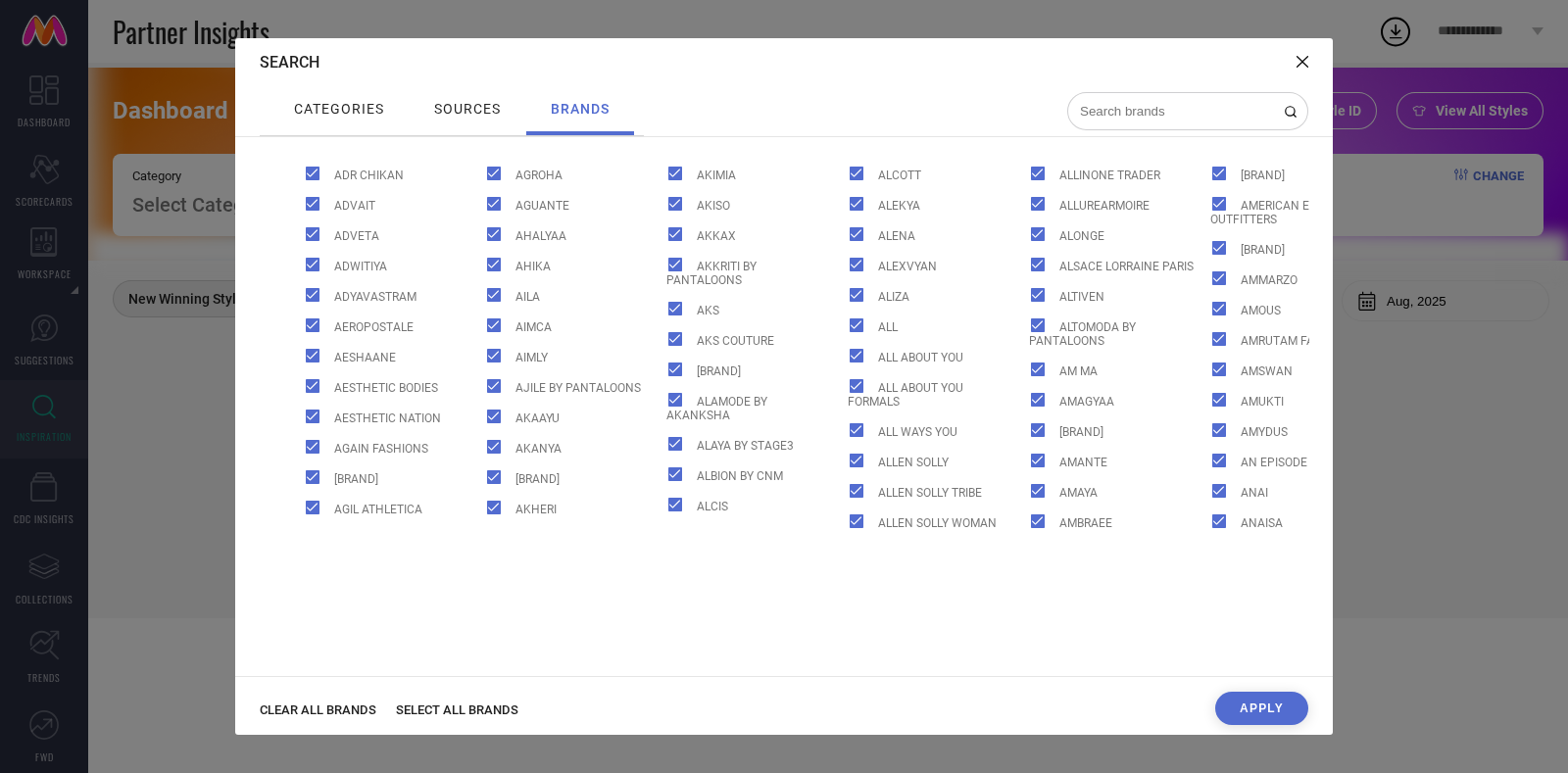 click on "Apply" at bounding box center [1261, 708] 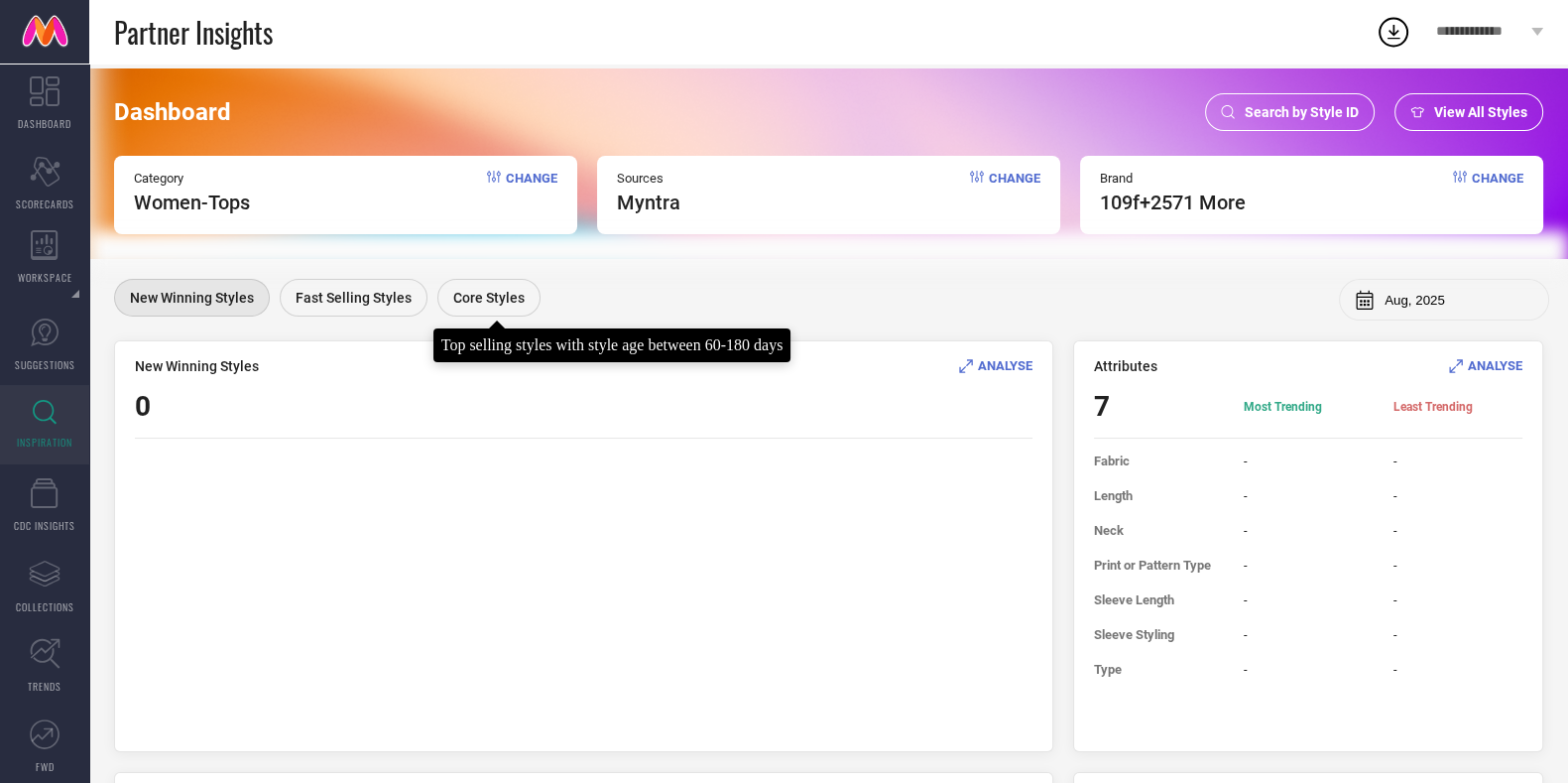 click on "Core Styles" at bounding box center (489, 298) 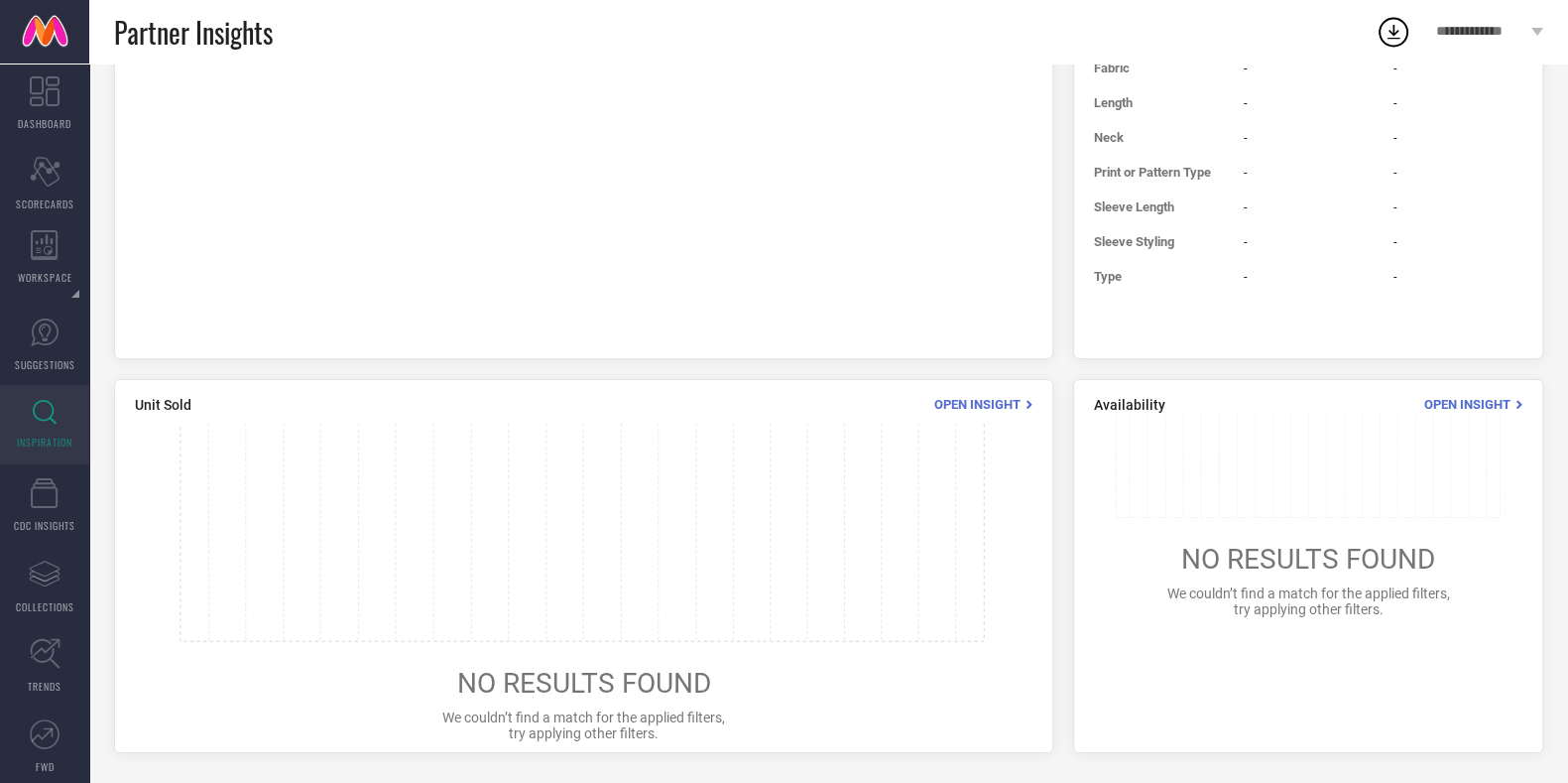 scroll, scrollTop: 0, scrollLeft: 0, axis: both 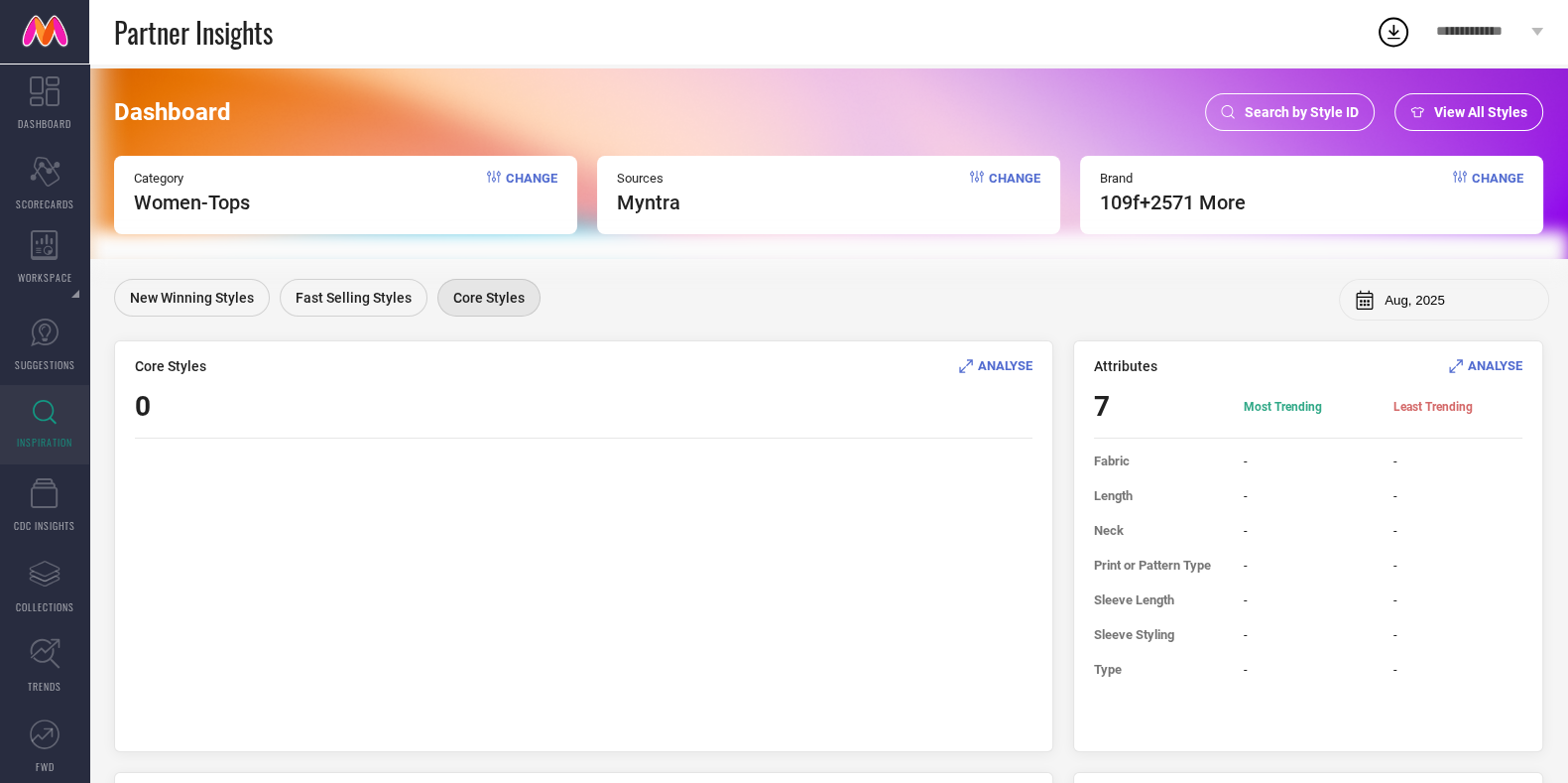 click on "View All Styles" at bounding box center [1469, 112] 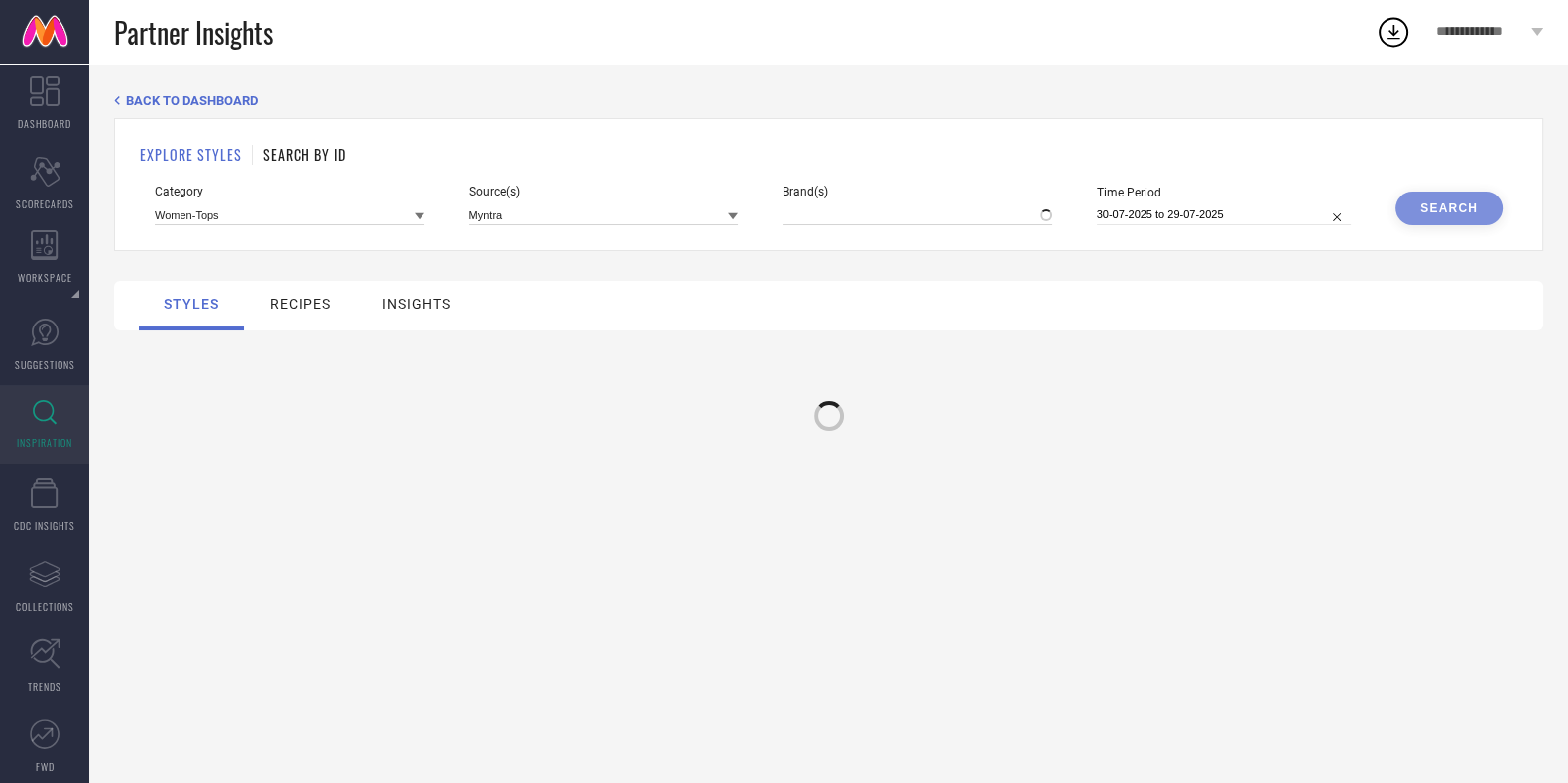 type on "109F, + 2571 more" 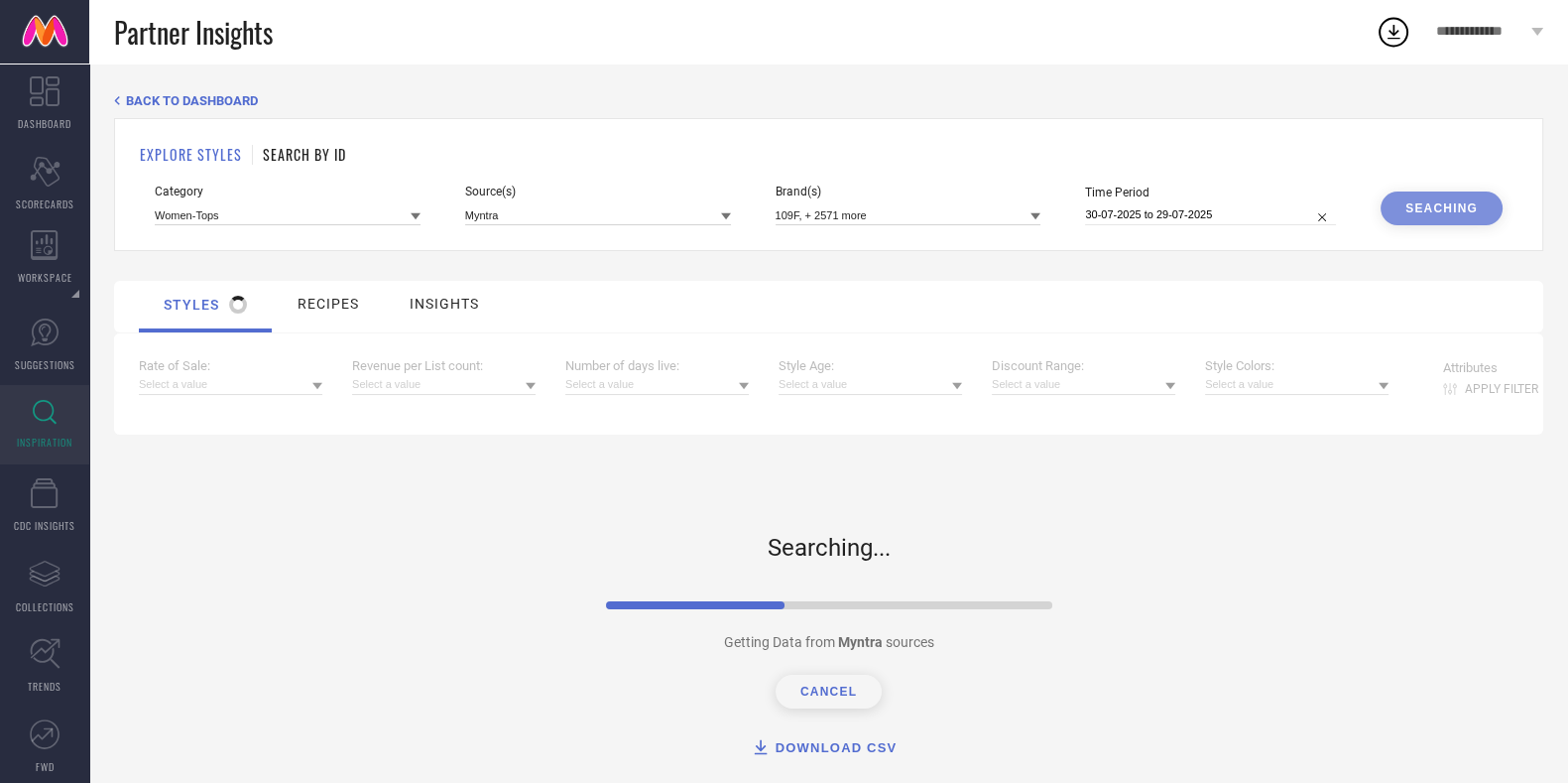 click on "recipes" at bounding box center (328, 304) 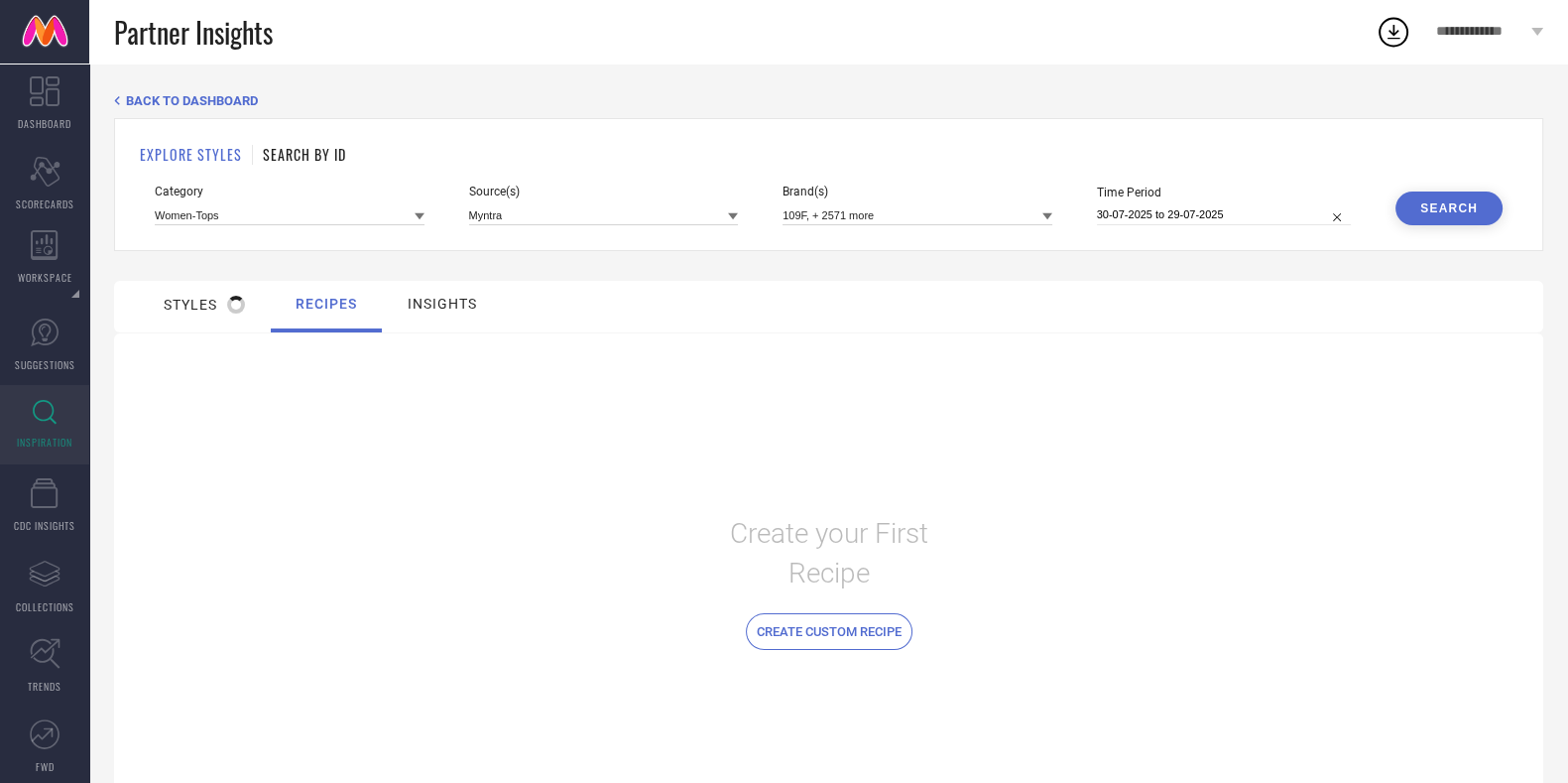 click on "styles" at bounding box center (204, 305) 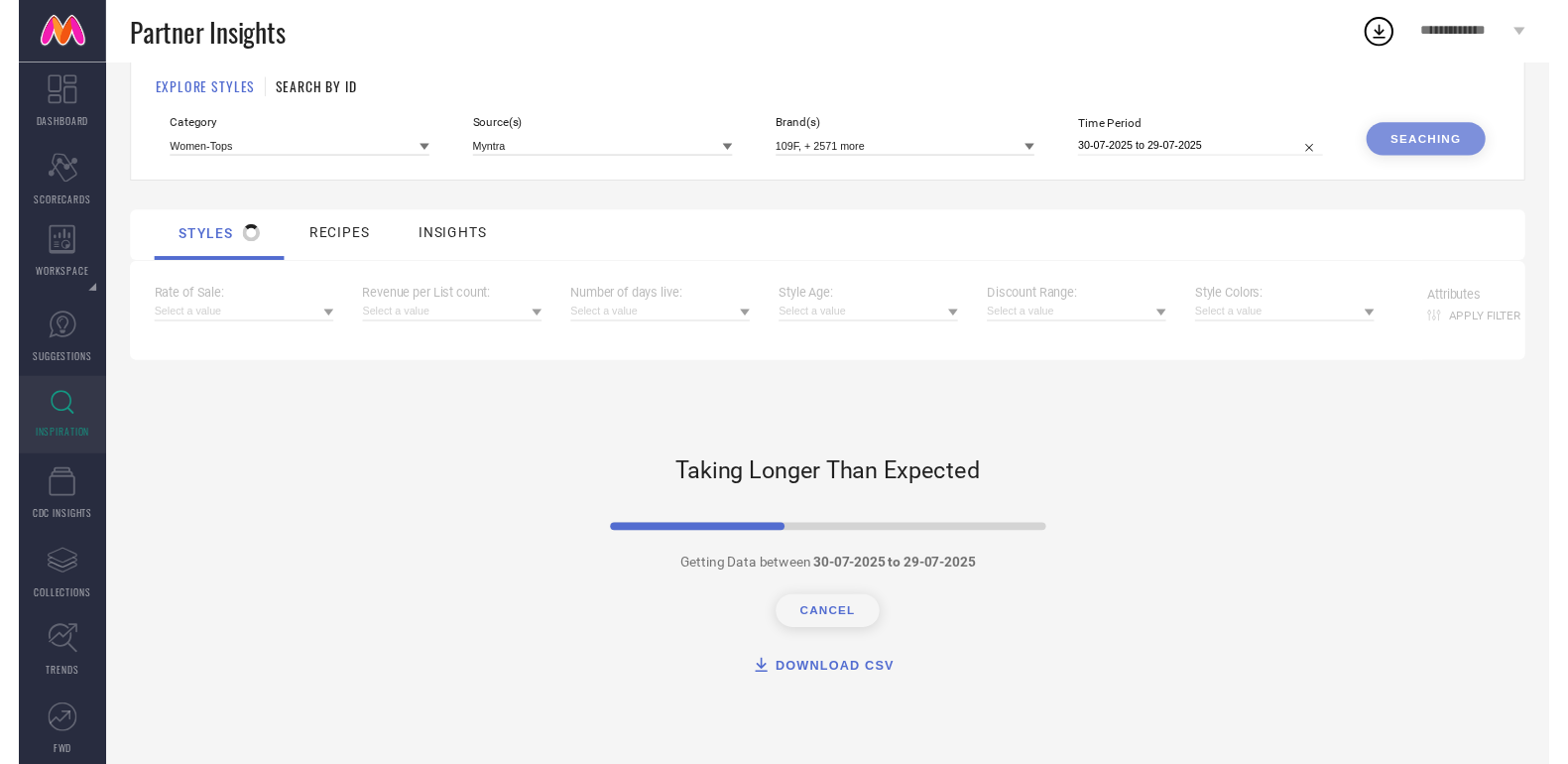 scroll, scrollTop: 66, scrollLeft: 0, axis: vertical 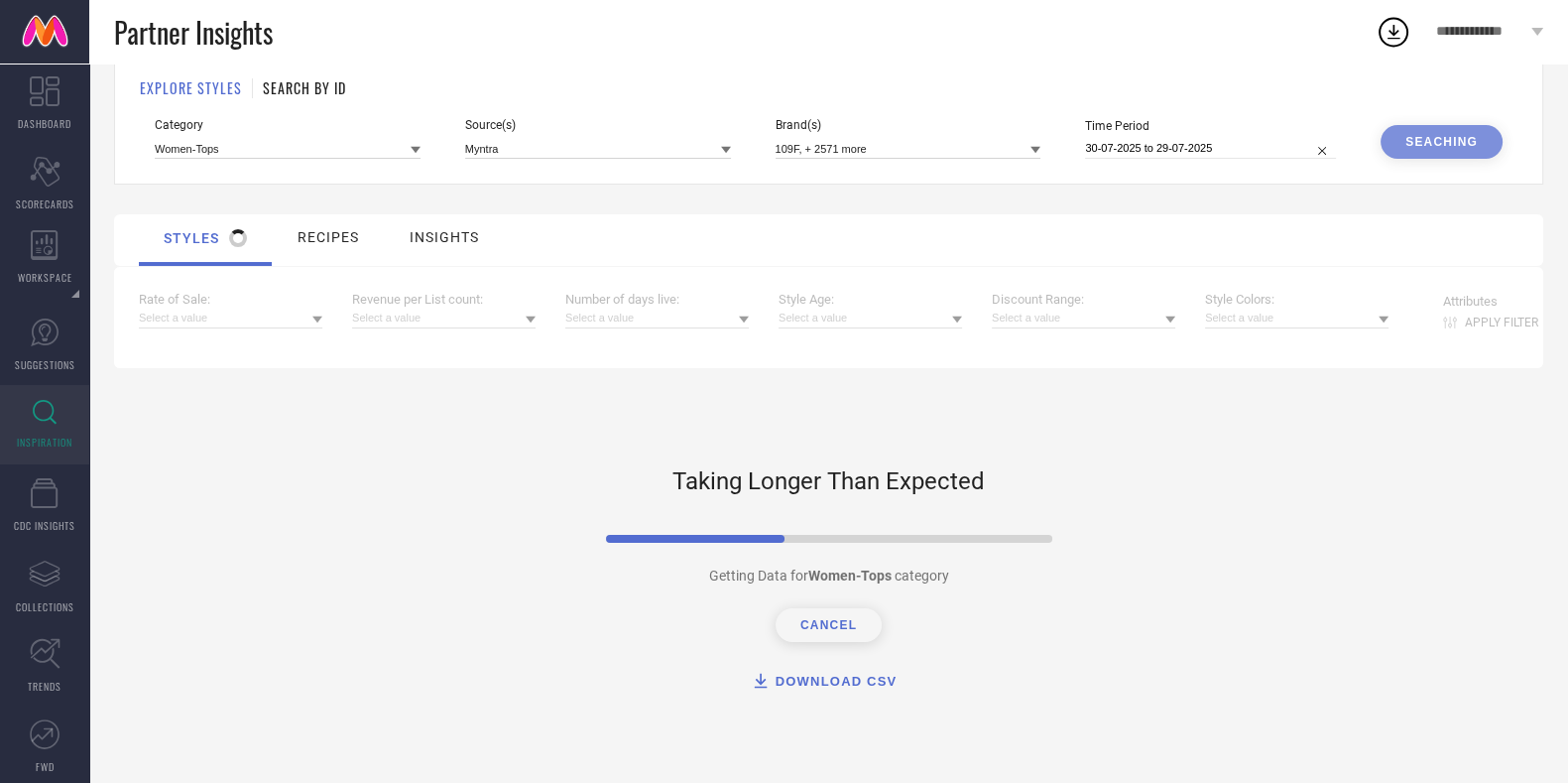 select on "6" 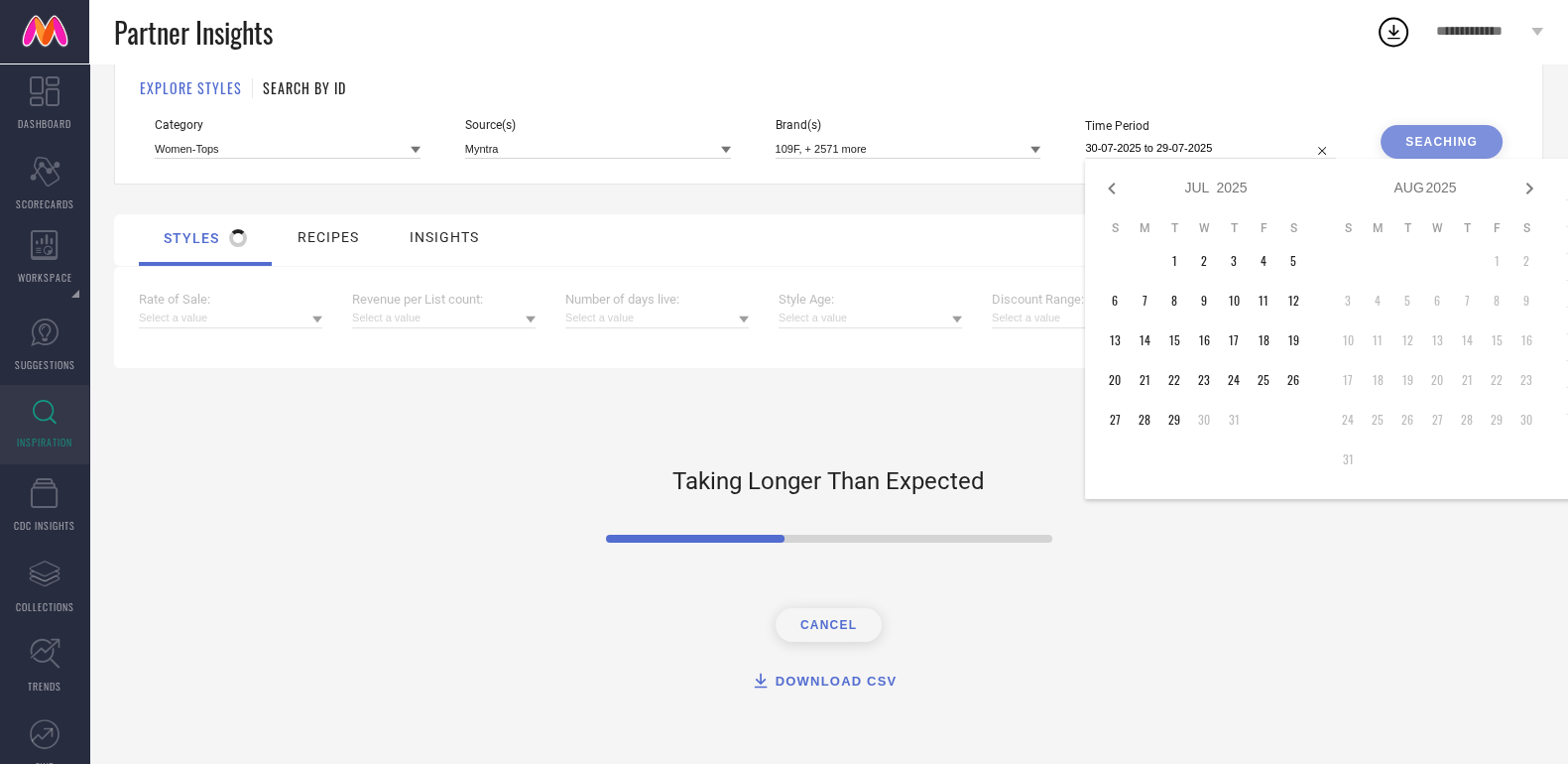 click on "30-07-2025 to 29-07-2025" at bounding box center [1210, 148] 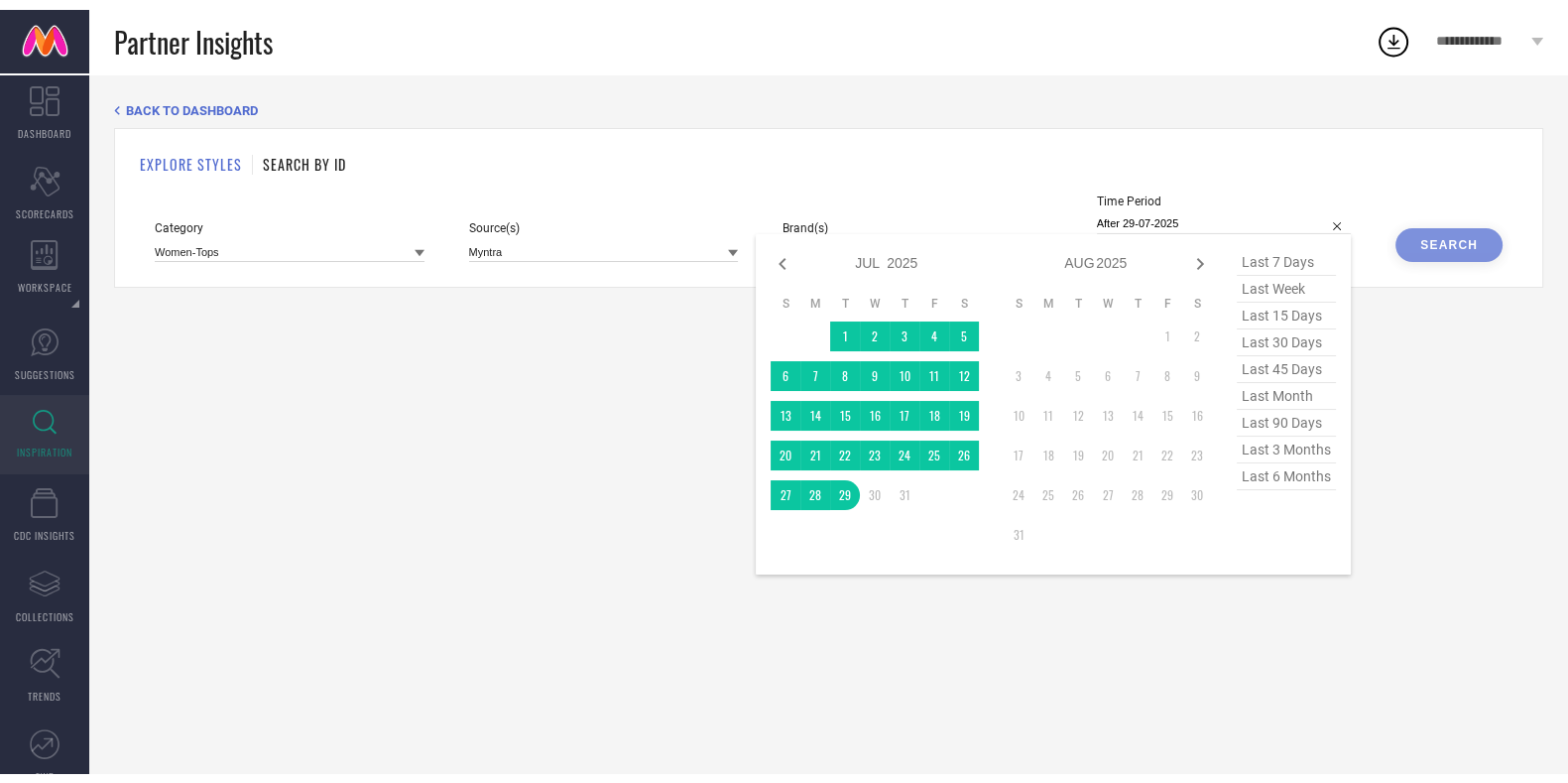 scroll, scrollTop: 0, scrollLeft: 0, axis: both 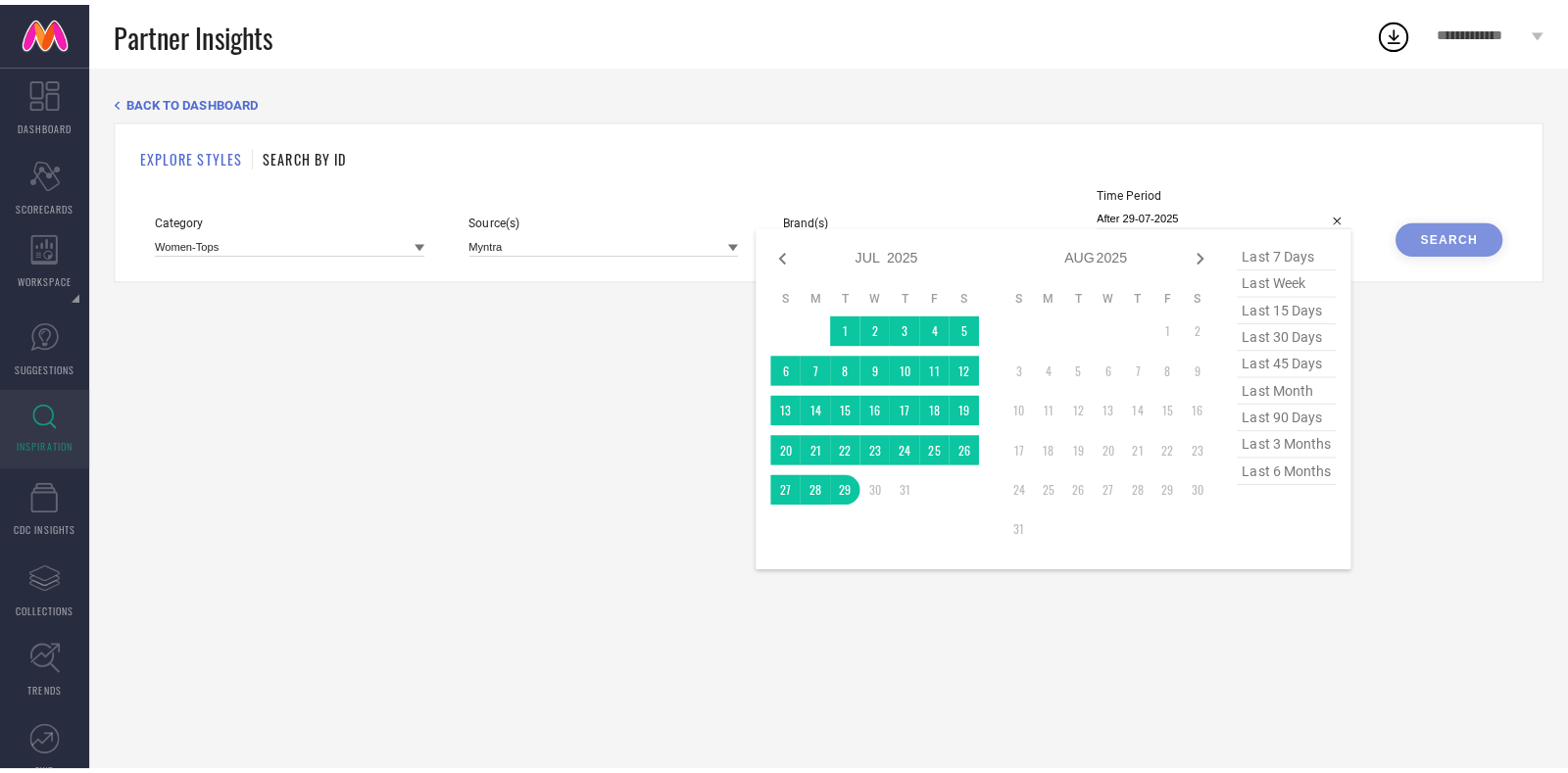 click on "Jan Feb Mar Apr May Jun Jul Aug Sep Oct Nov Dec 2015 2016 2017 2018 2019 2020 2021 2022 2023 2024 2025 2026 2027 2028 2029 2030 2031 2032 2033 2034 S M T W T F S 1 2 3 4 5 6 7 8 9 10 11 12 13 14 15 16 17 18 19 20 21 22 23 24 25 26 27 28 29 30 31 Jan Feb Mar Apr May Jun Jul Aug Sep Oct Nov Dec 2015 2016 2017 2018 2019 2020 2021 2022 2023 2024 2025 2026 2027 2028 2029 2030 2031 2032 2033 2034 S M T W T F S 1 2 3 4 5 6 7 8 9 10 11 12 13 14 15 16 17 18 19 20 21 22 23 24 25 26 27 28 29 30 31" at bounding box center (979, 389) 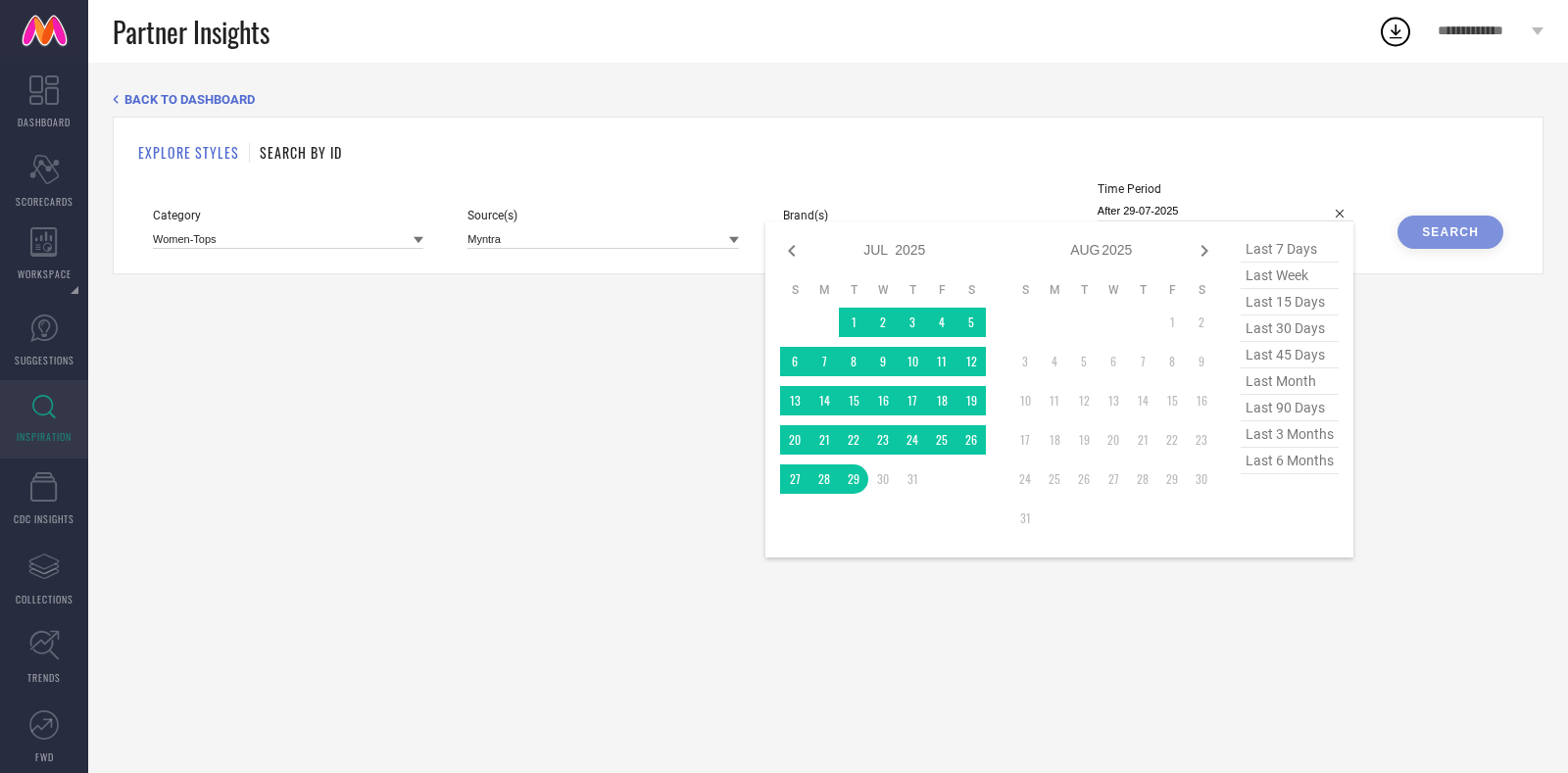 click on "last 90 days" at bounding box center [1290, 408] 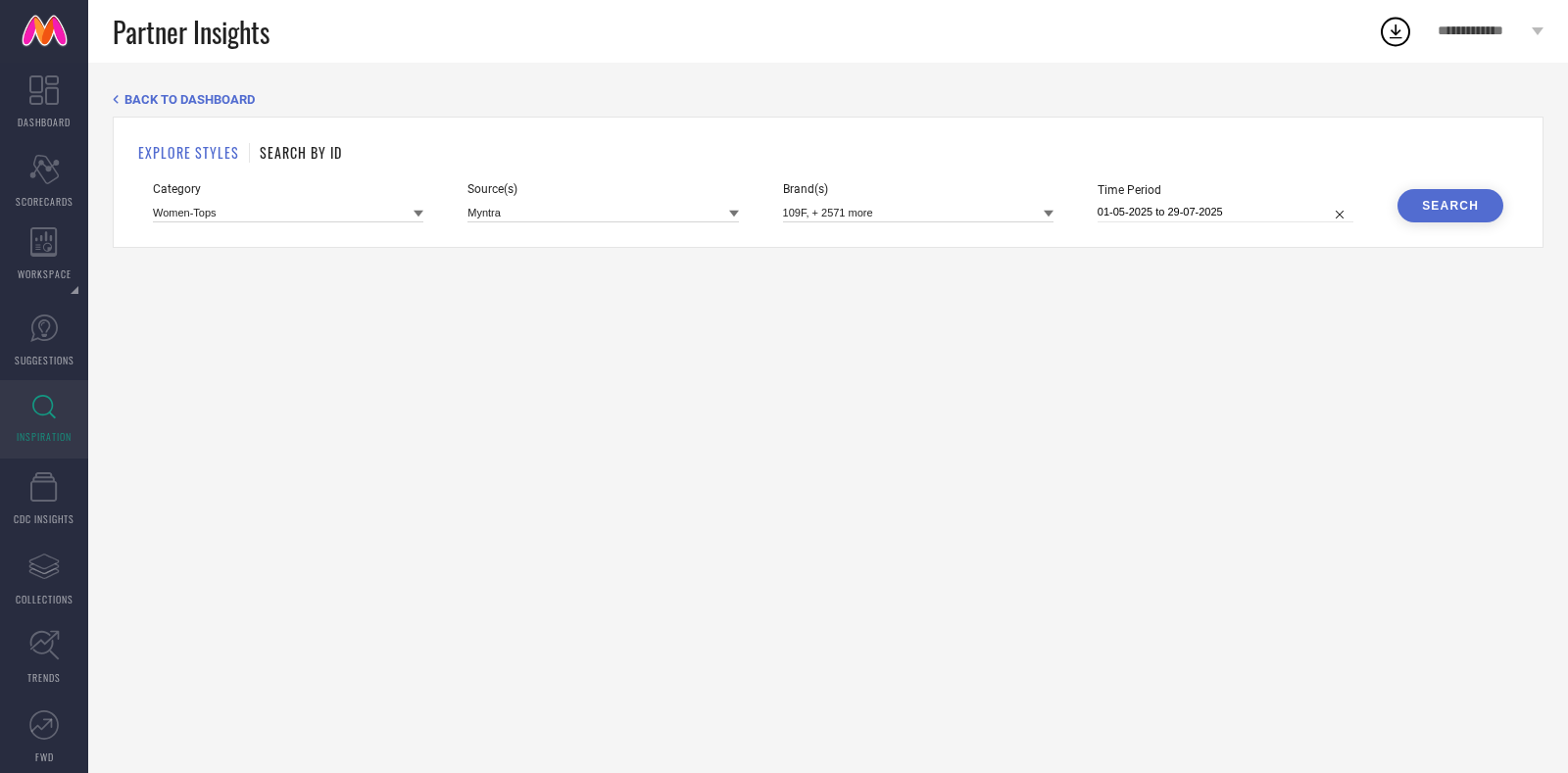 click on "Search" at bounding box center (1450, 206) 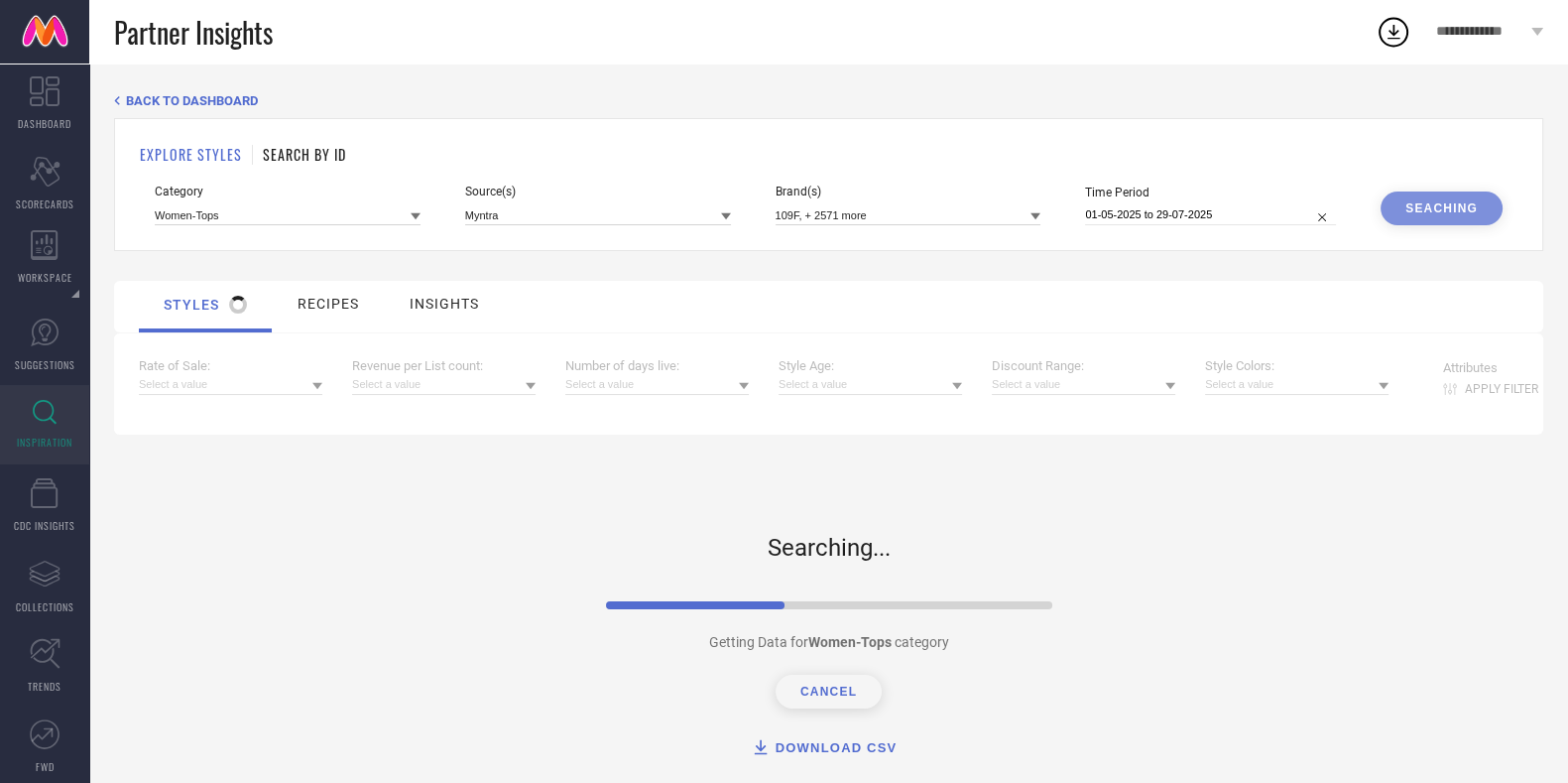click at bounding box center [230, 384] 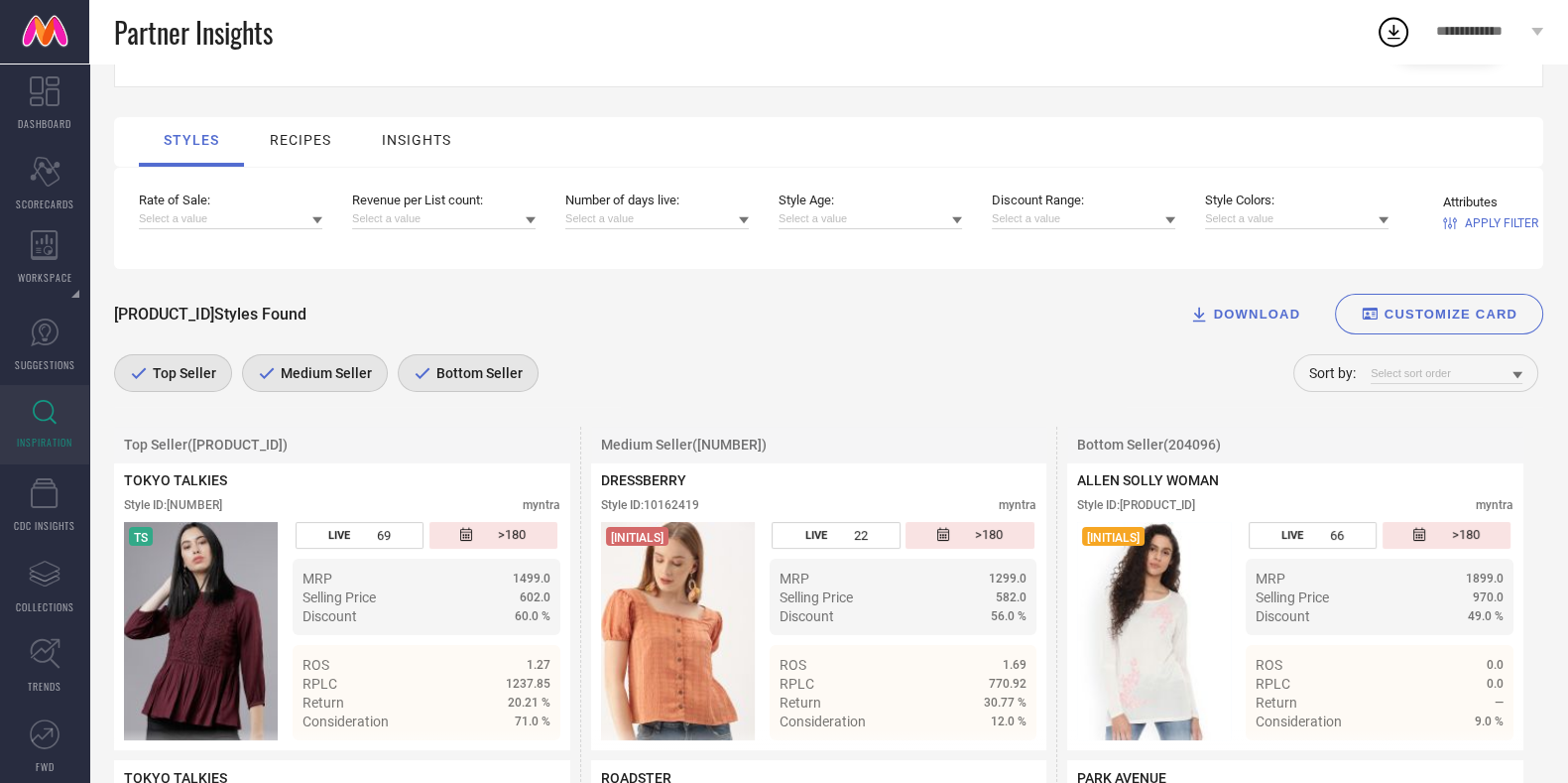 scroll, scrollTop: 161, scrollLeft: 0, axis: vertical 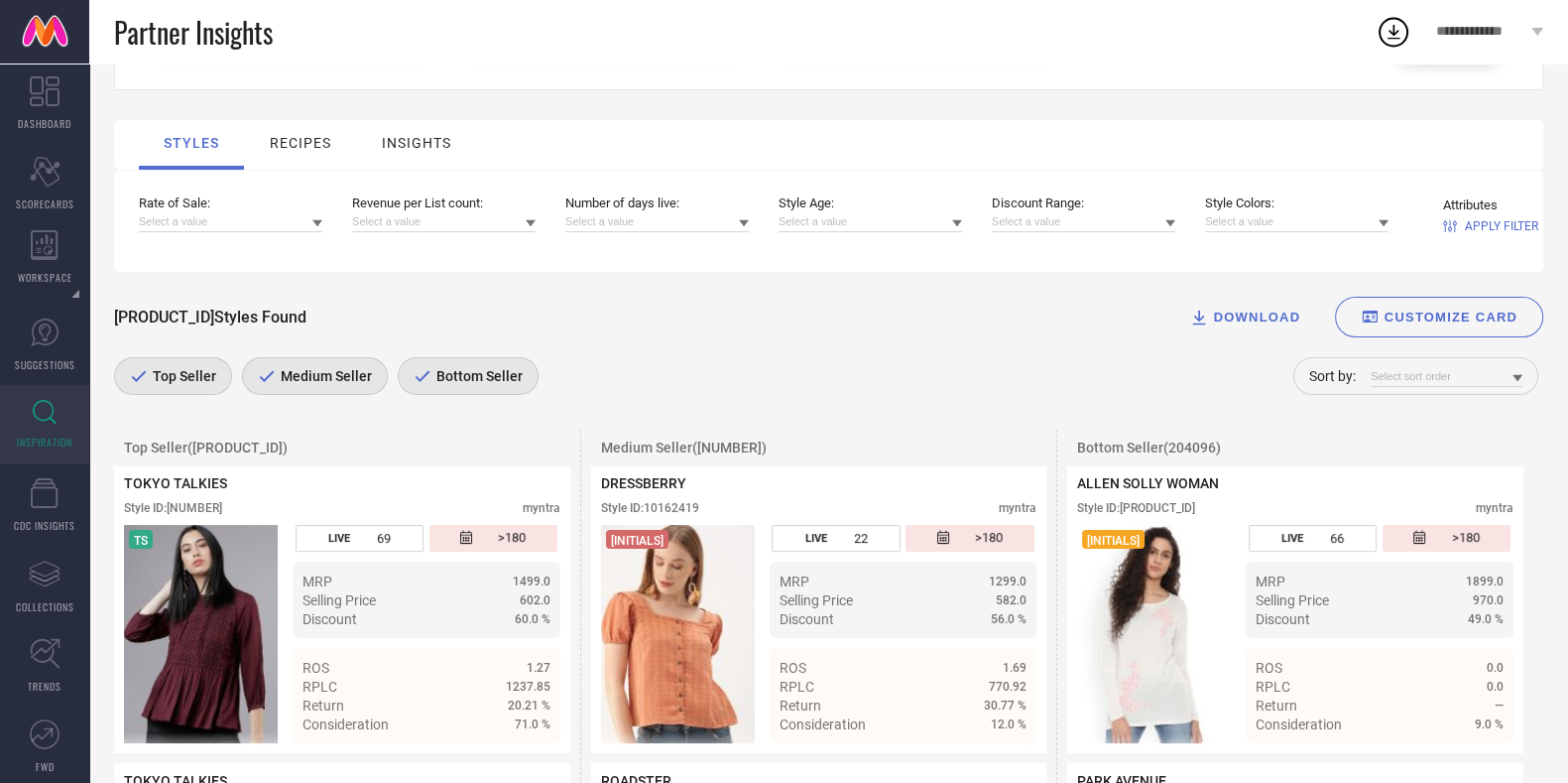 click on "Medium Seller" at bounding box center [314, 376] 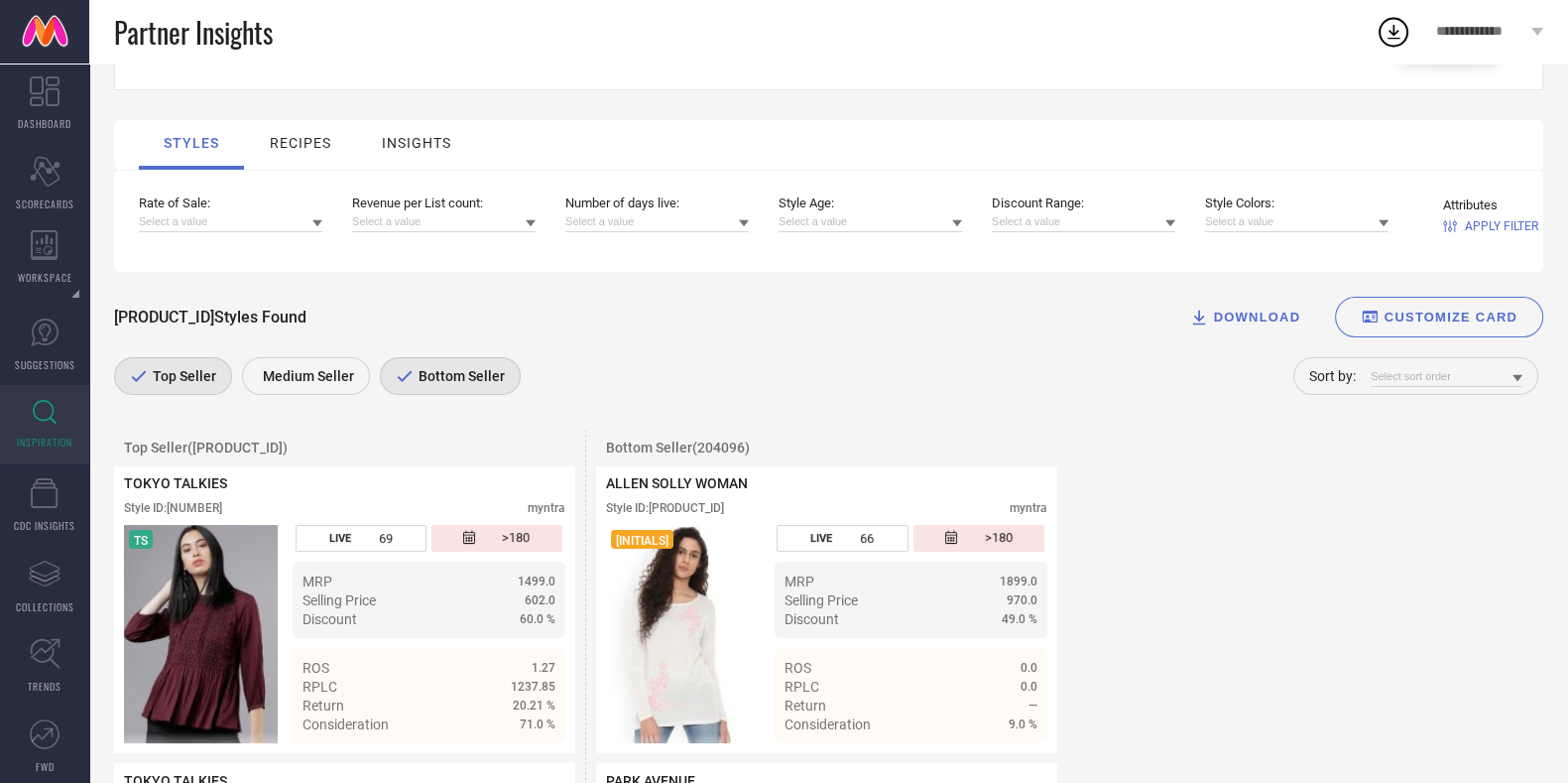 click on "Bottom Seller" at bounding box center (450, 376) 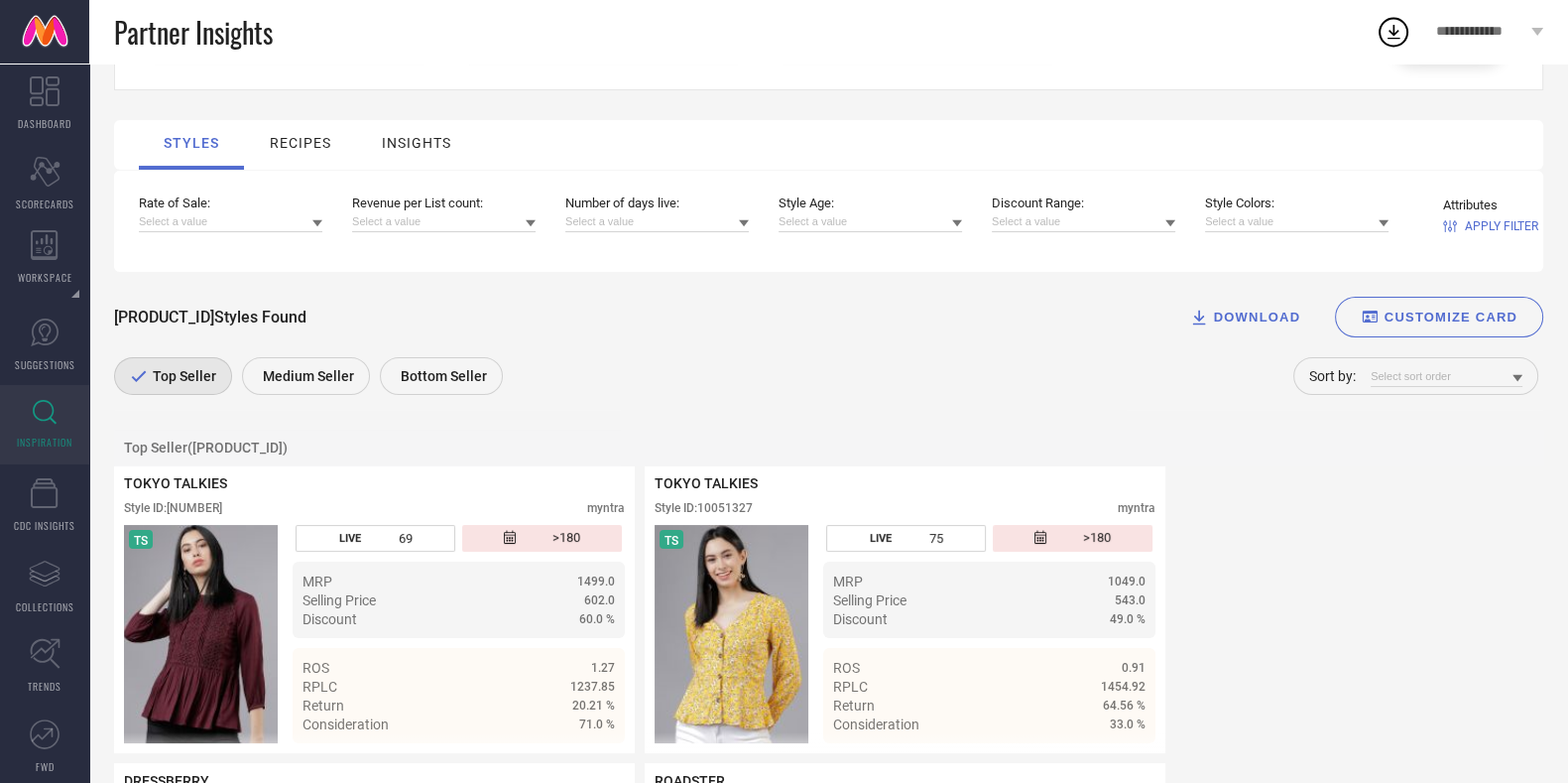 click 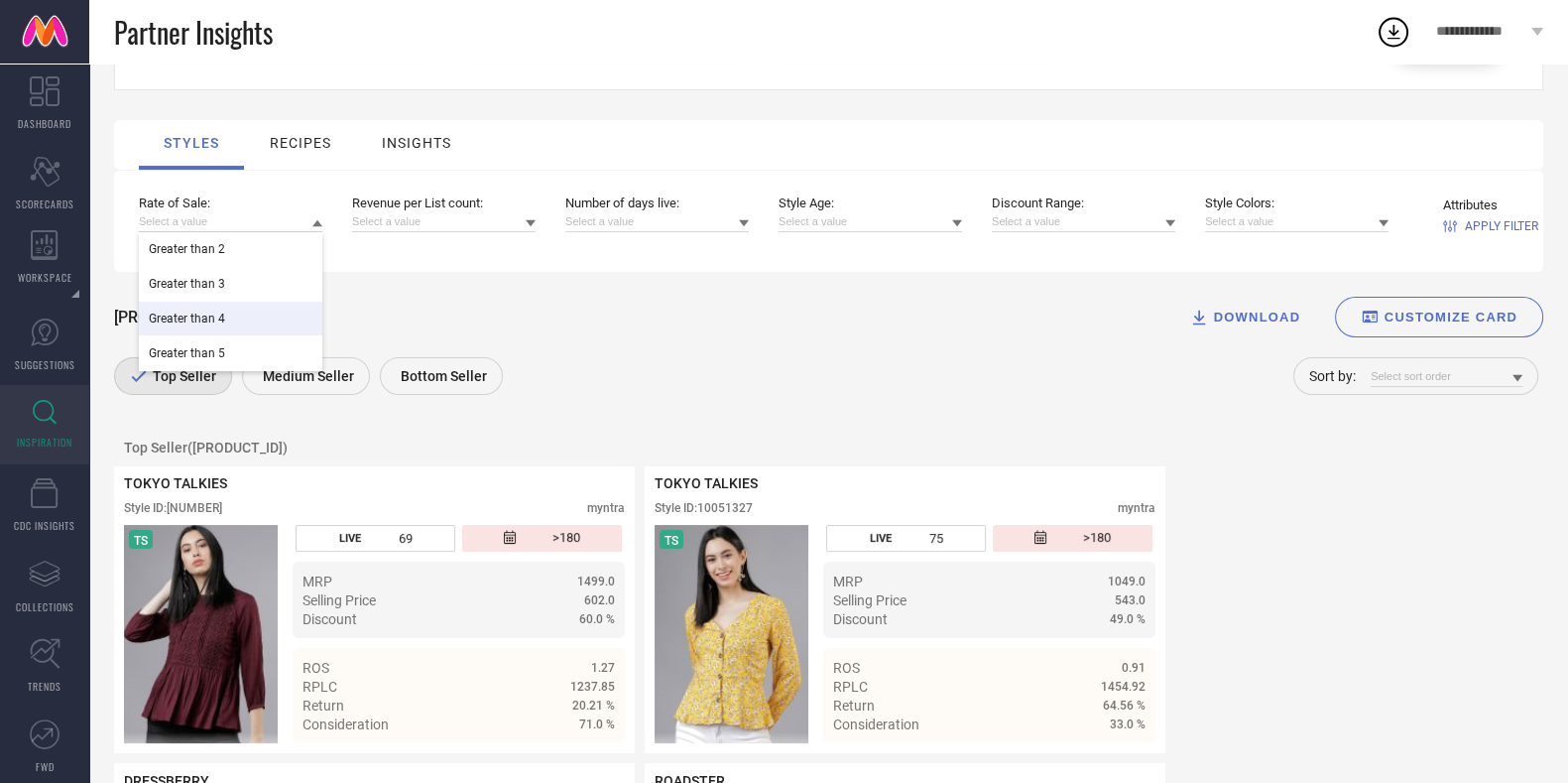 click on "Greater than 4" at bounding box center [230, 319] 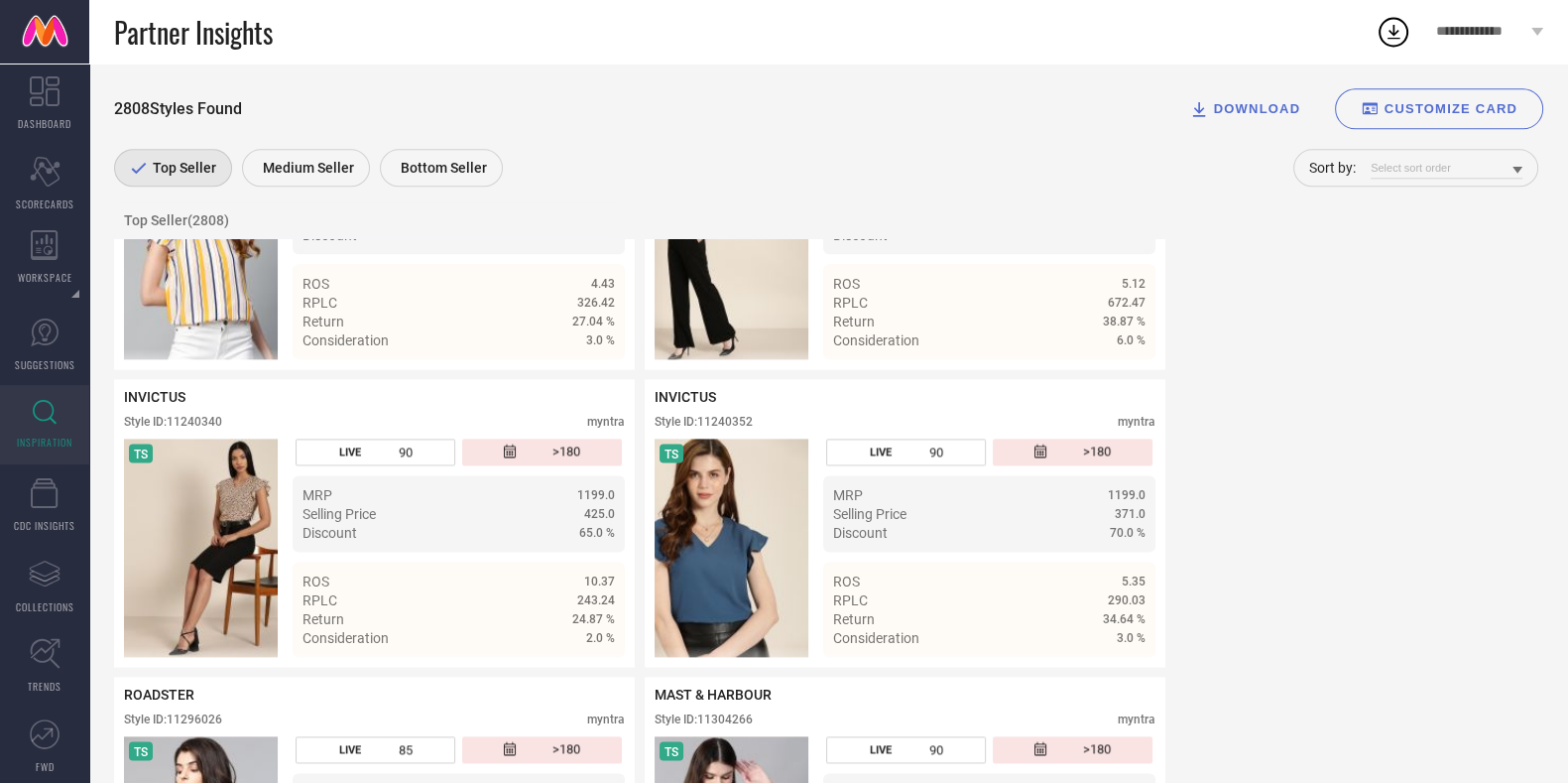 scroll, scrollTop: 3226, scrollLeft: 0, axis: vertical 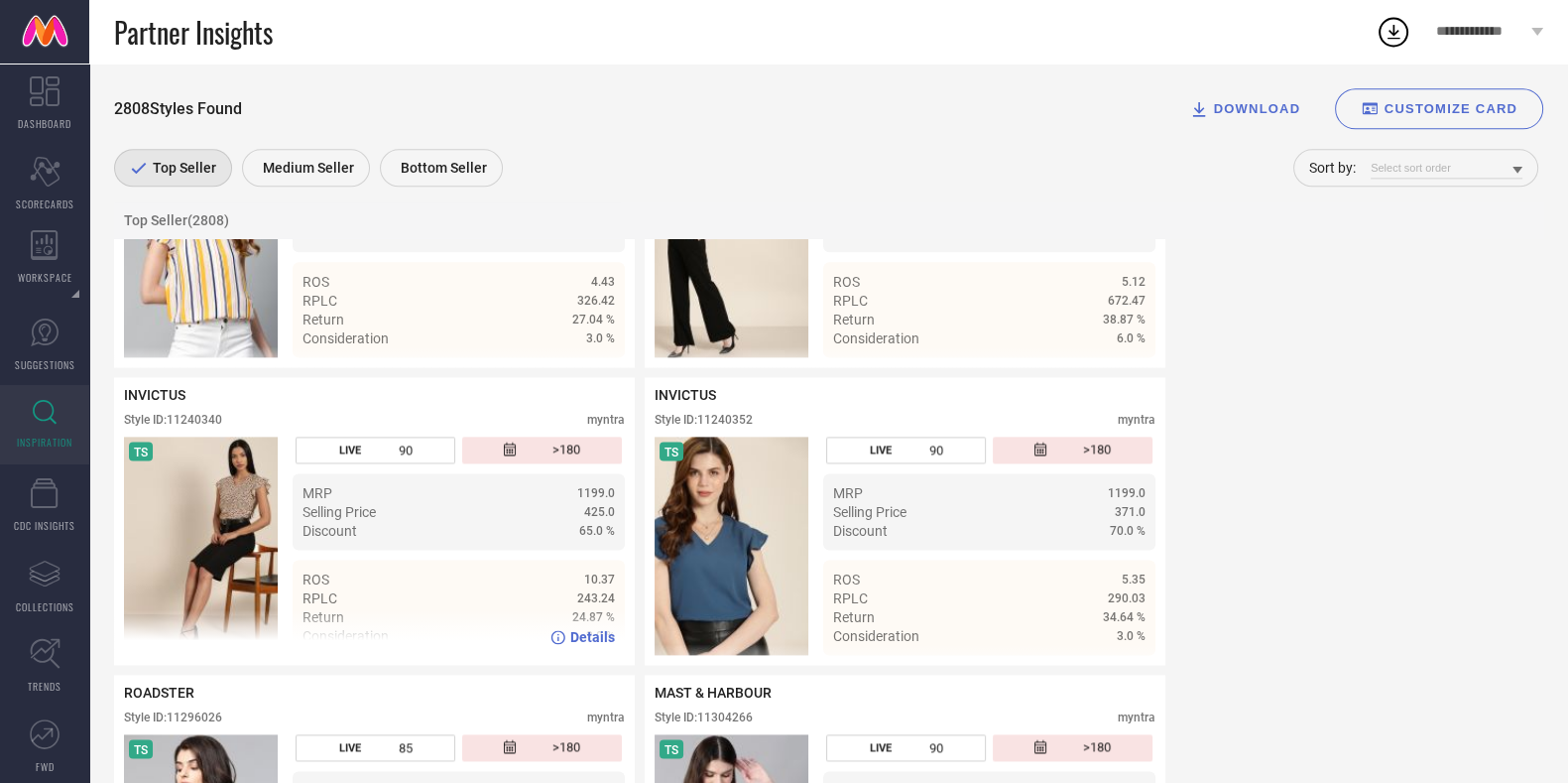 click on "Style ID: [NUMBER]" at bounding box center [173, 420] 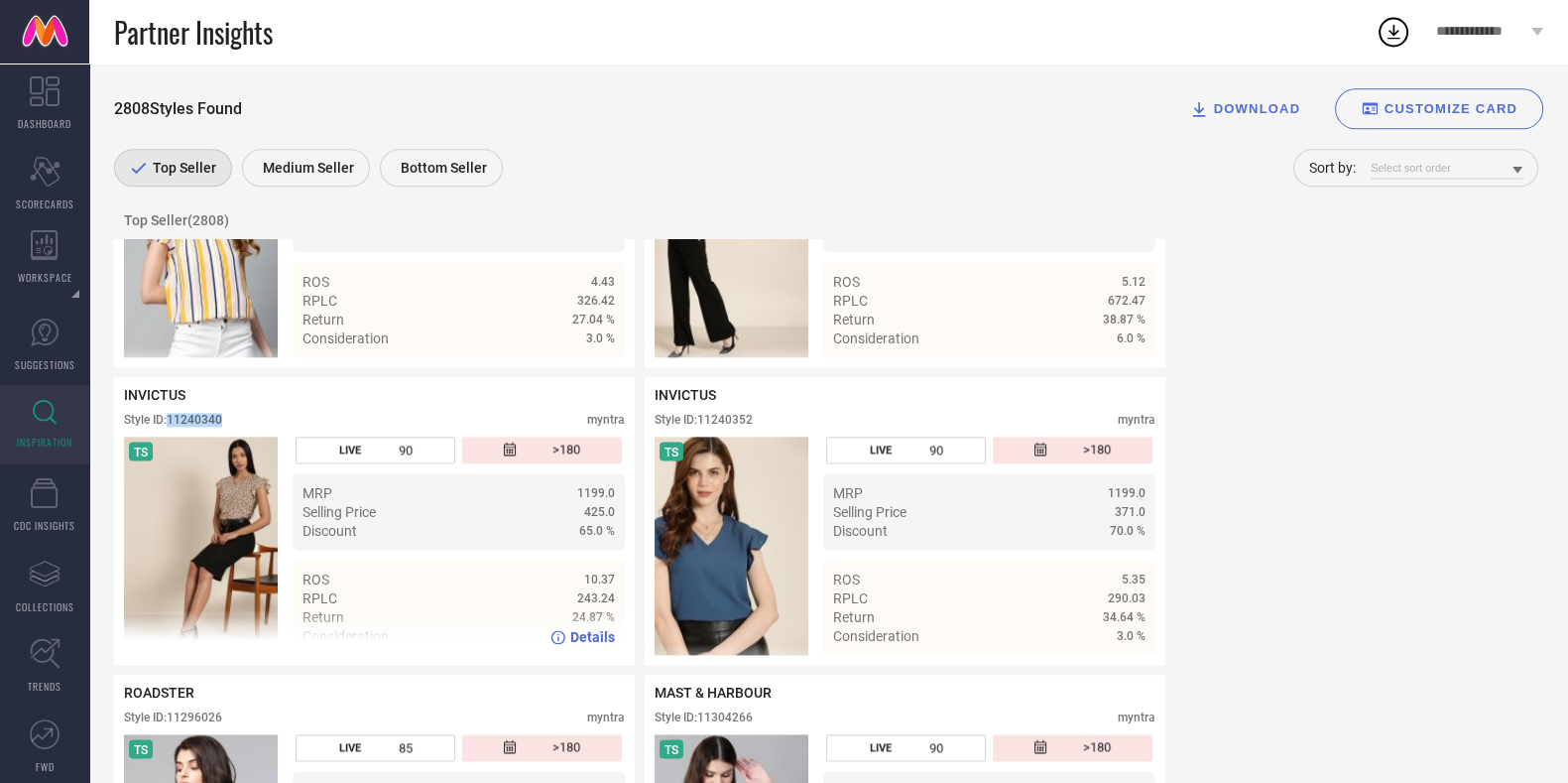 click on "Style ID: [NUMBER]" at bounding box center [173, 420] 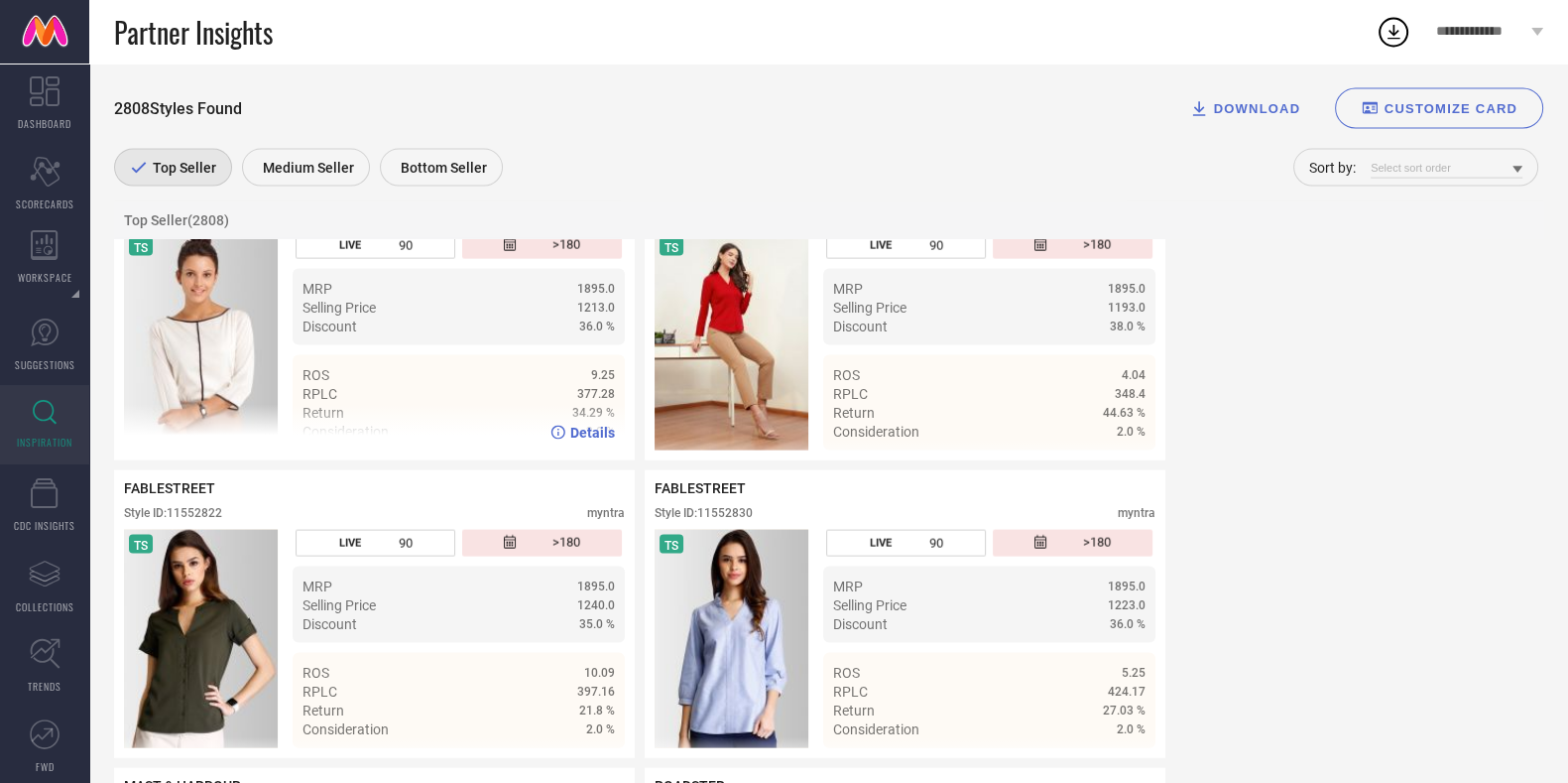 scroll, scrollTop: 5216, scrollLeft: 0, axis: vertical 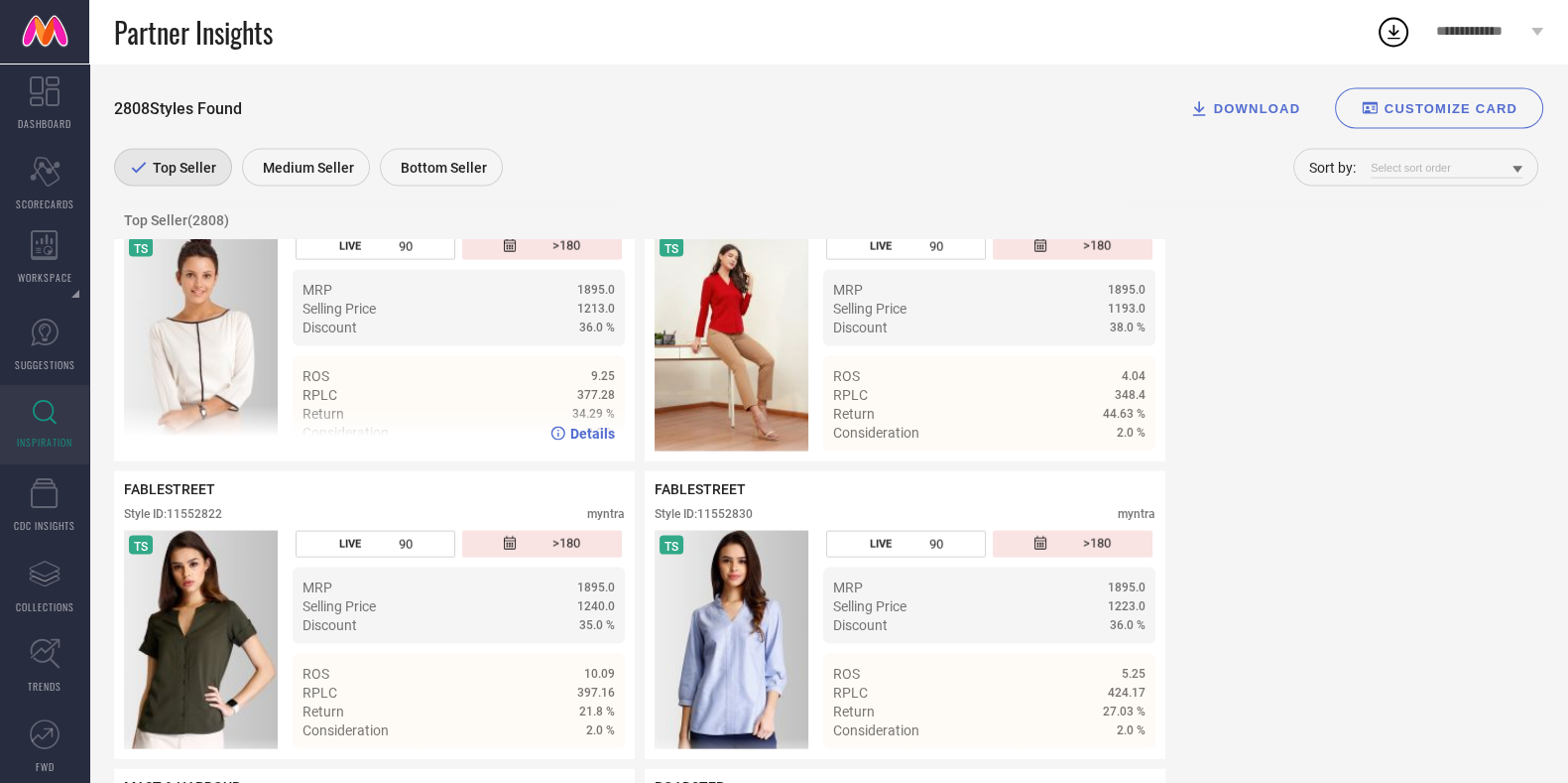 click on "FABLESTREET Style ID: [NUMBER] myntra" at bounding box center [374, 208] 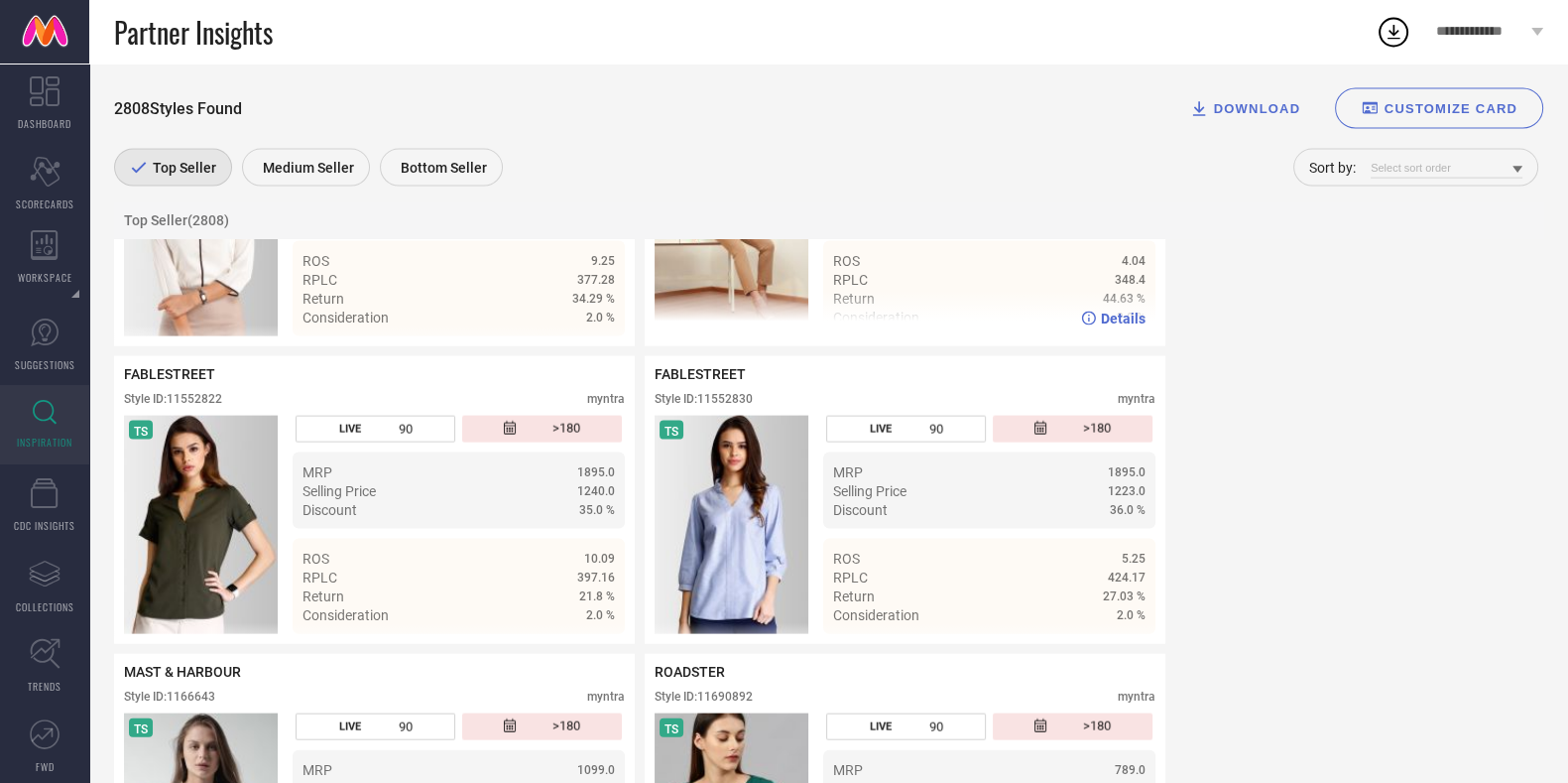 scroll, scrollTop: 5333, scrollLeft: 0, axis: vertical 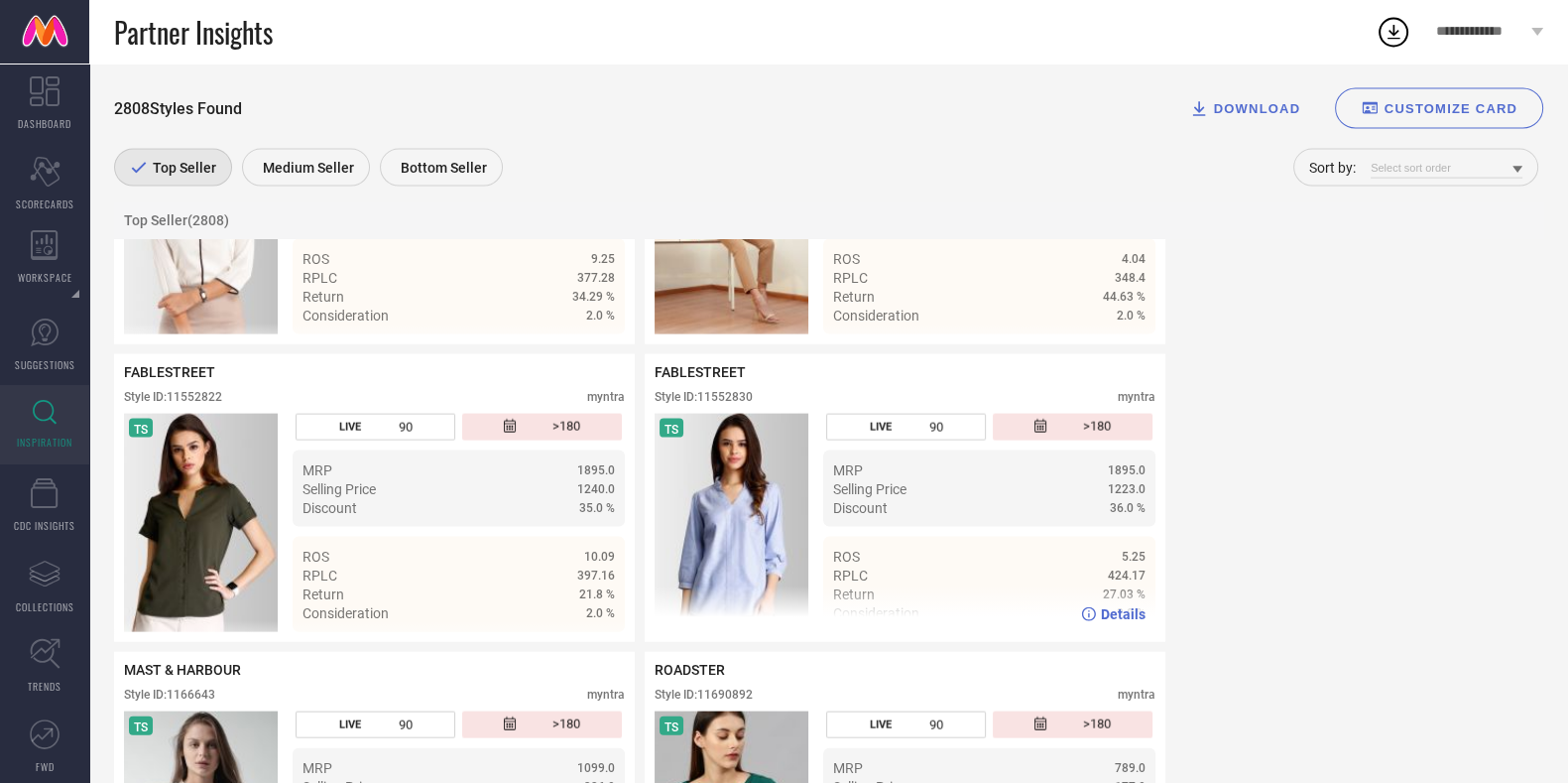 click on "Style ID: [NUMBER] [BRAND]" at bounding box center [905, 389] 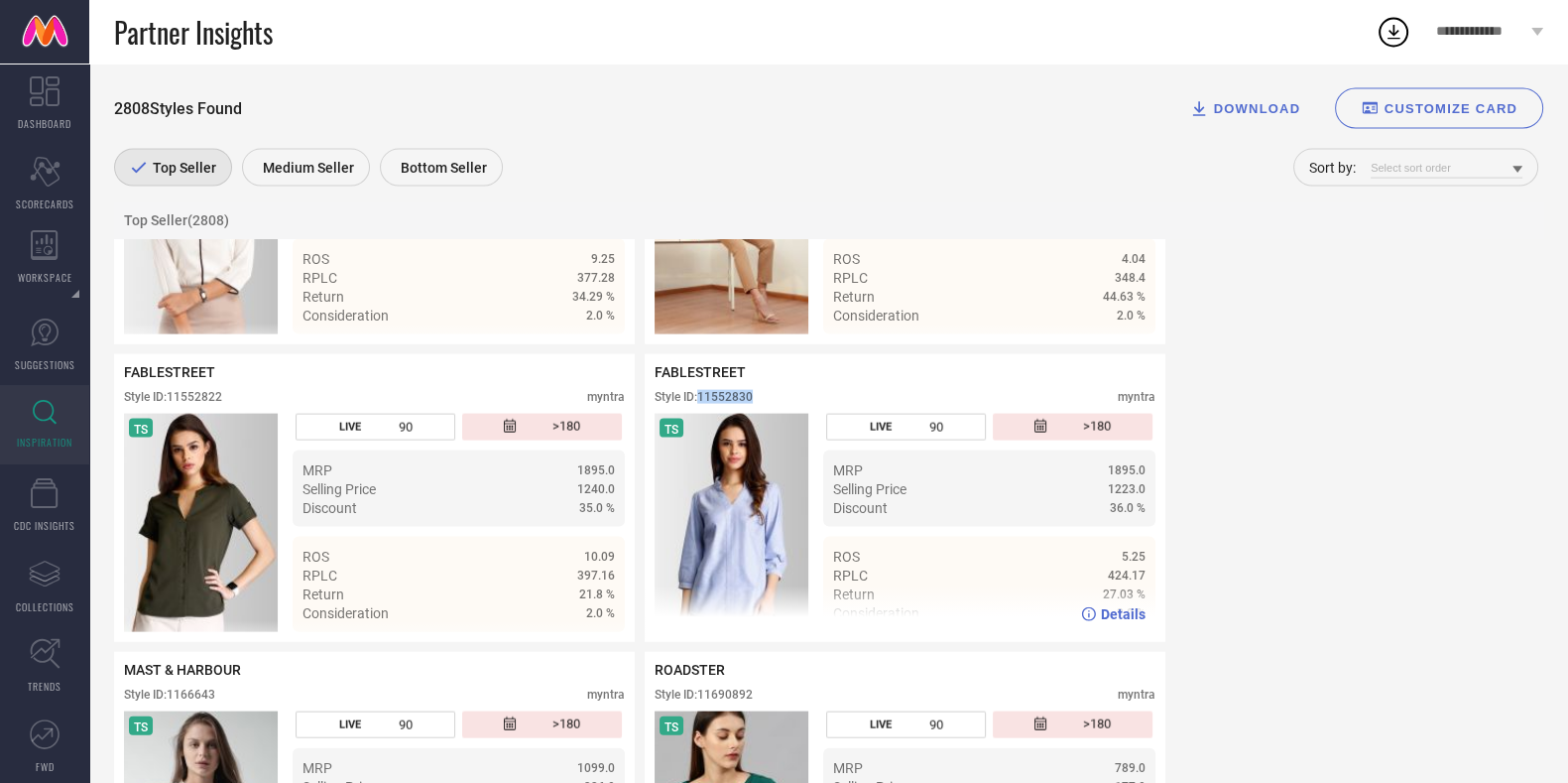 click on "Style ID: [NUMBER] [BRAND]" at bounding box center [905, 389] 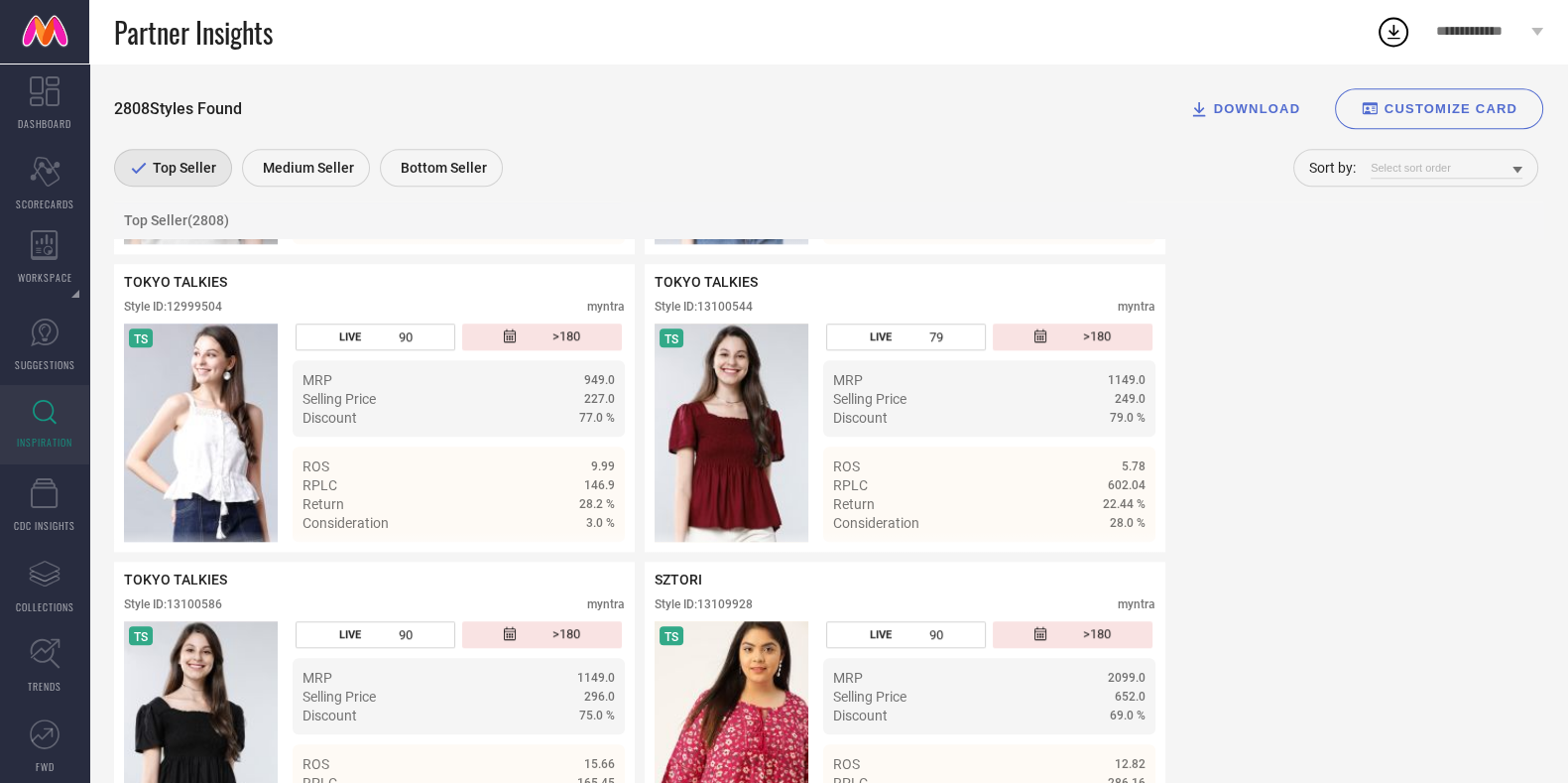 scroll, scrollTop: 11691, scrollLeft: 0, axis: vertical 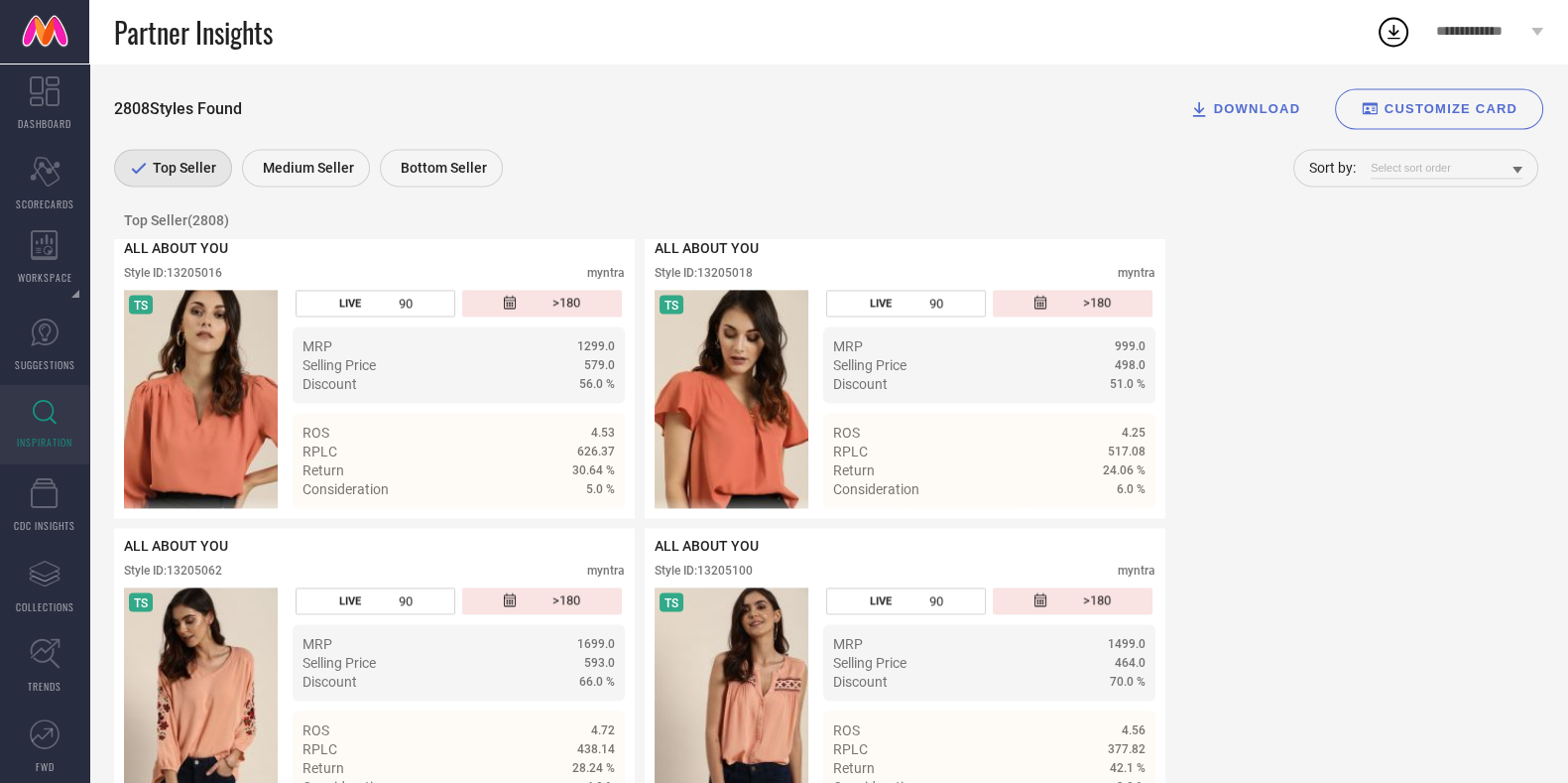 click on "Style ID: [NUMBER] [BRAND]" at bounding box center [905, 265] 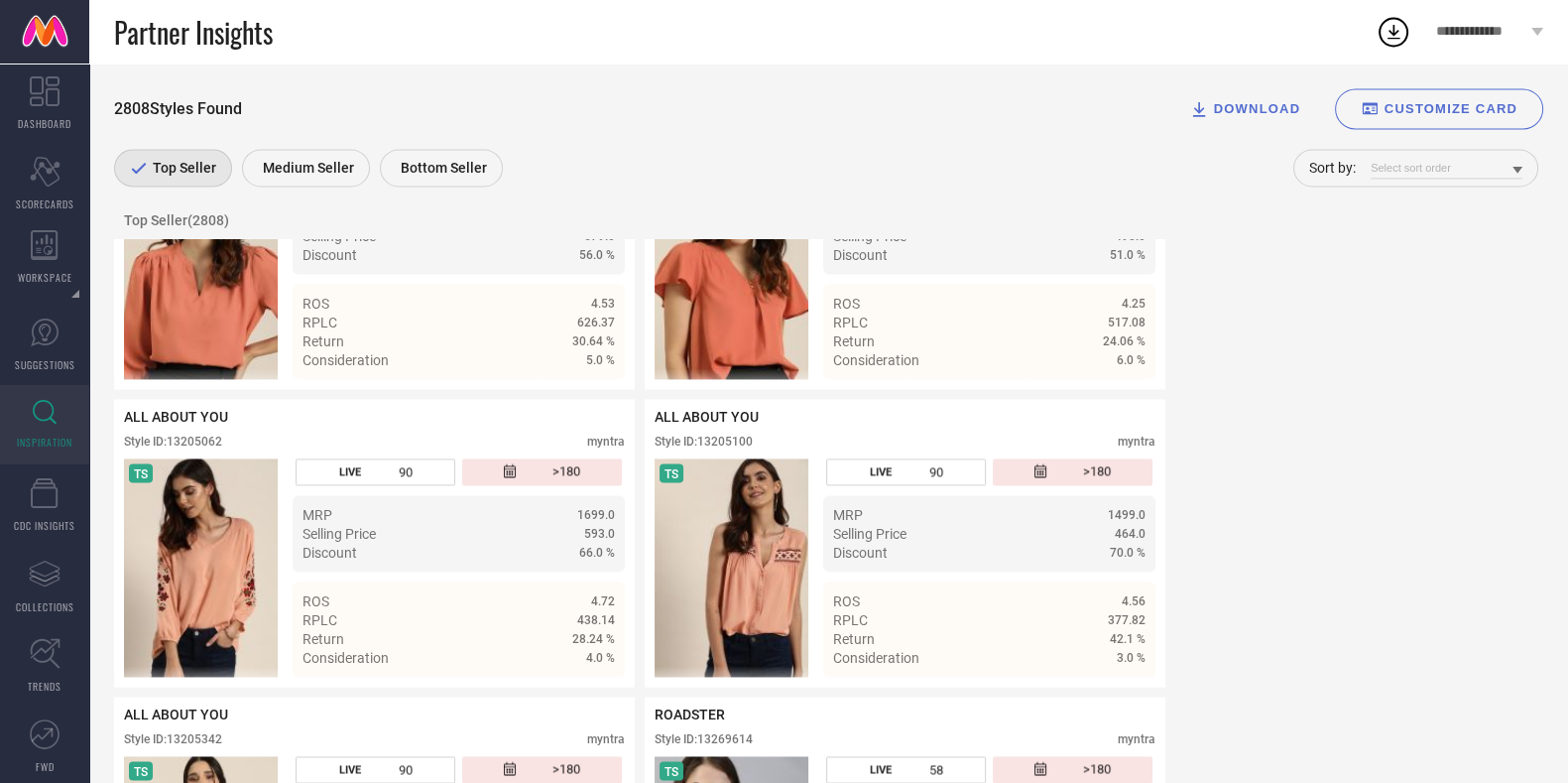 scroll, scrollTop: 13006, scrollLeft: 0, axis: vertical 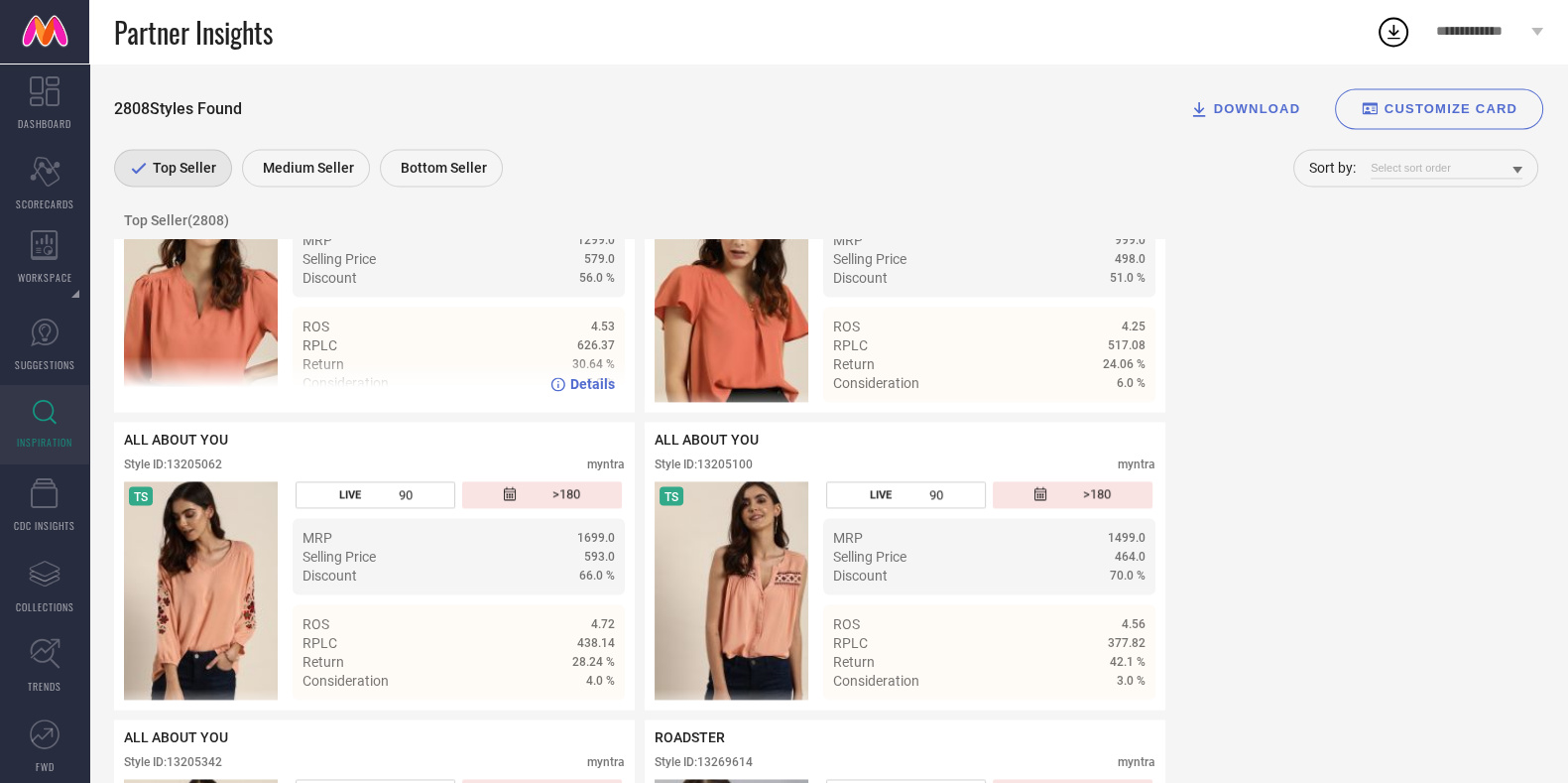 click on "Style ID:  13205016" at bounding box center [173, 167] 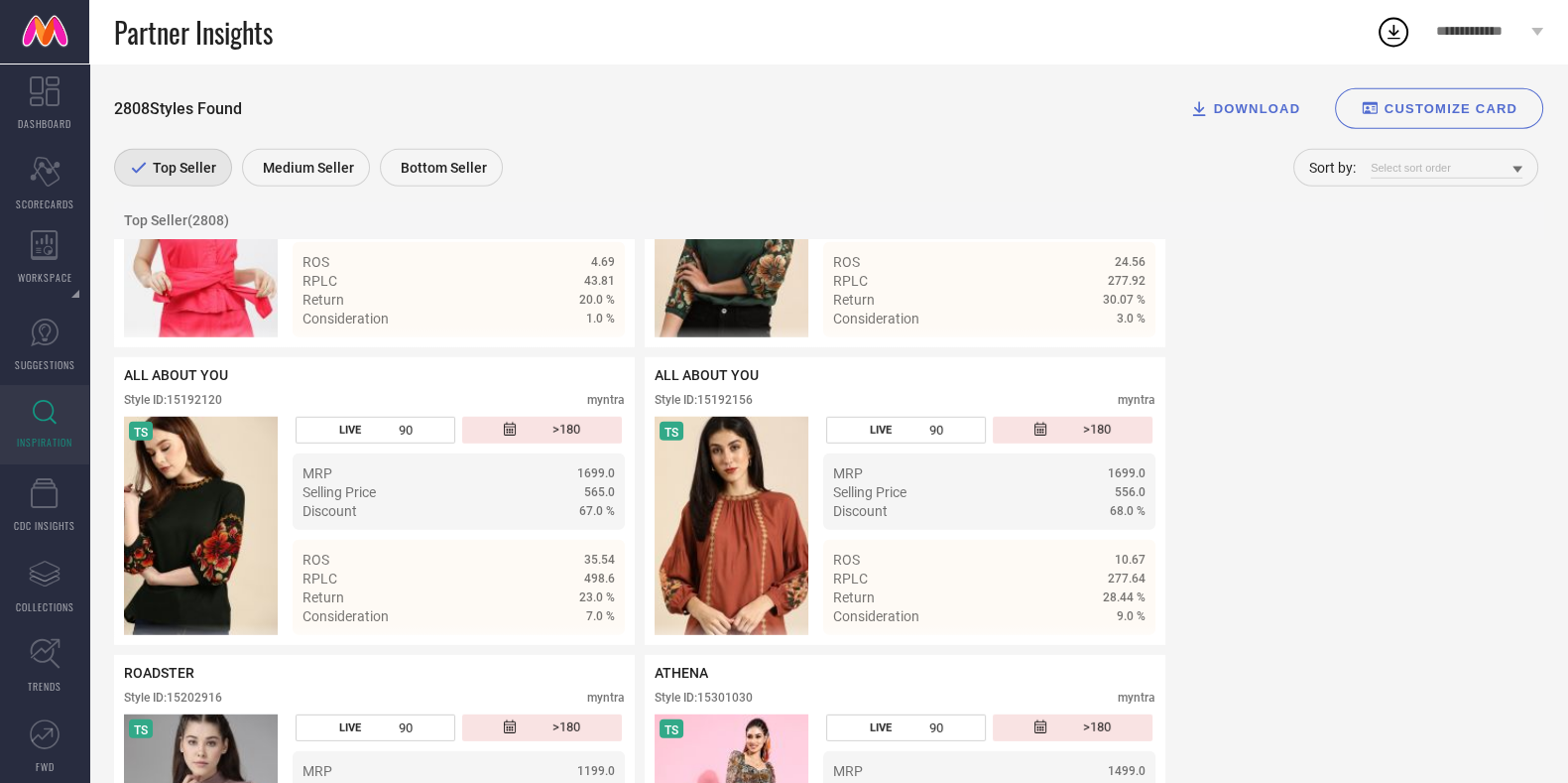 scroll, scrollTop: 25871, scrollLeft: 0, axis: vertical 